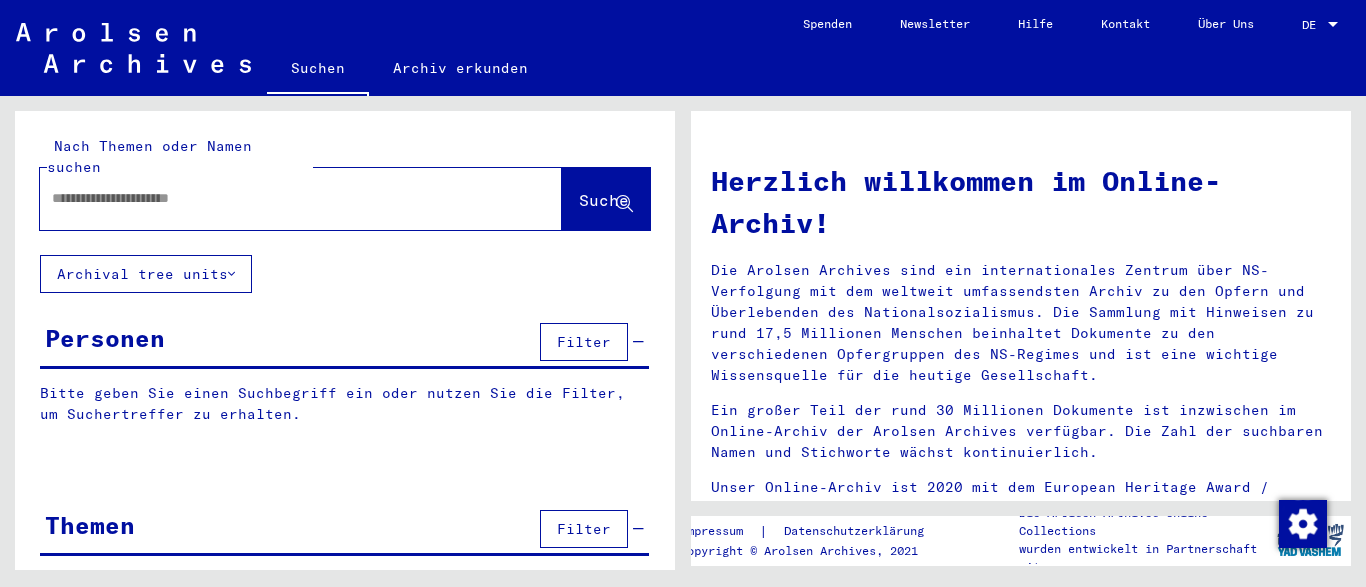 type on "**********" 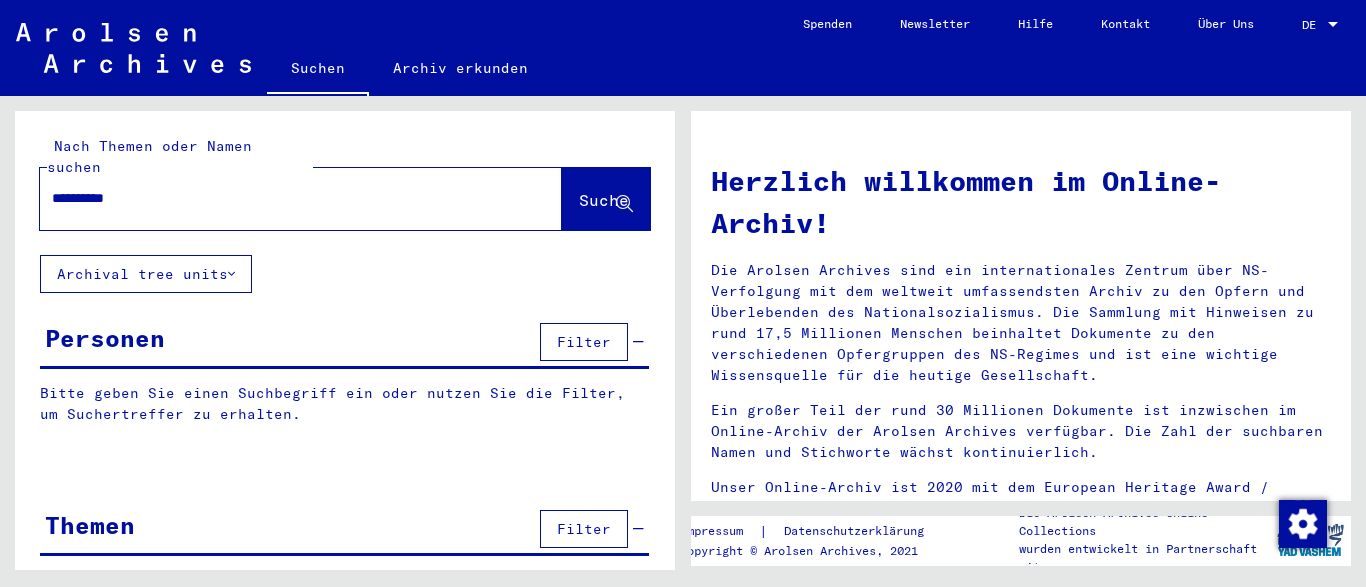 scroll, scrollTop: 0, scrollLeft: 0, axis: both 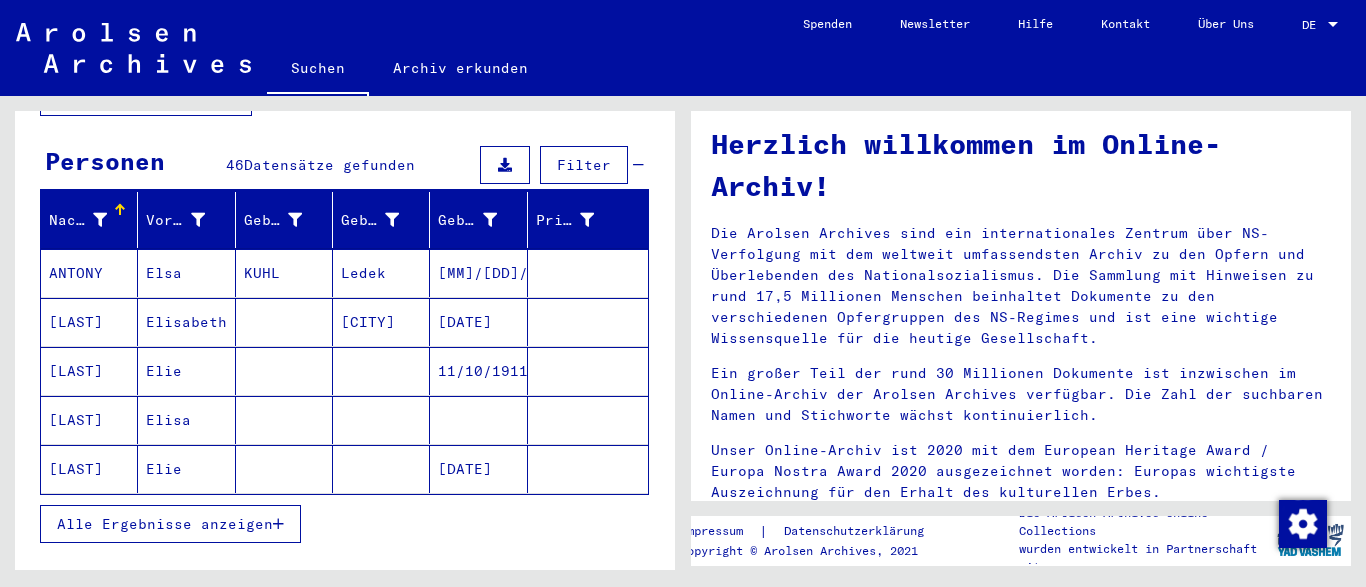 click on "Alle Ergebnisse anzeigen" at bounding box center (165, 524) 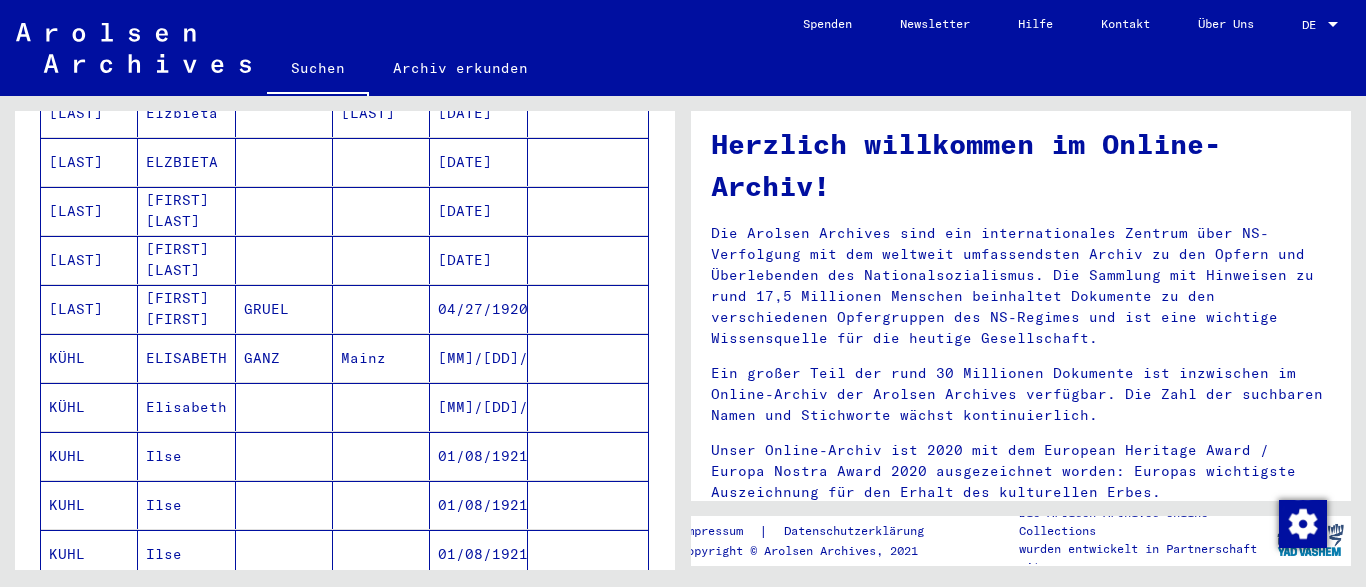 scroll, scrollTop: 880, scrollLeft: 0, axis: vertical 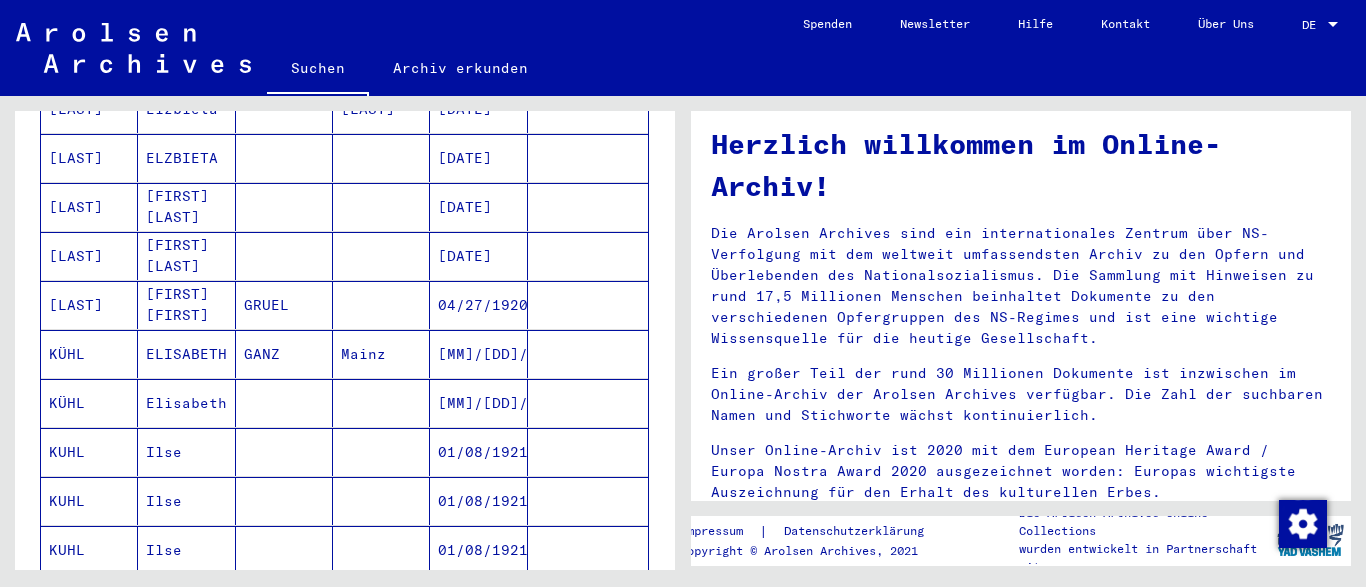 click on "Elisabeth" at bounding box center [186, 452] 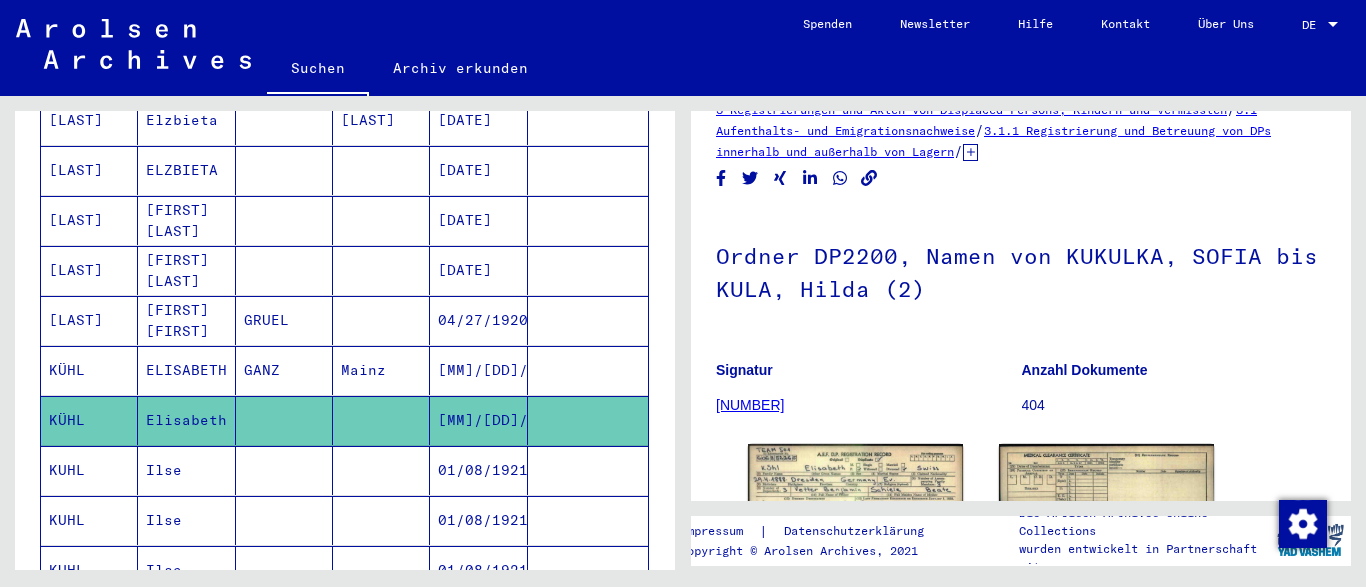 scroll, scrollTop: 891, scrollLeft: 0, axis: vertical 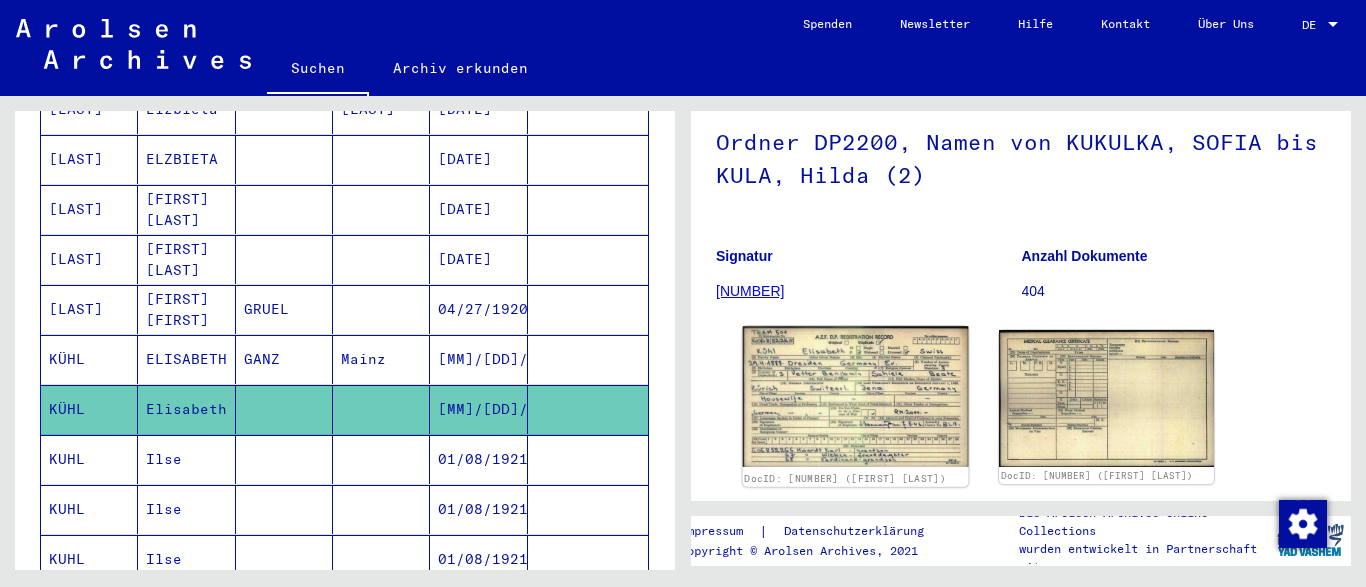 click 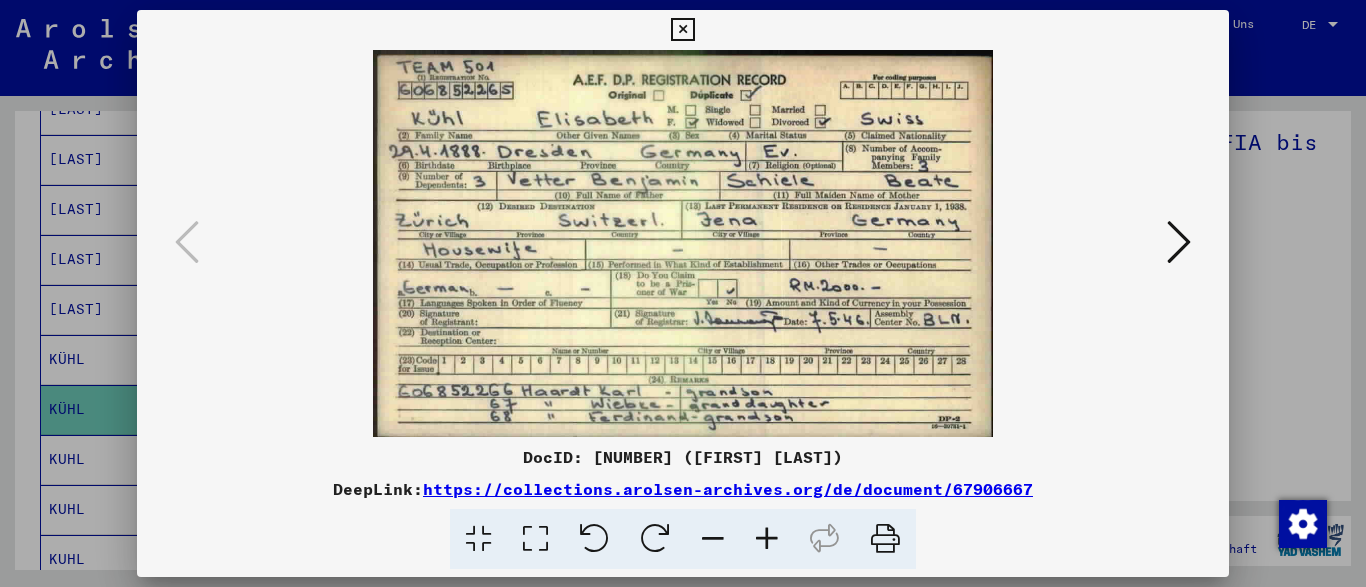 click at bounding box center (682, 30) 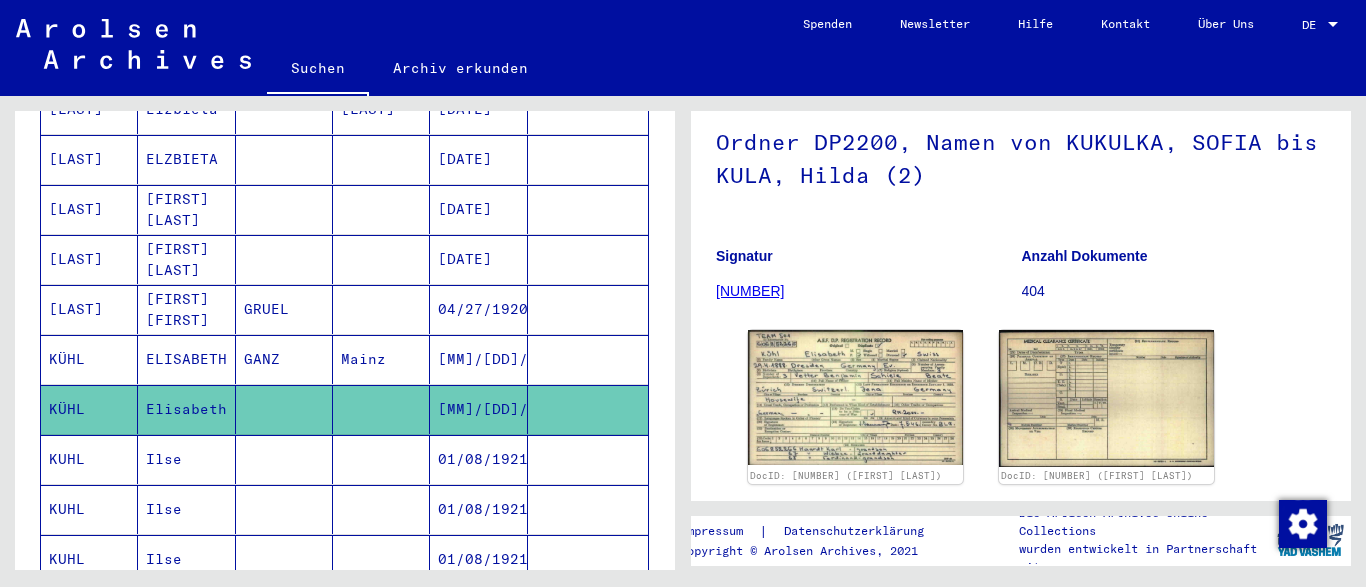 click on "ELISABETH" at bounding box center [186, 409] 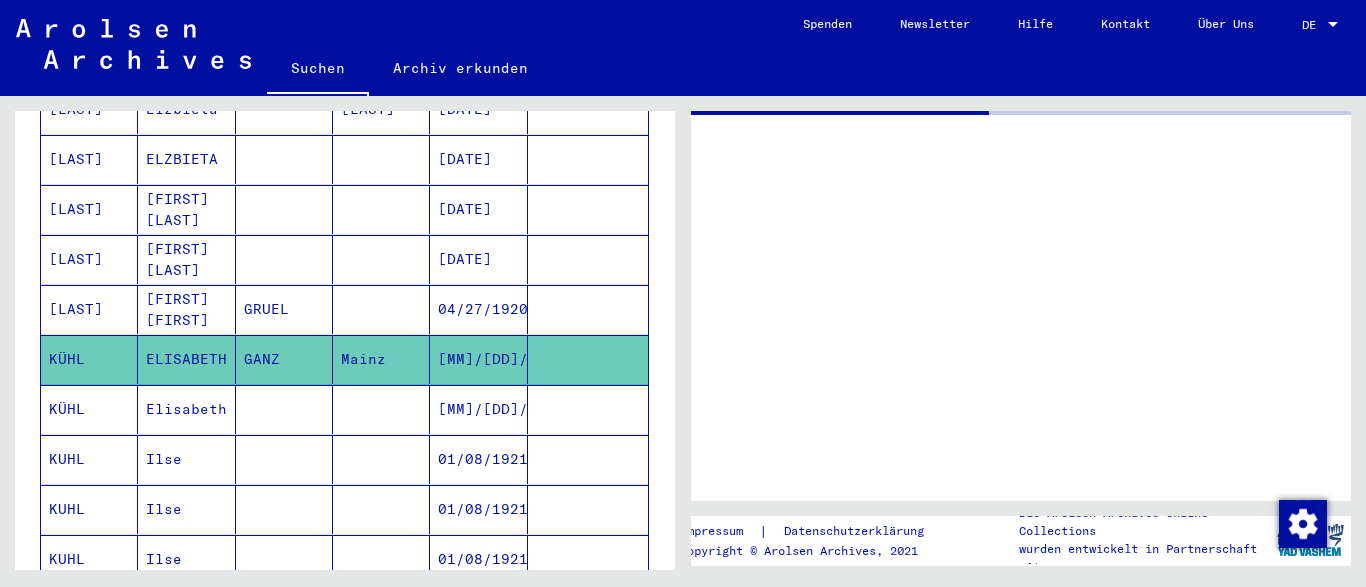scroll, scrollTop: 0, scrollLeft: 0, axis: both 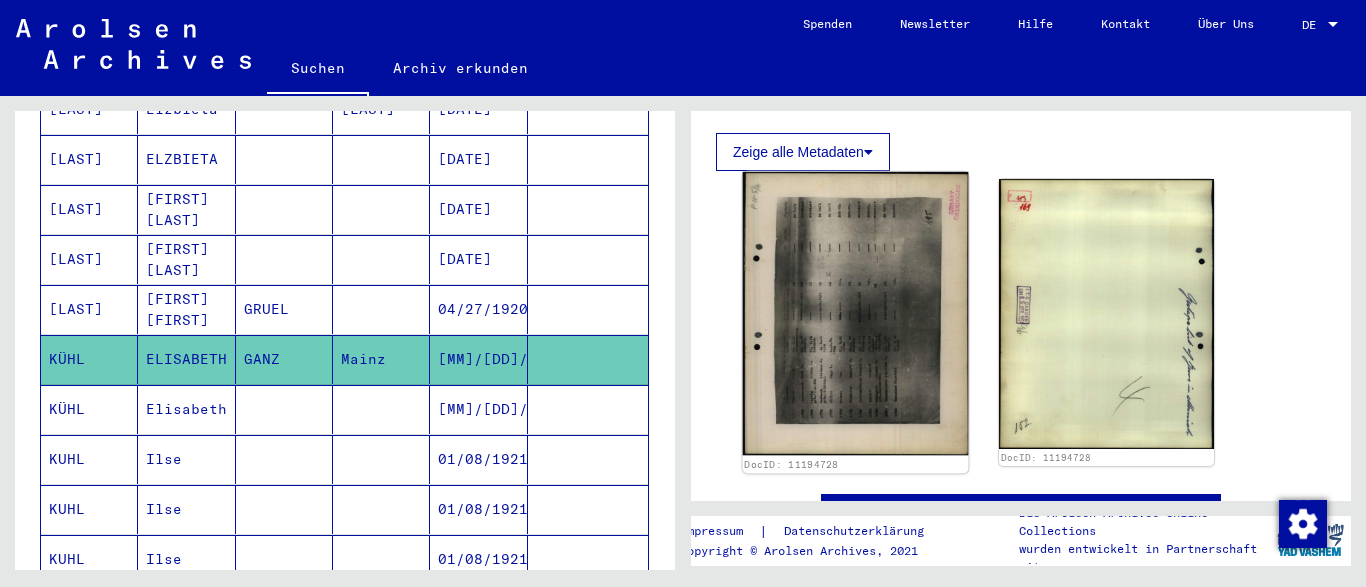 click 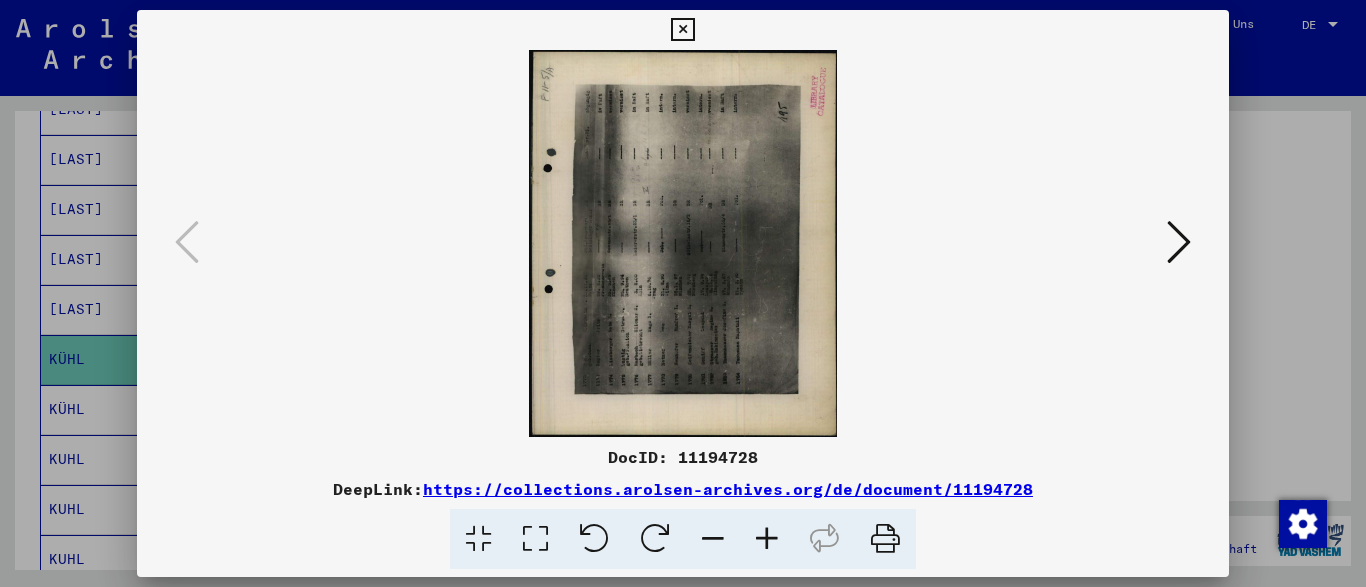 click at bounding box center [767, 539] 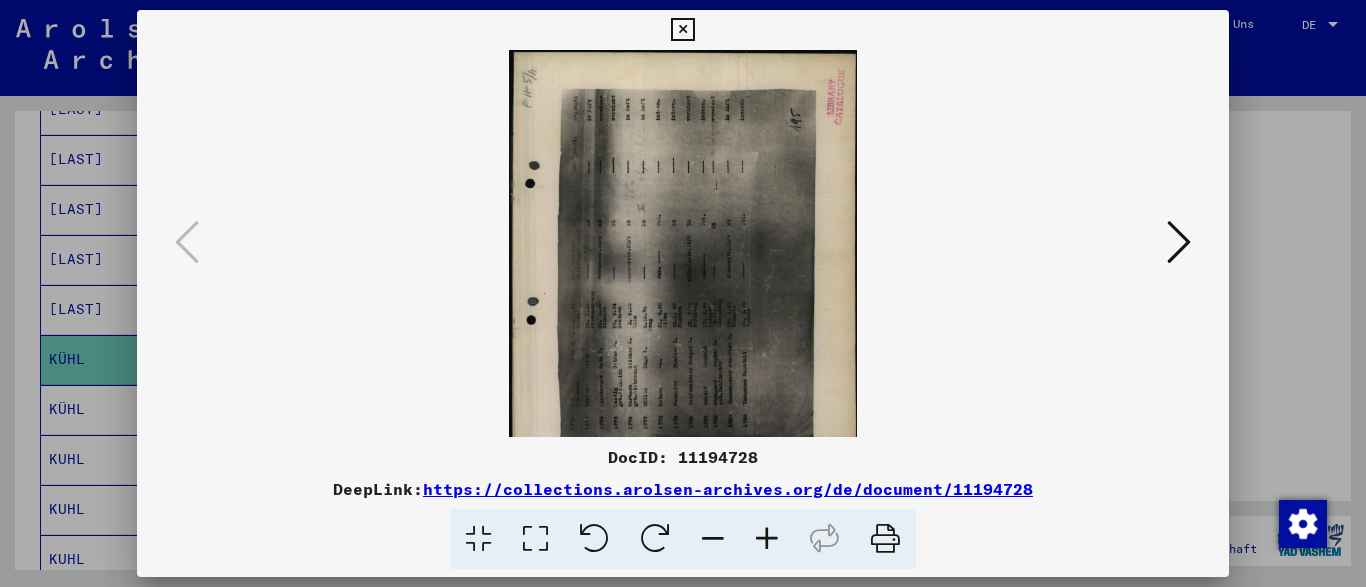 click at bounding box center (767, 539) 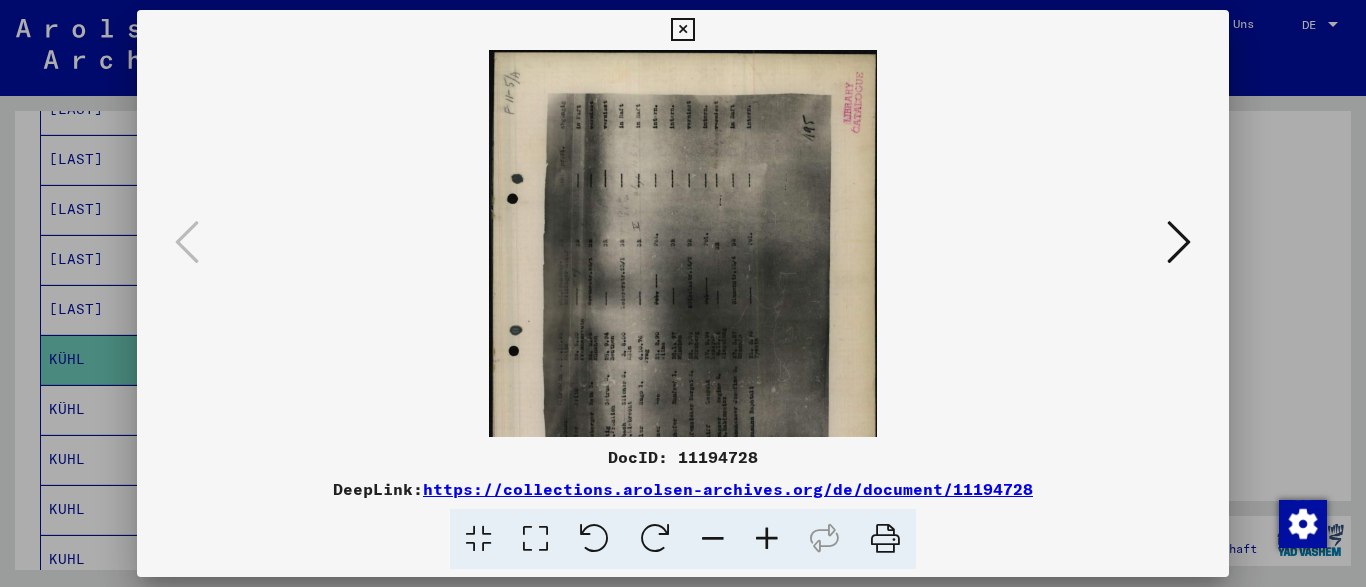 click at bounding box center (767, 539) 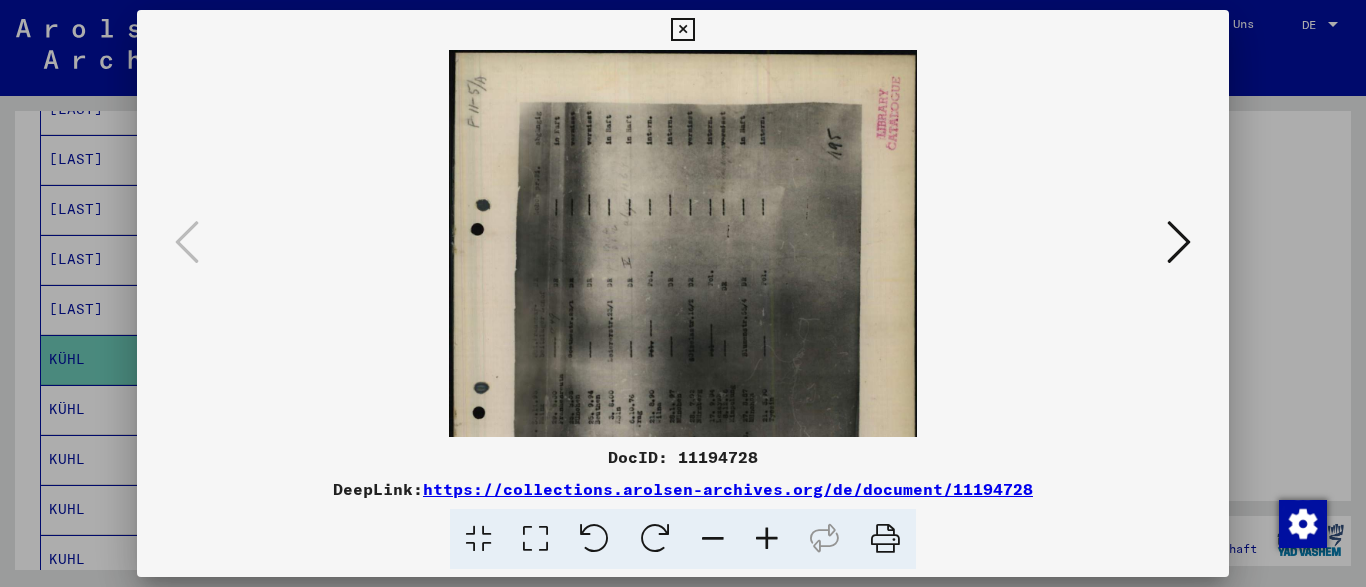click at bounding box center [767, 539] 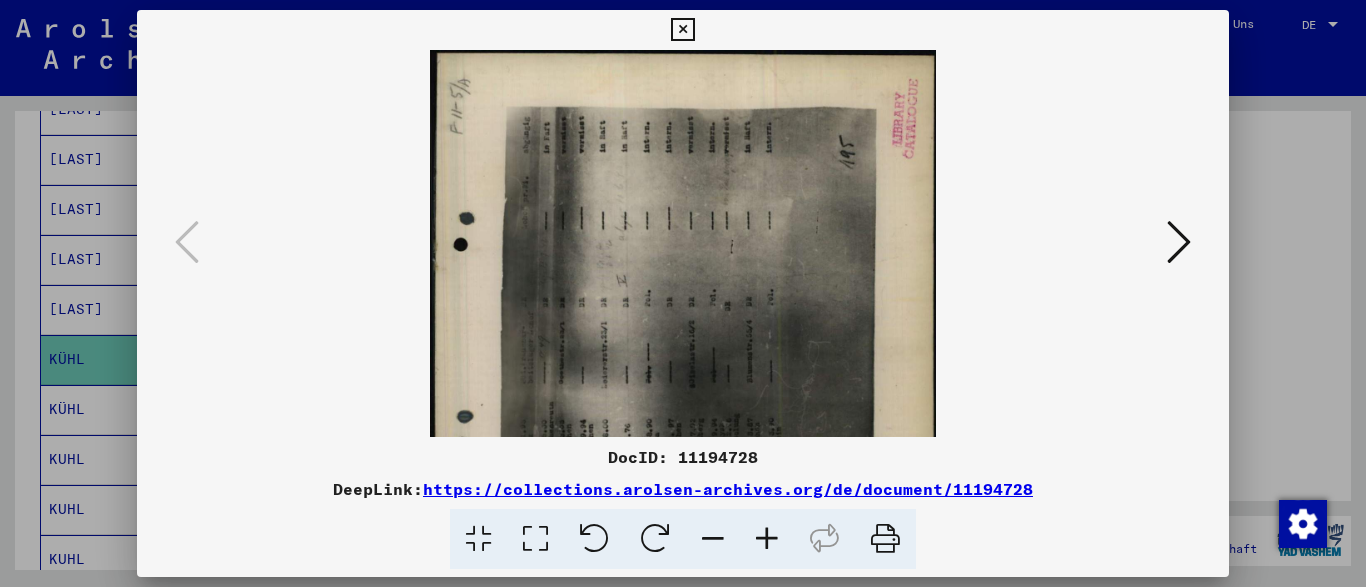 click at bounding box center [767, 539] 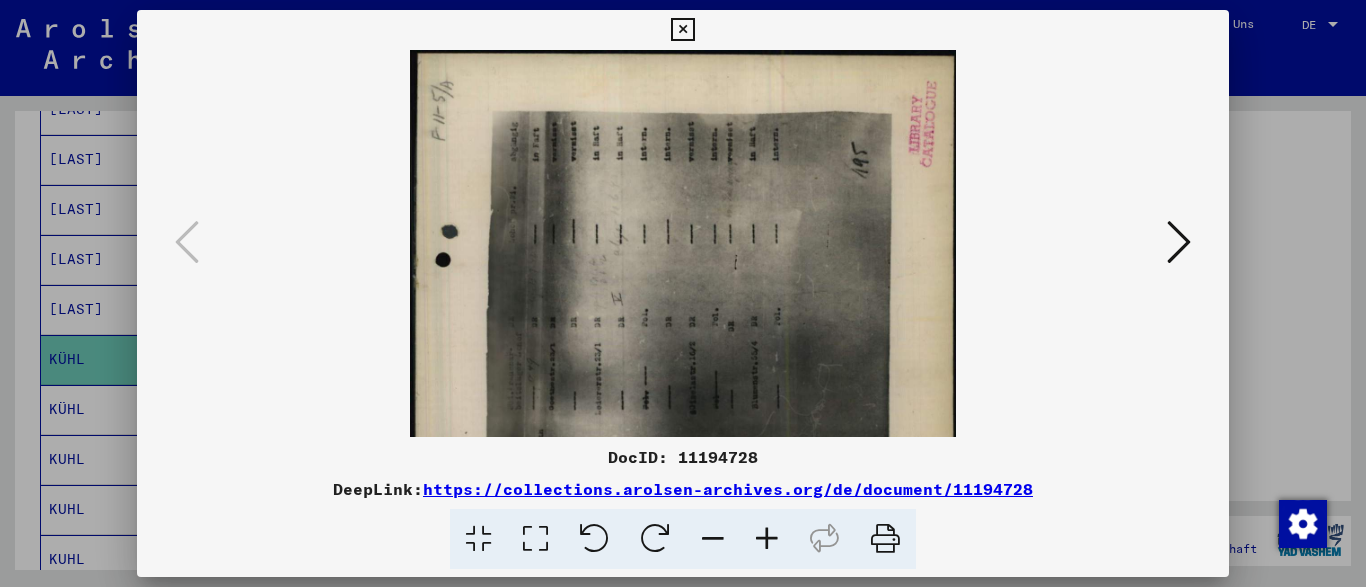 click at bounding box center [767, 539] 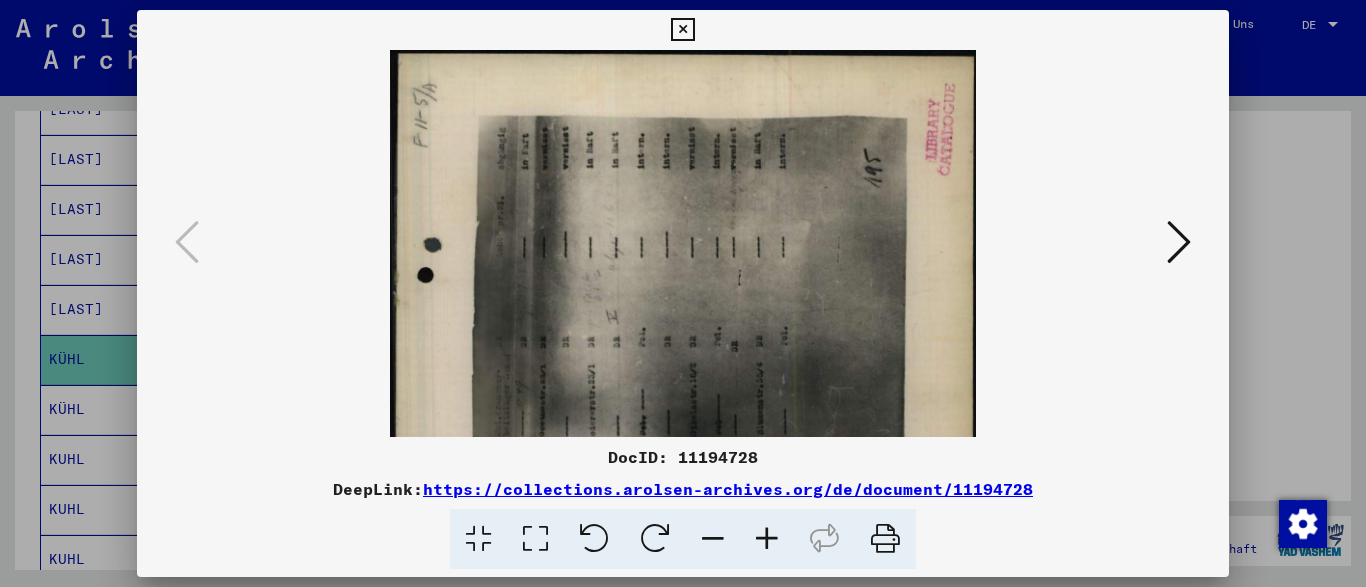 click at bounding box center (767, 539) 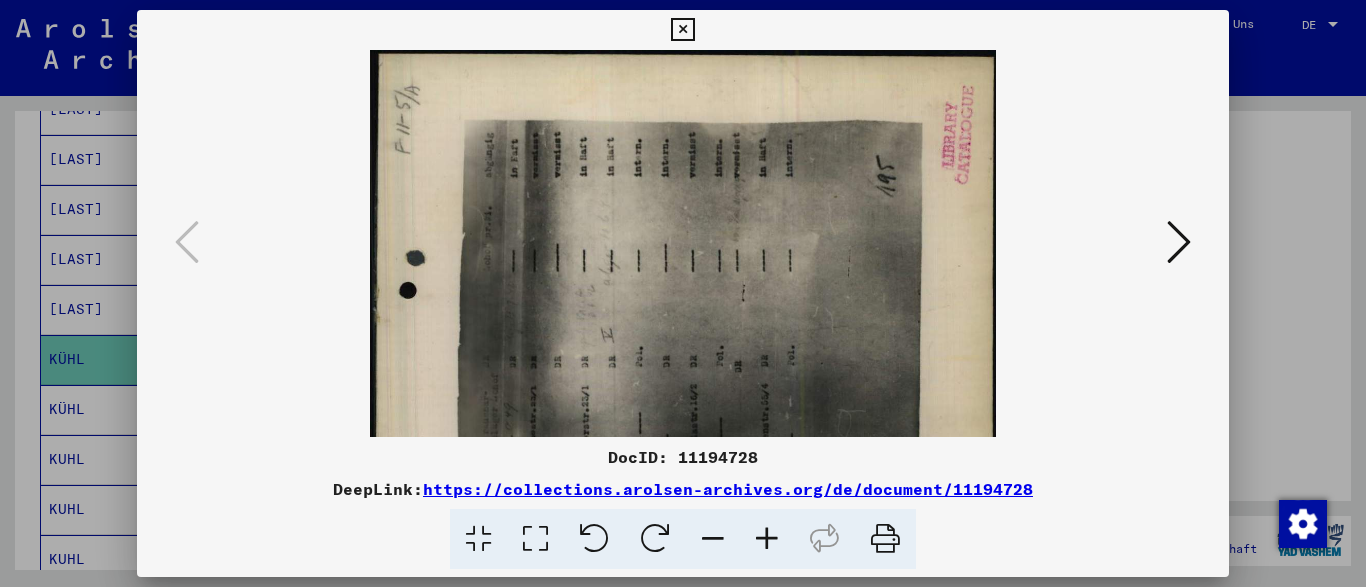 click at bounding box center [767, 539] 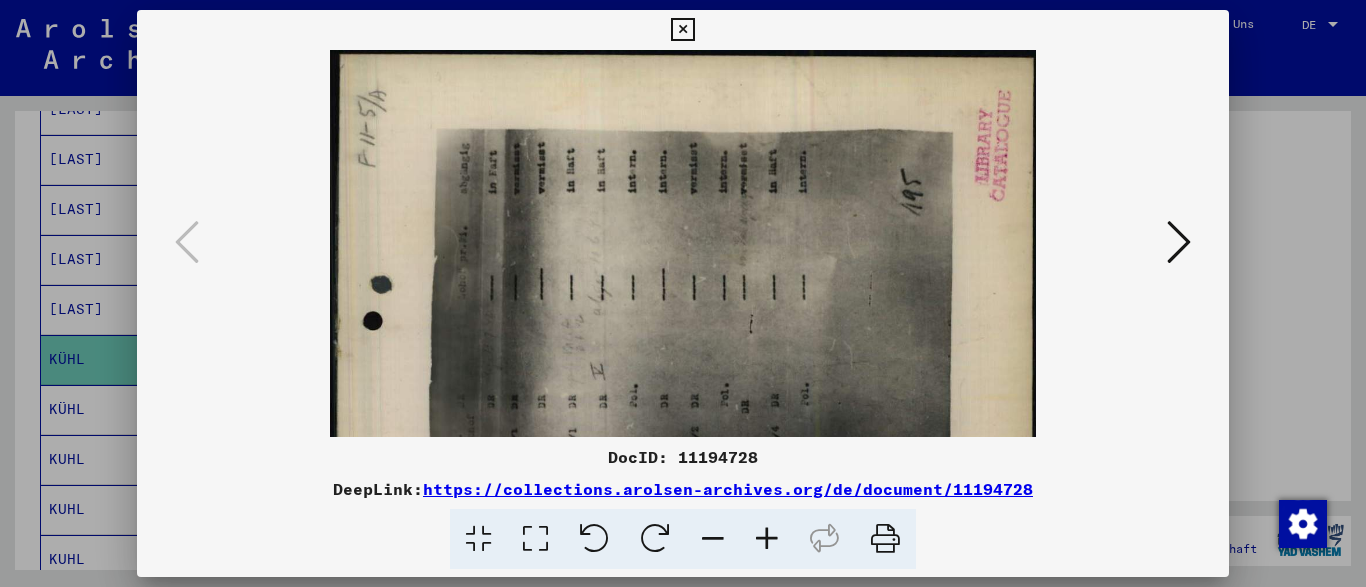 click at bounding box center [767, 539] 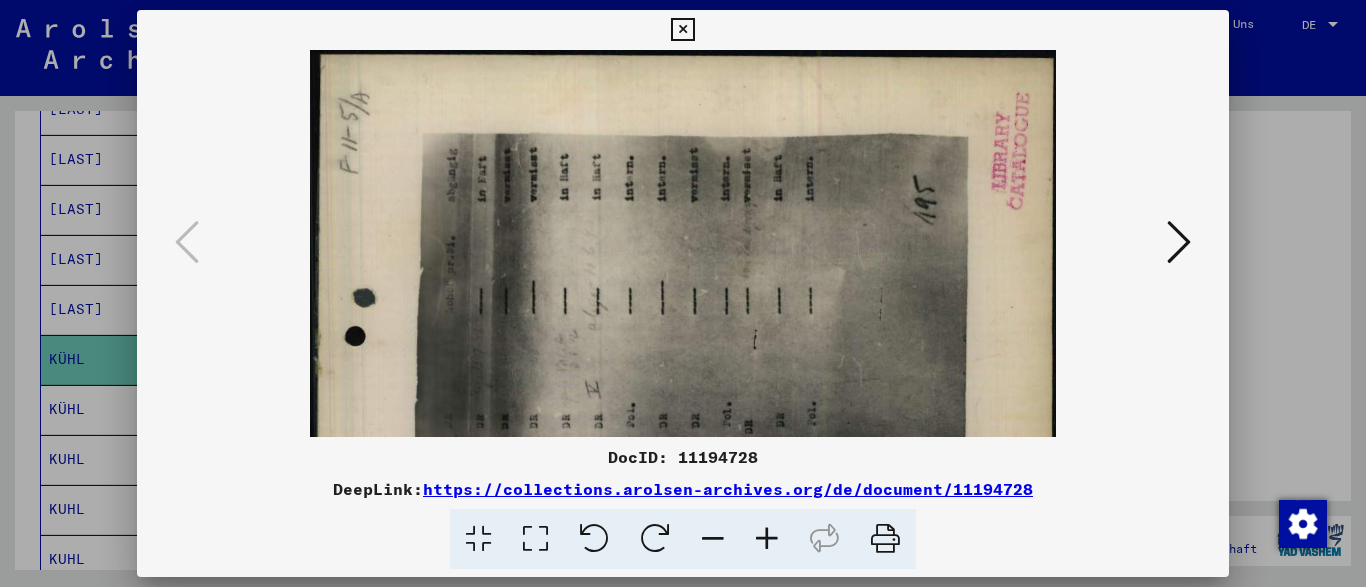 click at bounding box center (655, 539) 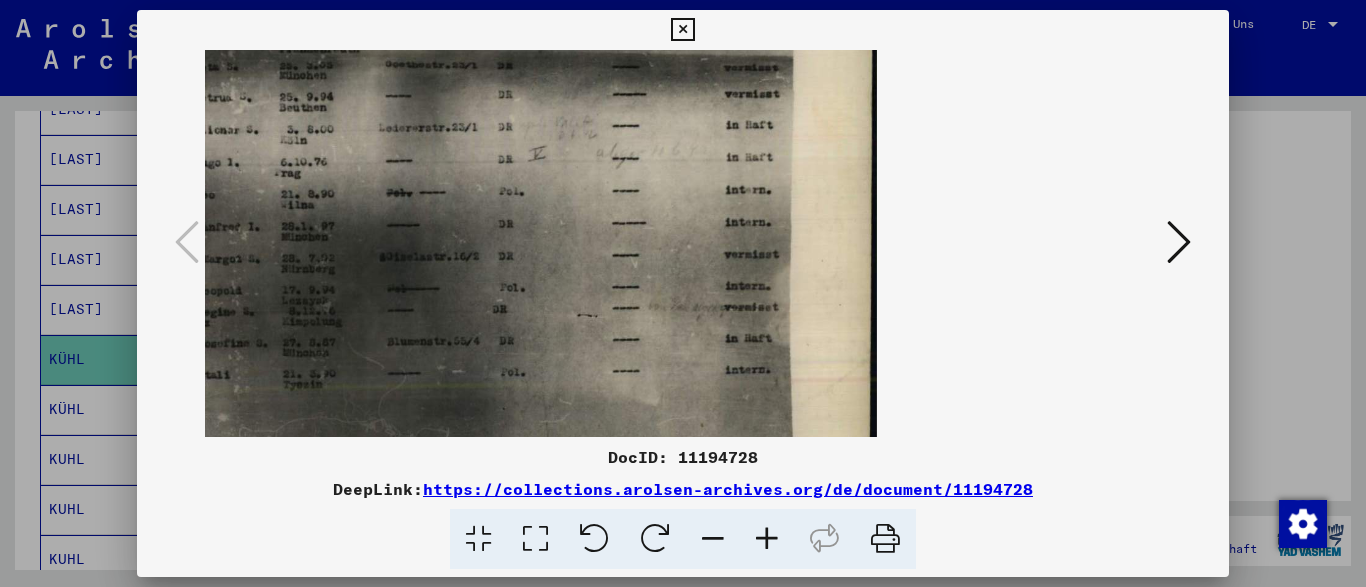 drag, startPoint x: 410, startPoint y: 282, endPoint x: 607, endPoint y: 302, distance: 198.01262 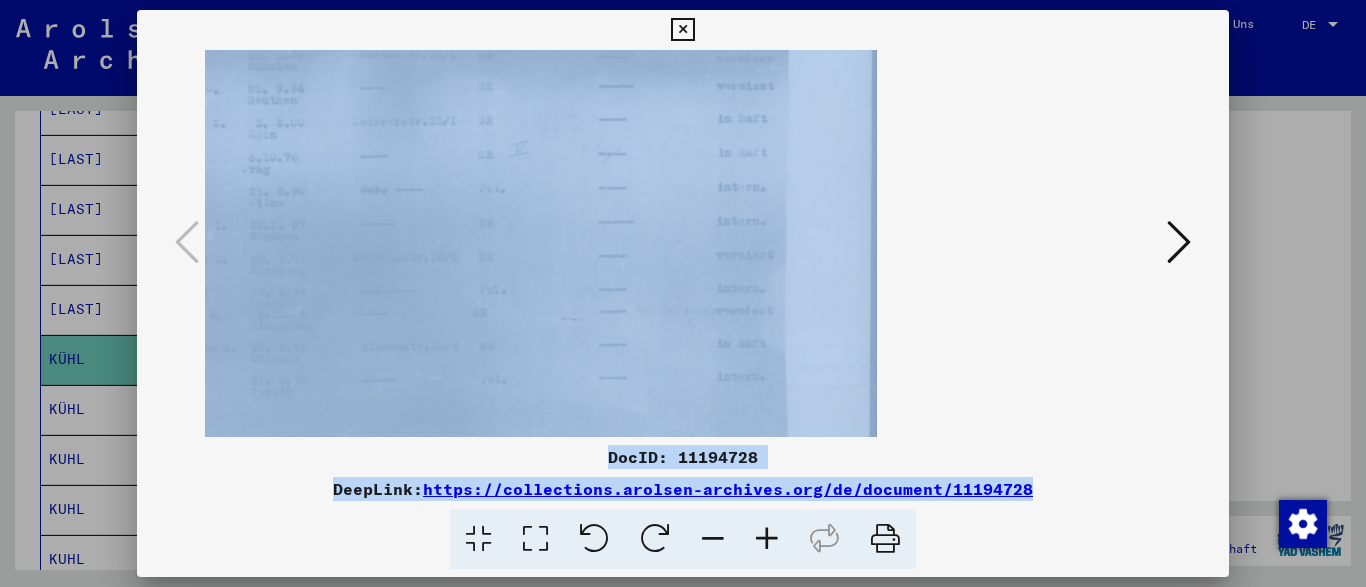 click at bounding box center (767, 539) 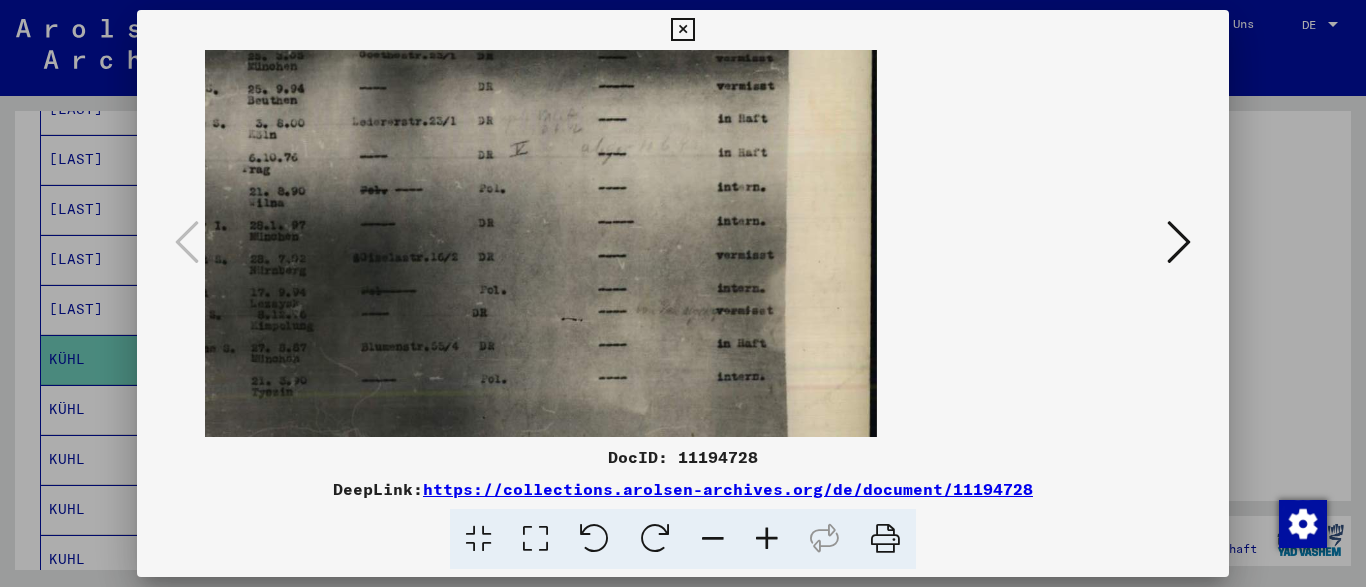 click at bounding box center (767, 539) 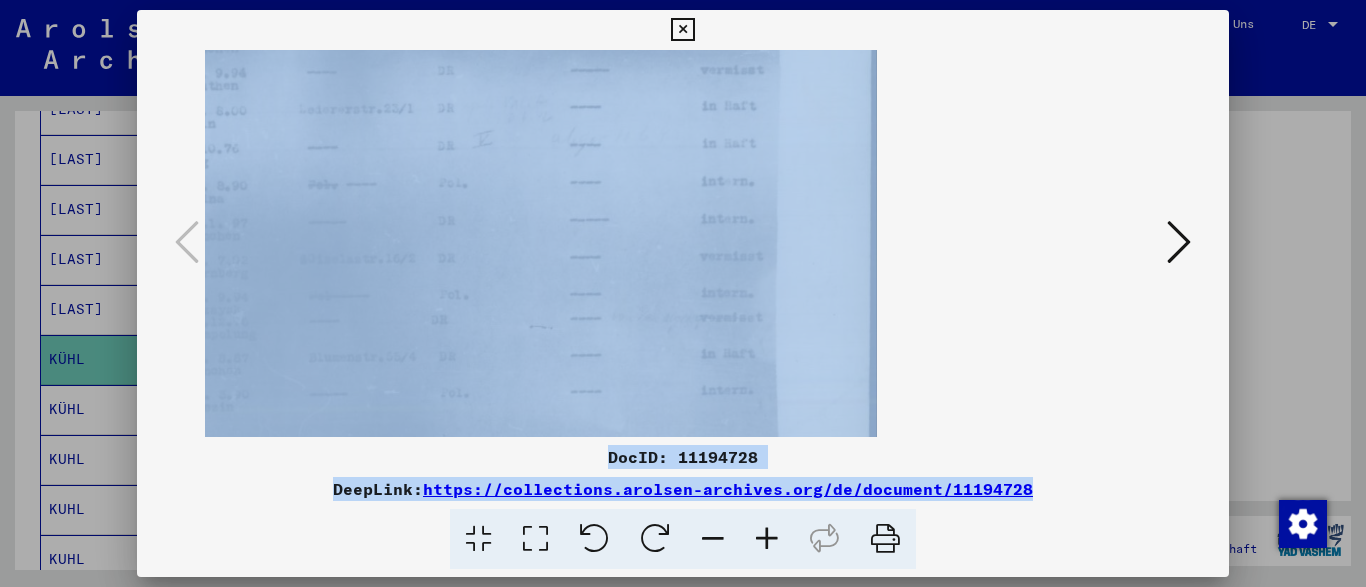 click at bounding box center (767, 539) 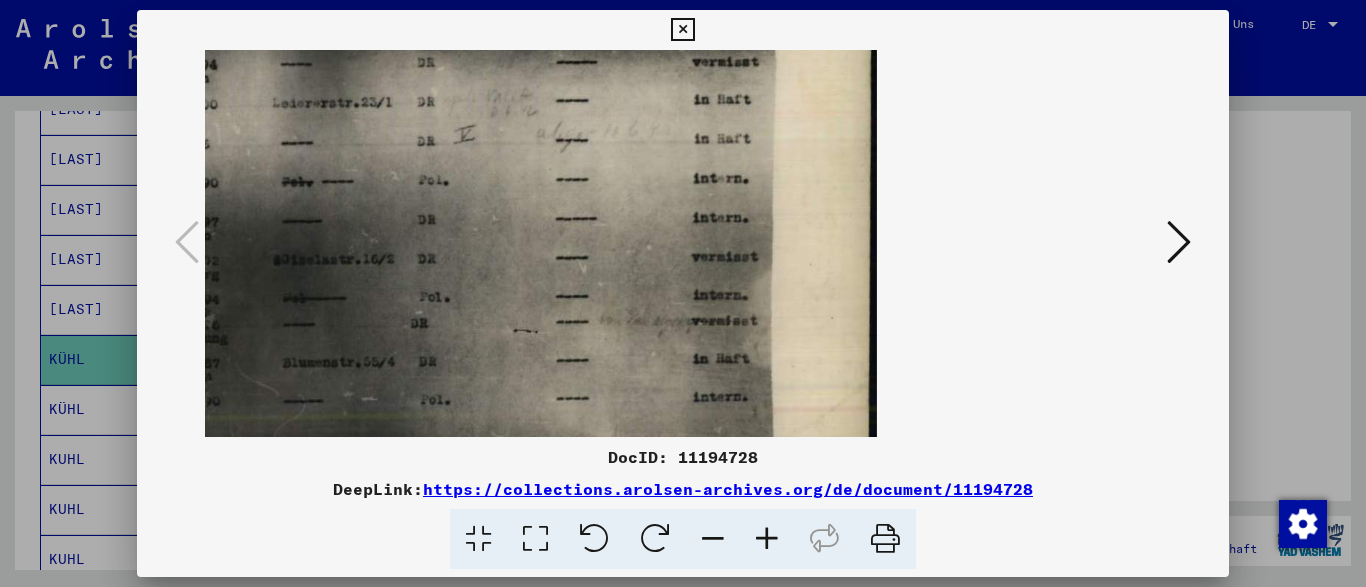 click at bounding box center [767, 539] 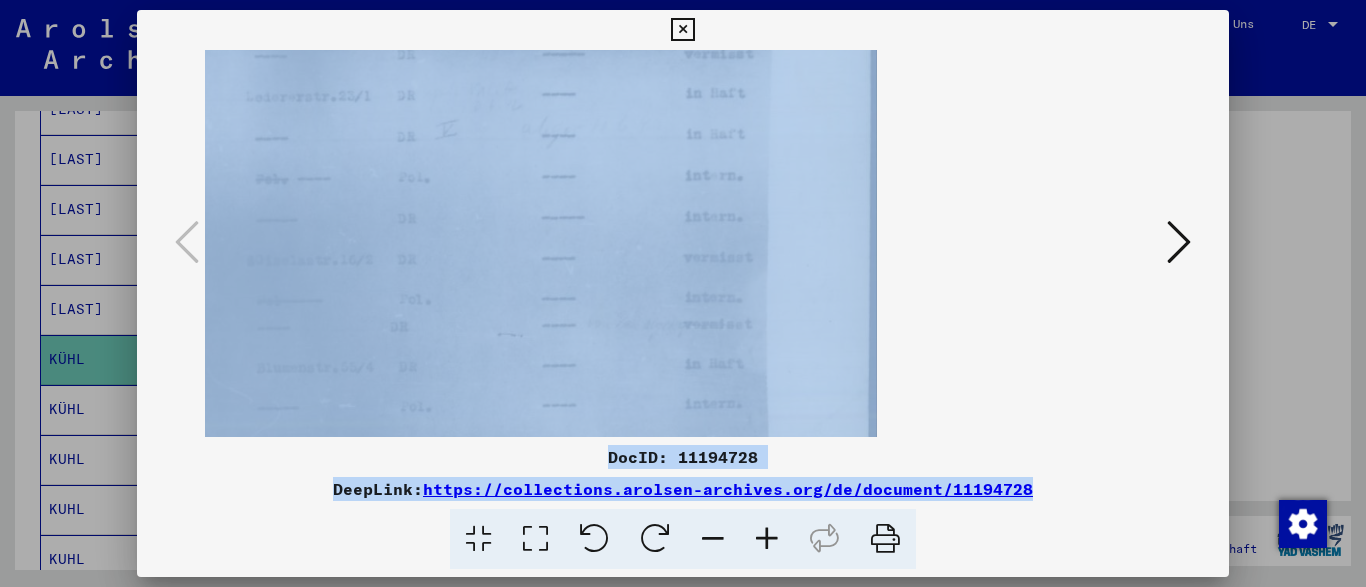 click at bounding box center [767, 539] 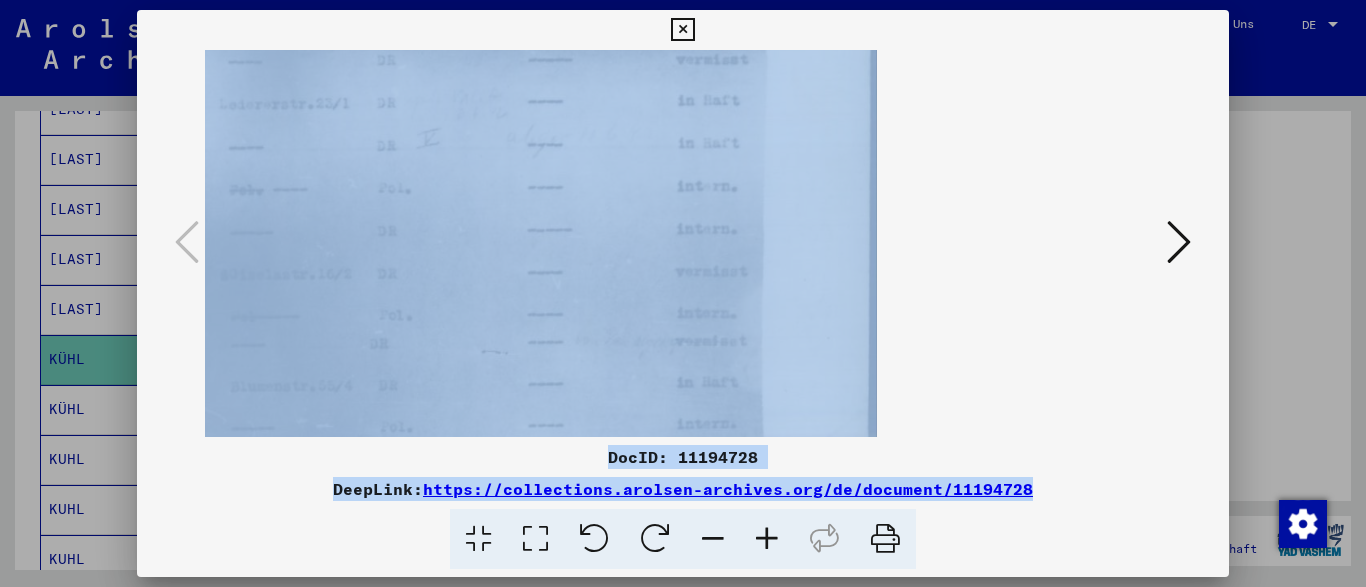 drag, startPoint x: 307, startPoint y: 251, endPoint x: 785, endPoint y: 315, distance: 482.26547 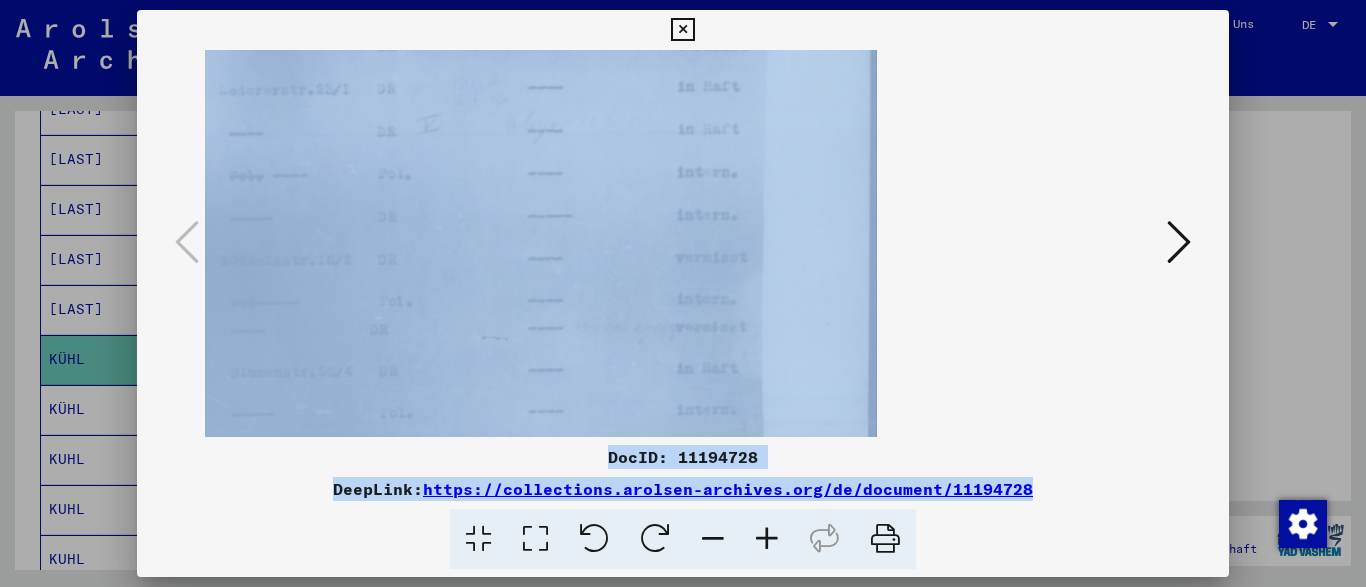 drag, startPoint x: 447, startPoint y: 269, endPoint x: 648, endPoint y: 266, distance: 201.02238 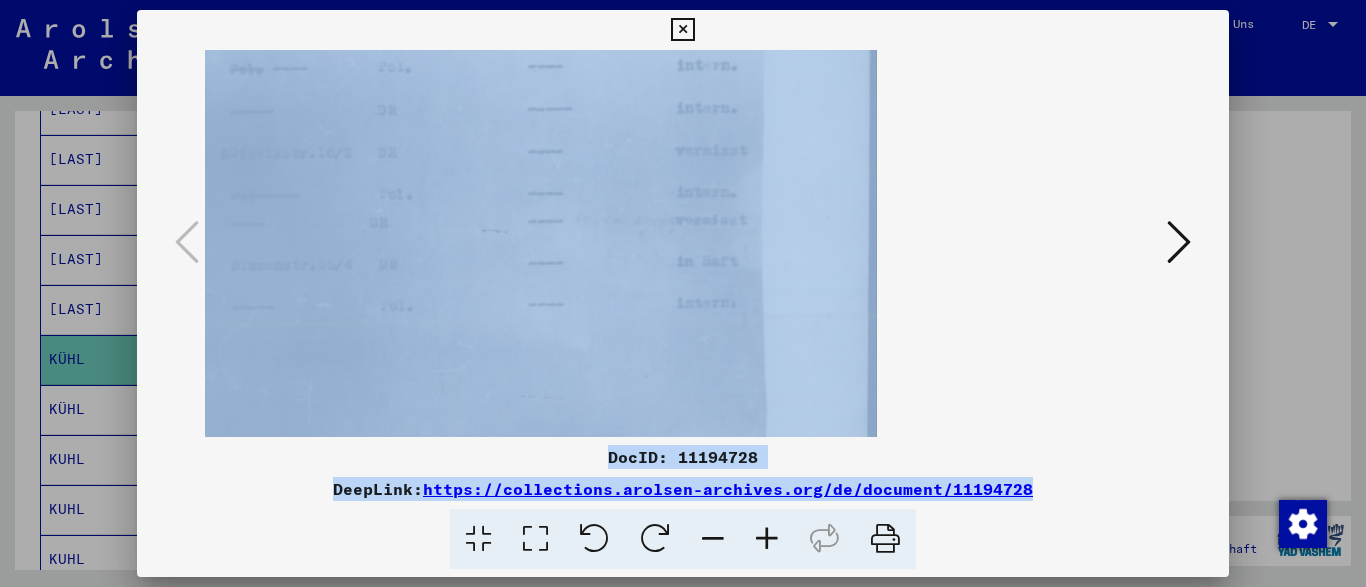 scroll, scrollTop: 162, scrollLeft: 0, axis: vertical 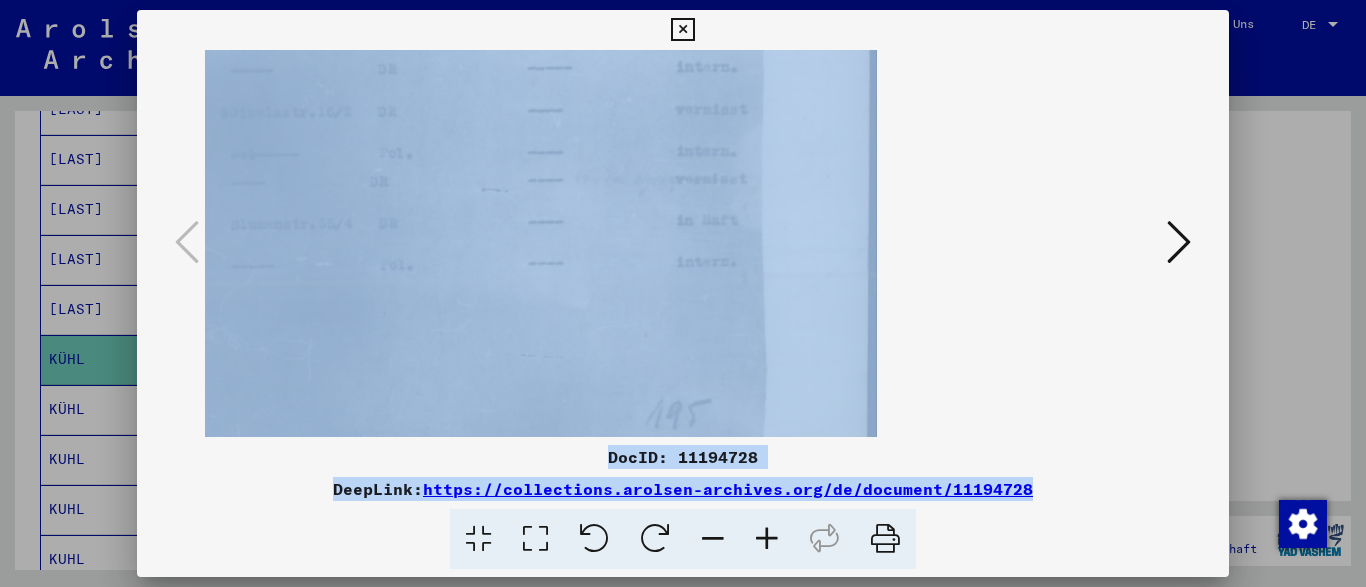 drag, startPoint x: 648, startPoint y: 266, endPoint x: 613, endPoint y: 107, distance: 162.80664 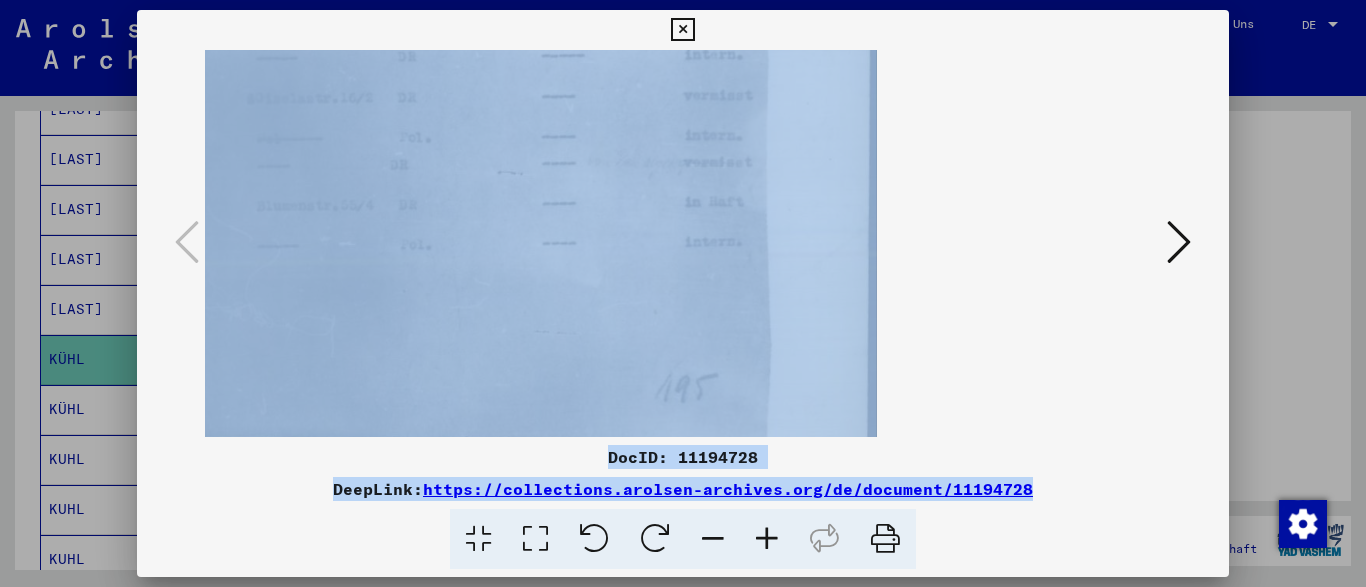 click at bounding box center [713, 539] 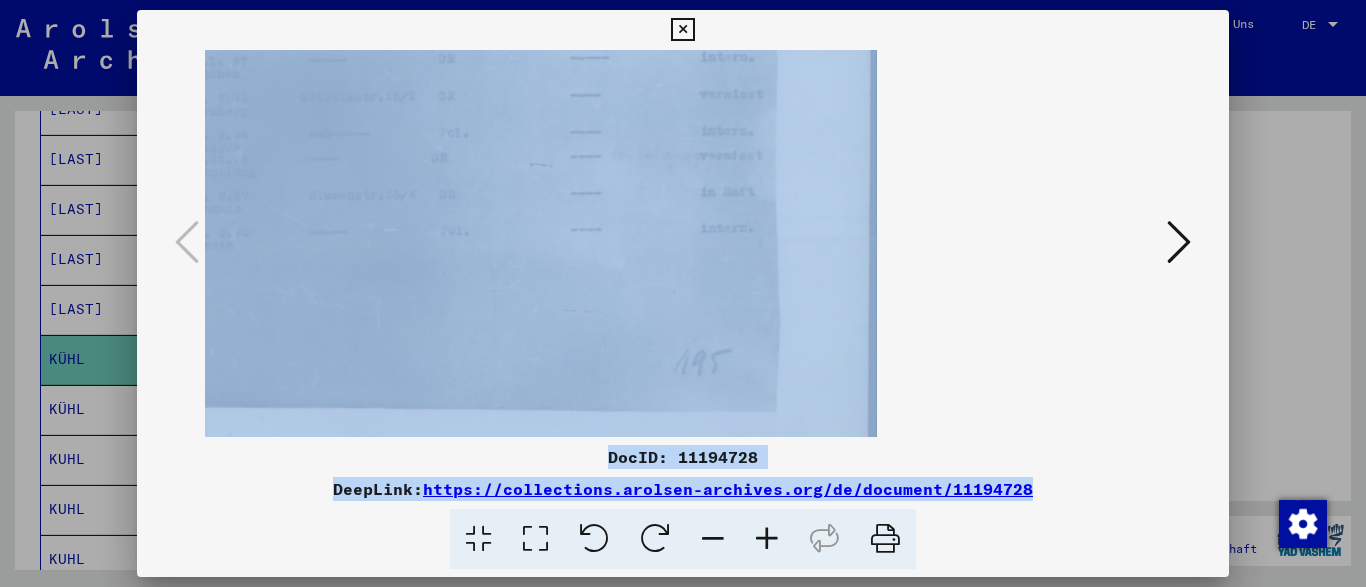 click at bounding box center [713, 539] 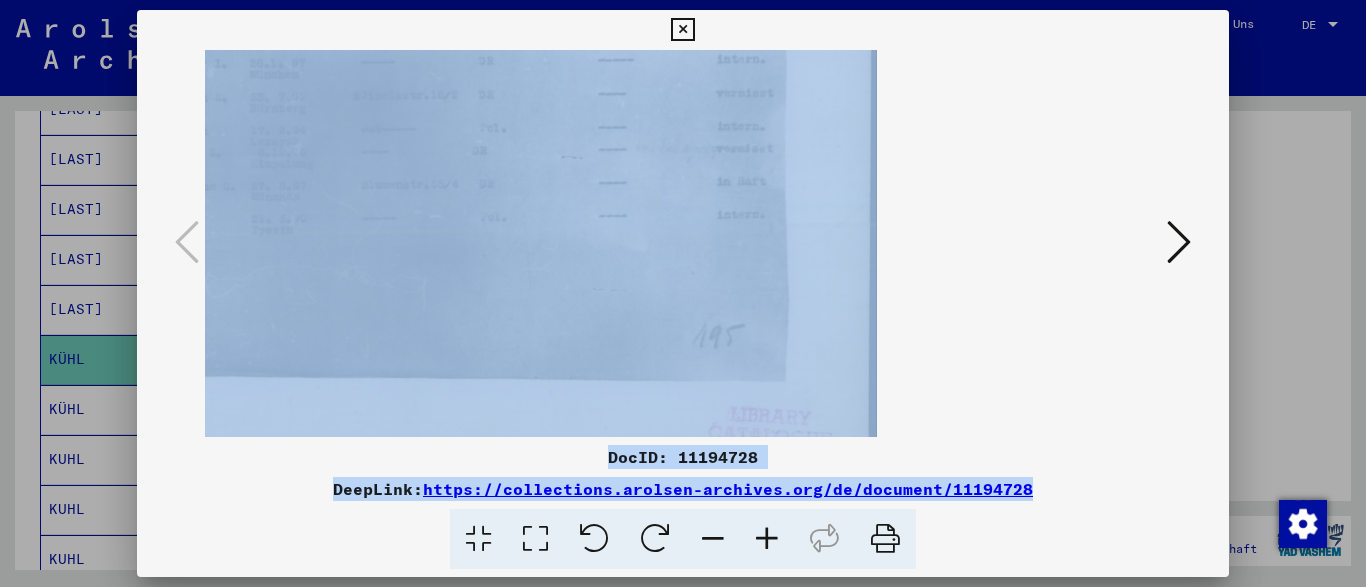 click at bounding box center [713, 539] 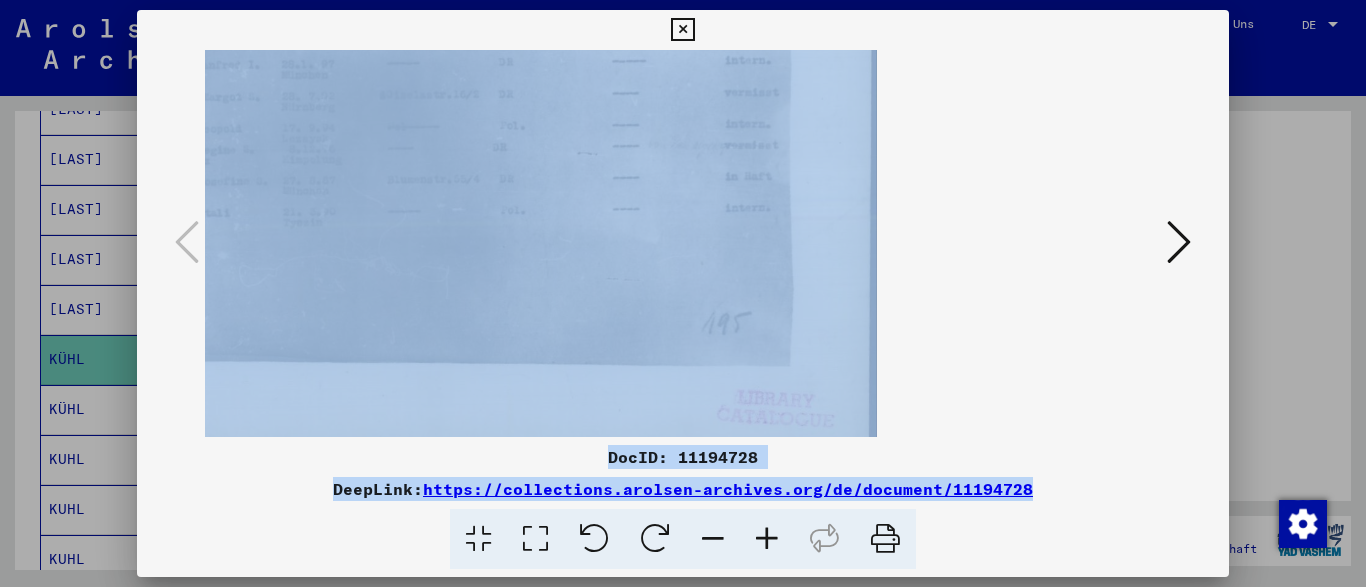 click at bounding box center (713, 539) 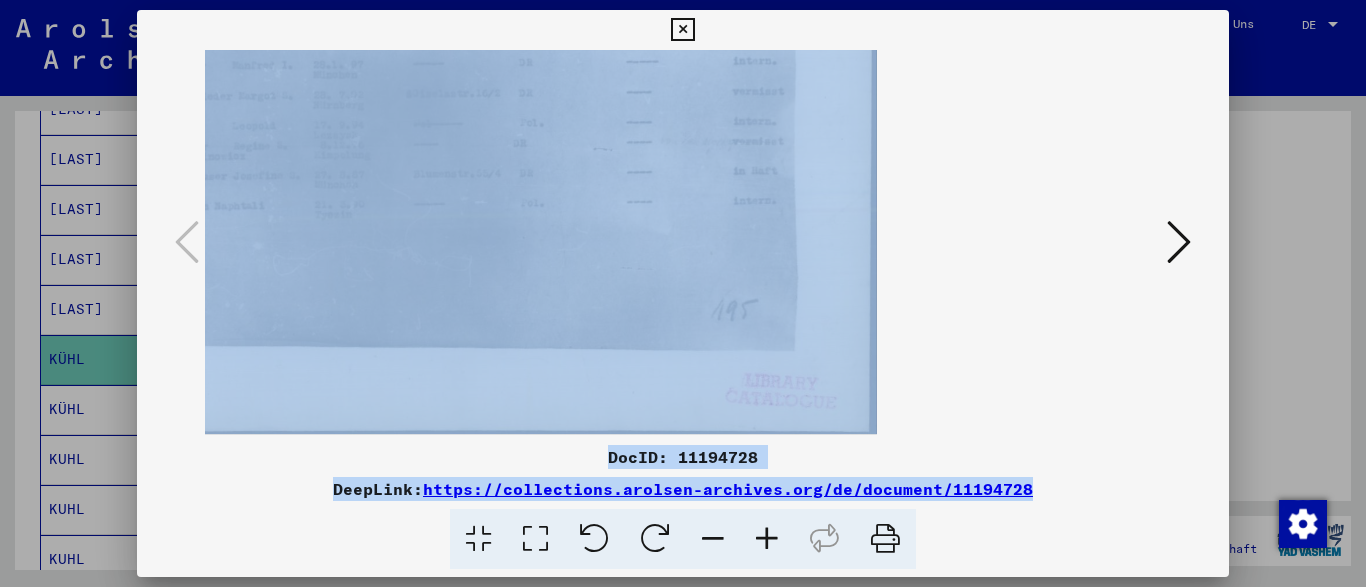 click at bounding box center [713, 539] 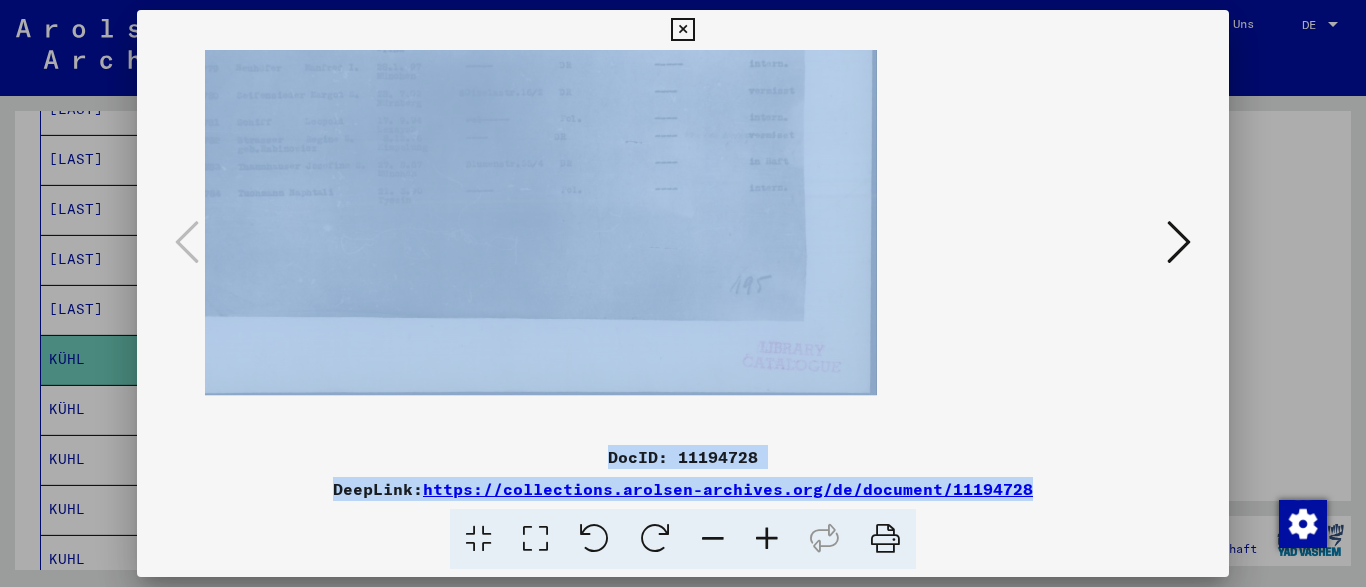 click at bounding box center [713, 539] 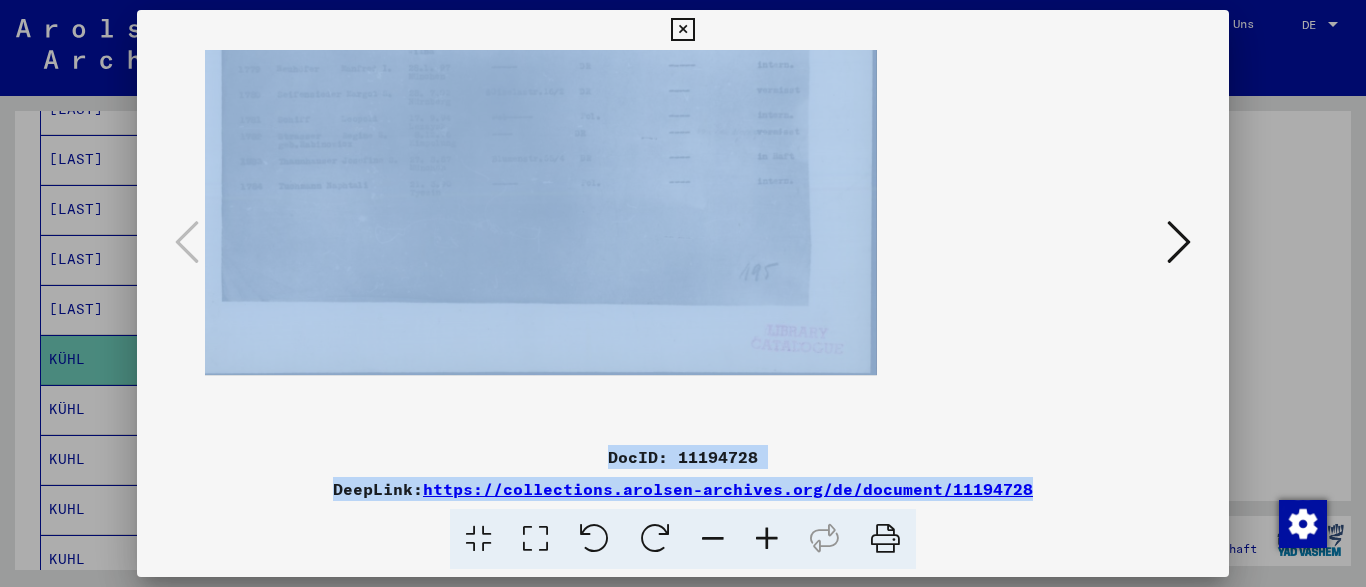 click at bounding box center (713, 539) 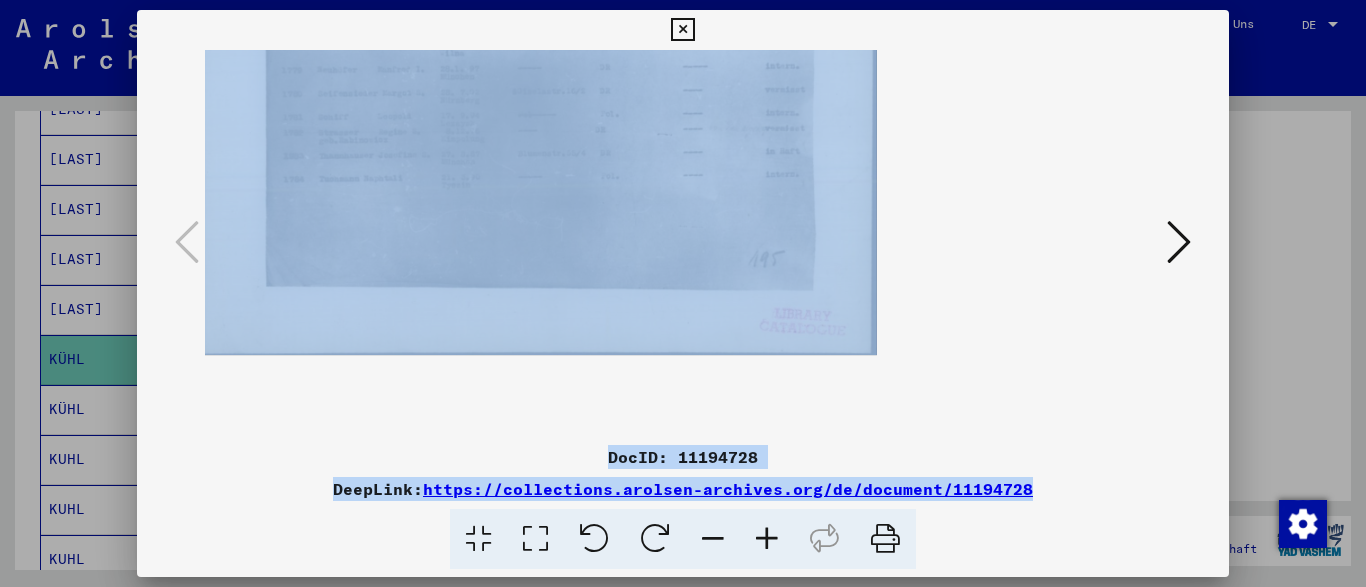 click at bounding box center [713, 539] 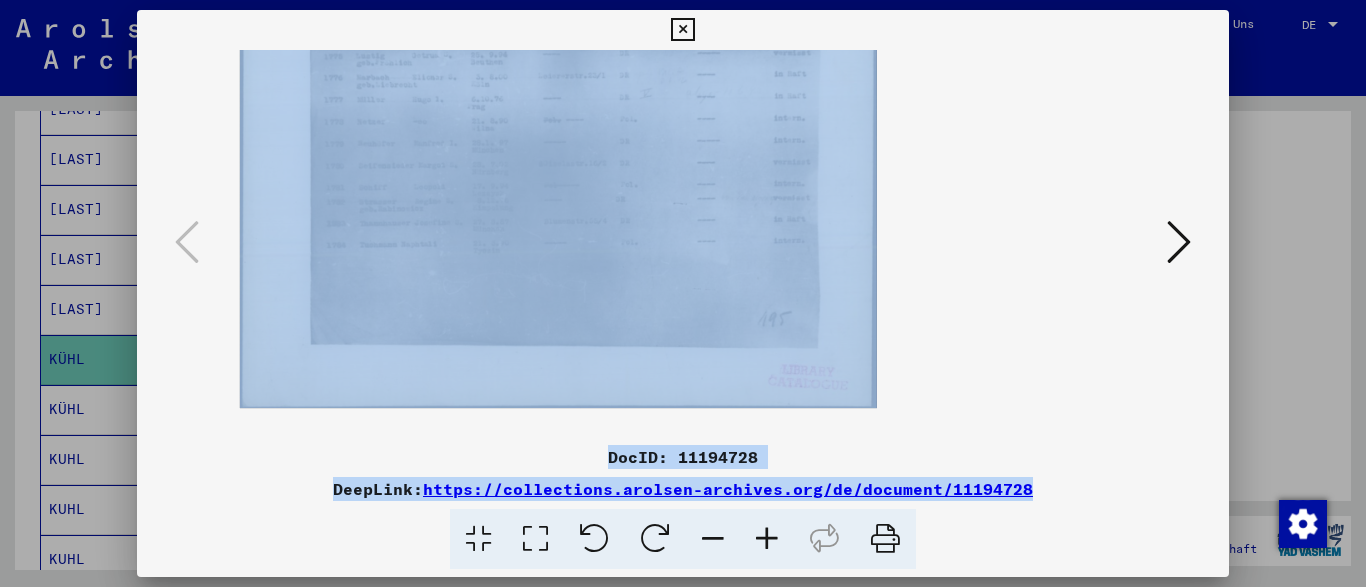 drag, startPoint x: 388, startPoint y: 236, endPoint x: 457, endPoint y: 339, distance: 123.97581 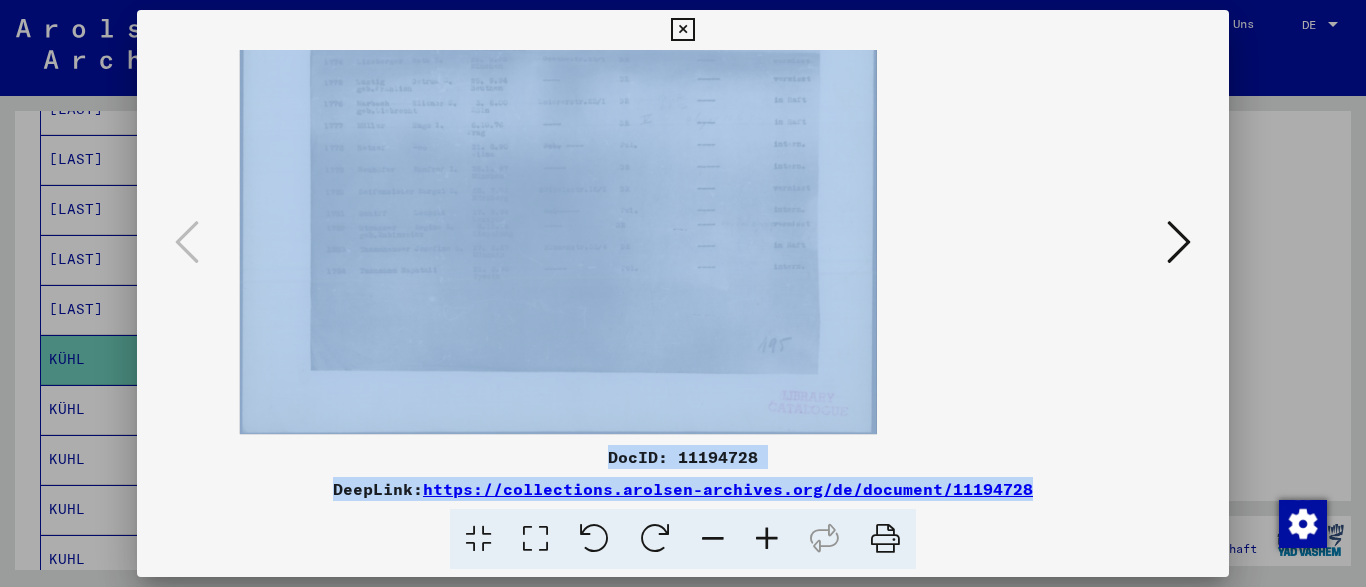 drag, startPoint x: 471, startPoint y: 363, endPoint x: 475, endPoint y: 376, distance: 13.601471 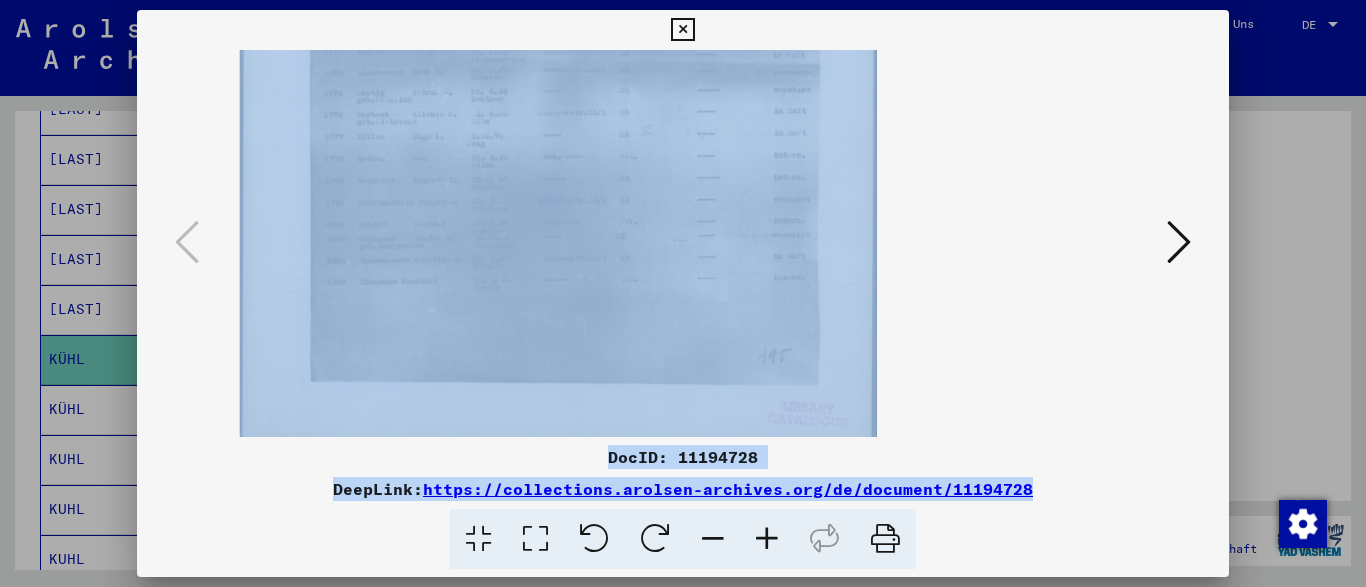 scroll, scrollTop: 0, scrollLeft: 0, axis: both 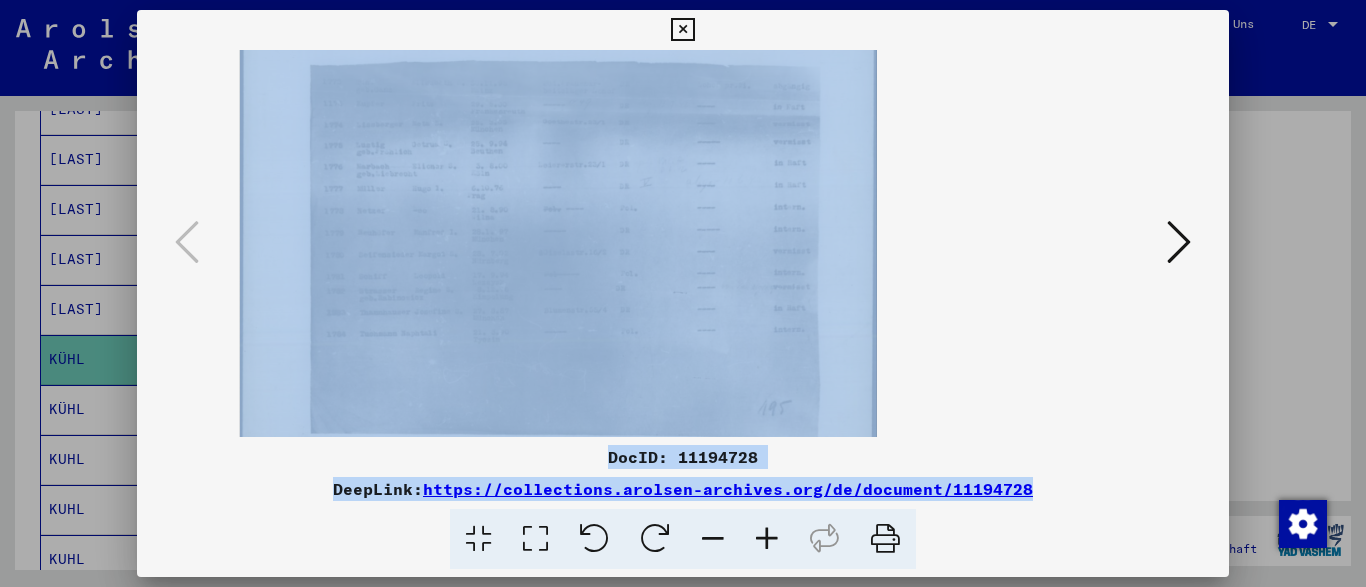 drag, startPoint x: 499, startPoint y: 173, endPoint x: 512, endPoint y: 324, distance: 151.55856 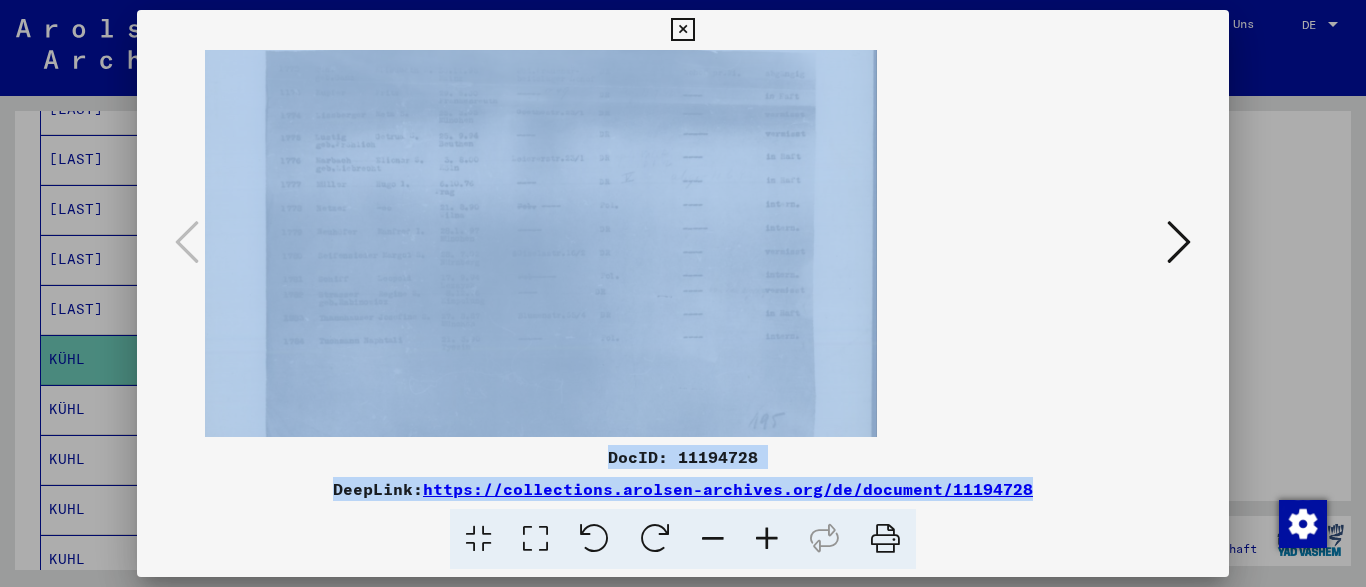 click at bounding box center [767, 539] 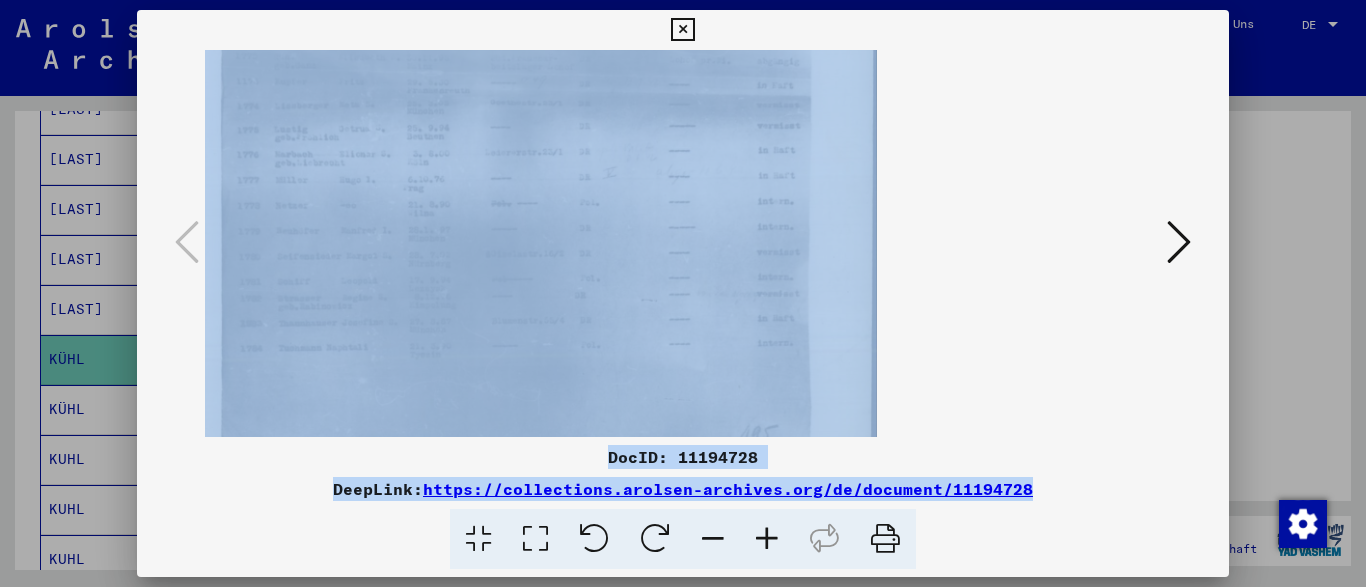 click at bounding box center (767, 539) 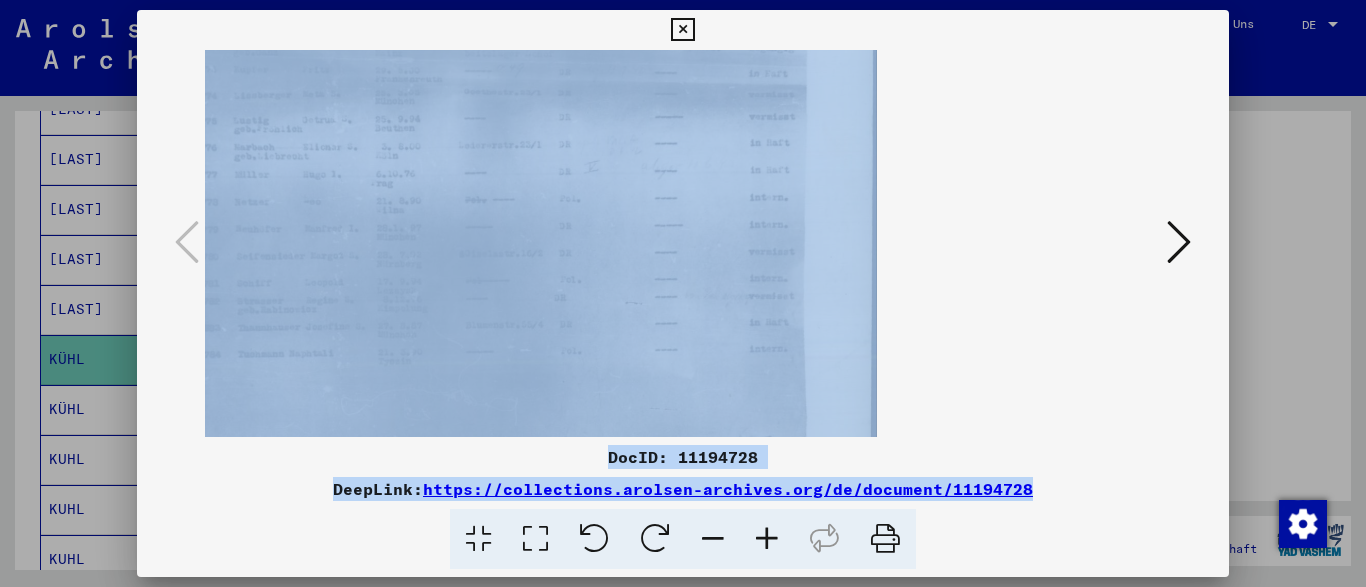 scroll, scrollTop: 0, scrollLeft: 0, axis: both 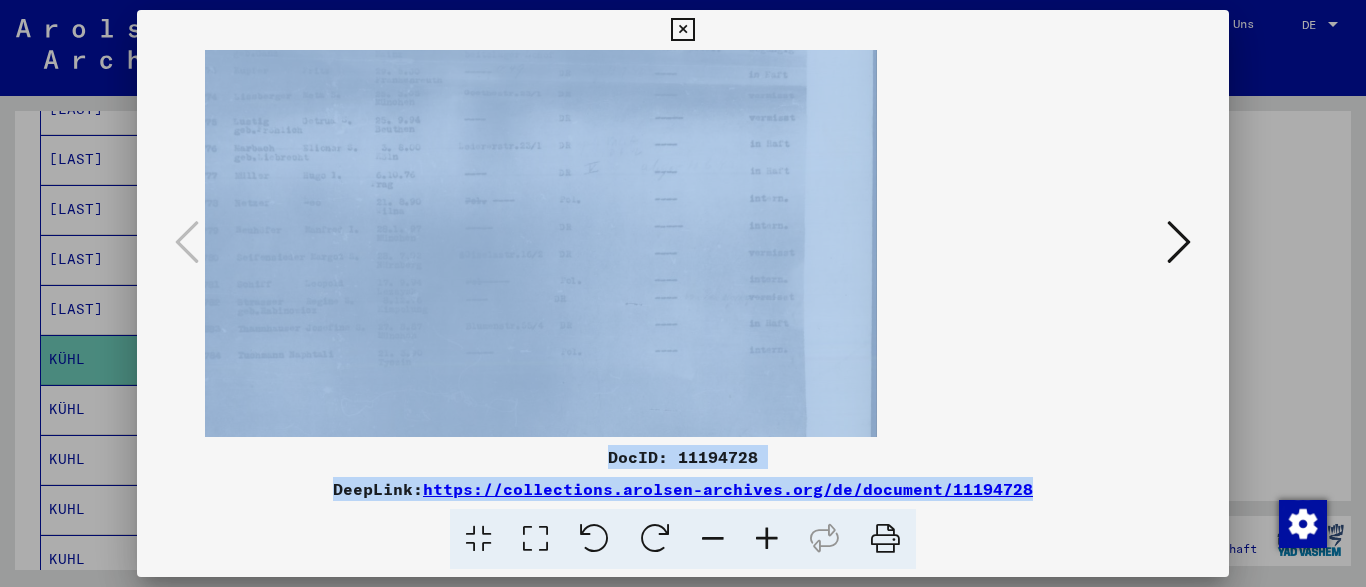 drag, startPoint x: 426, startPoint y: 274, endPoint x: 535, endPoint y: 327, distance: 121.20231 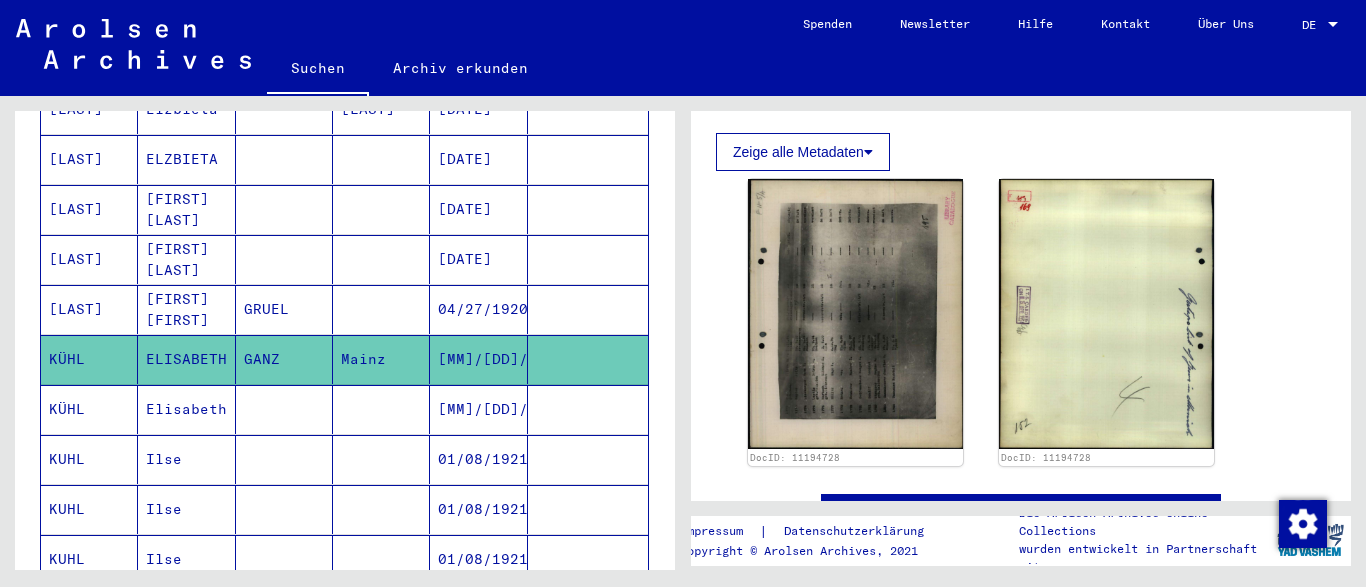 drag, startPoint x: 1352, startPoint y: 273, endPoint x: 1351, endPoint y: 291, distance: 18.027756 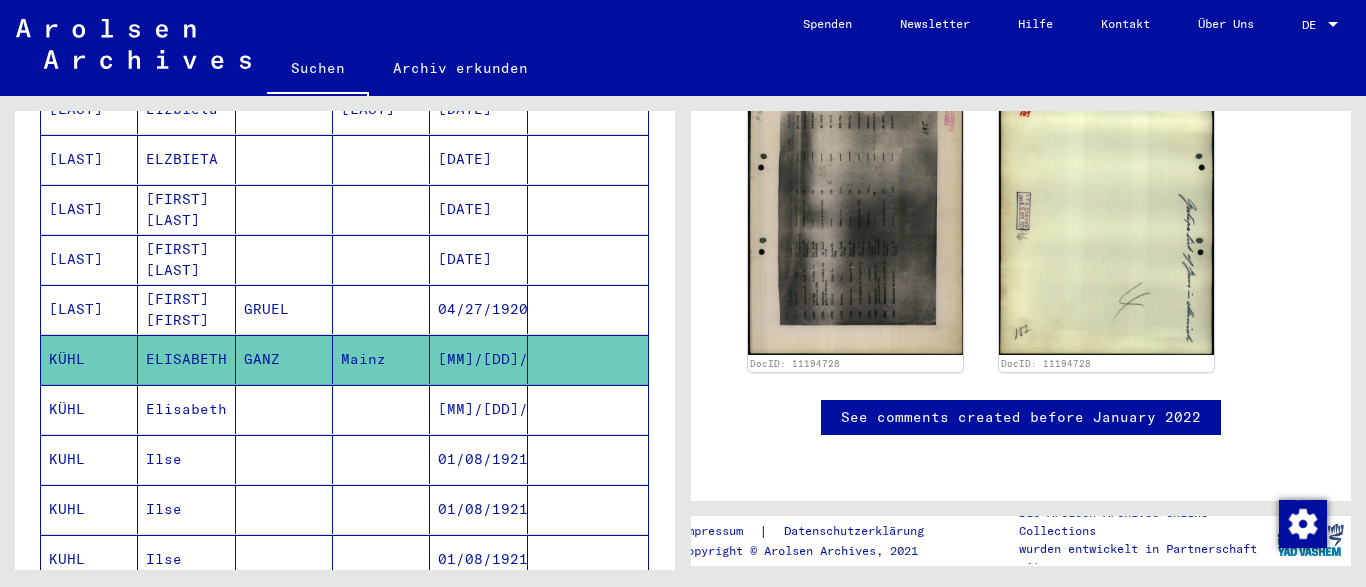scroll, scrollTop: 549, scrollLeft: 0, axis: vertical 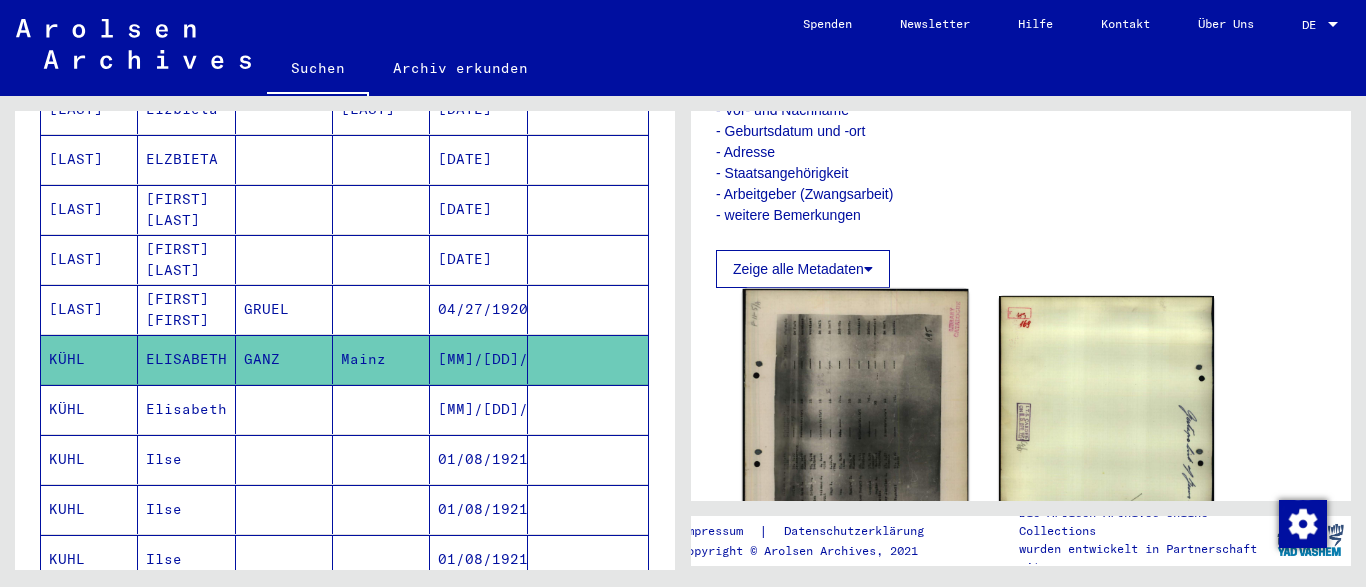 click 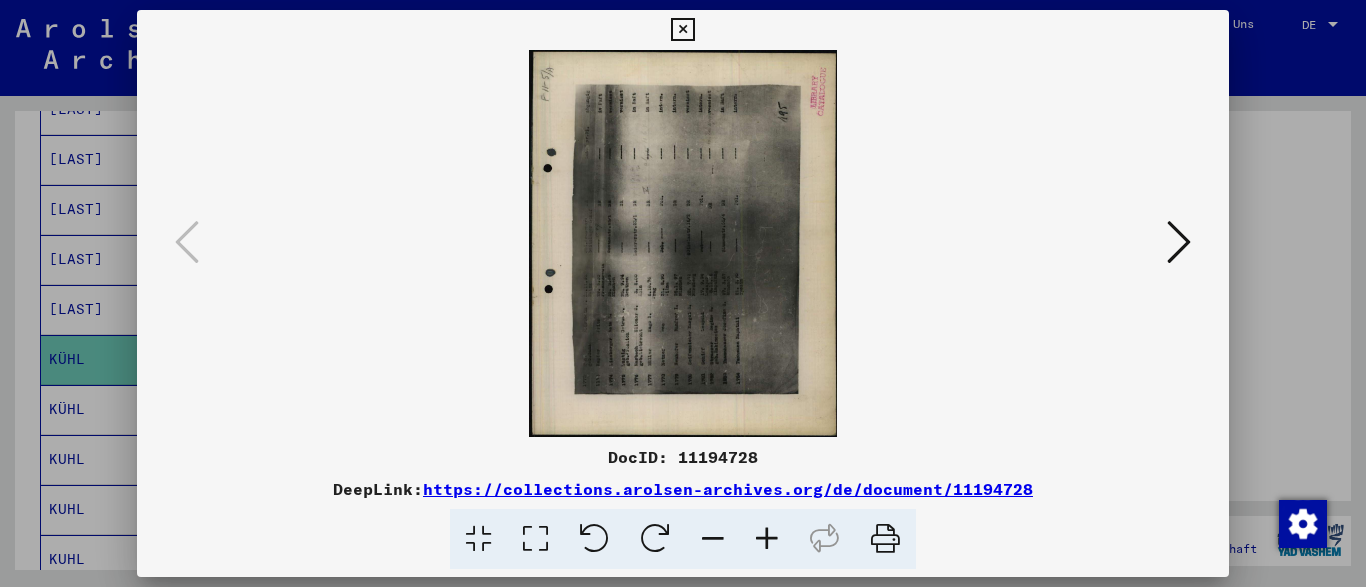 click at bounding box center [767, 539] 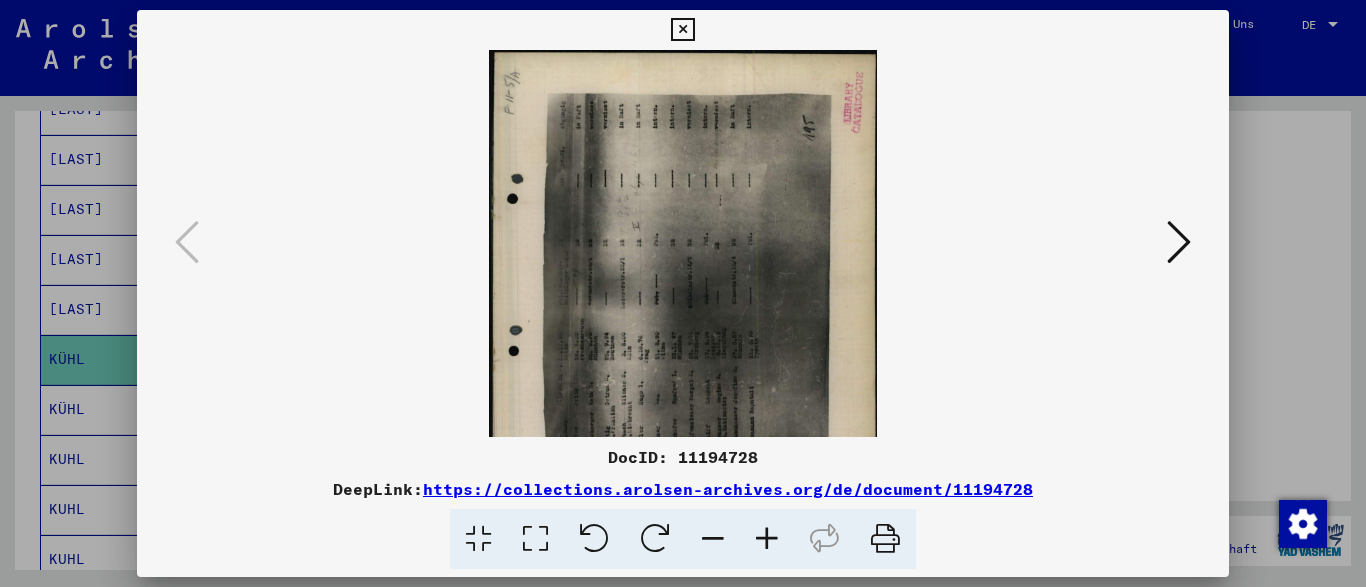 click at bounding box center (767, 539) 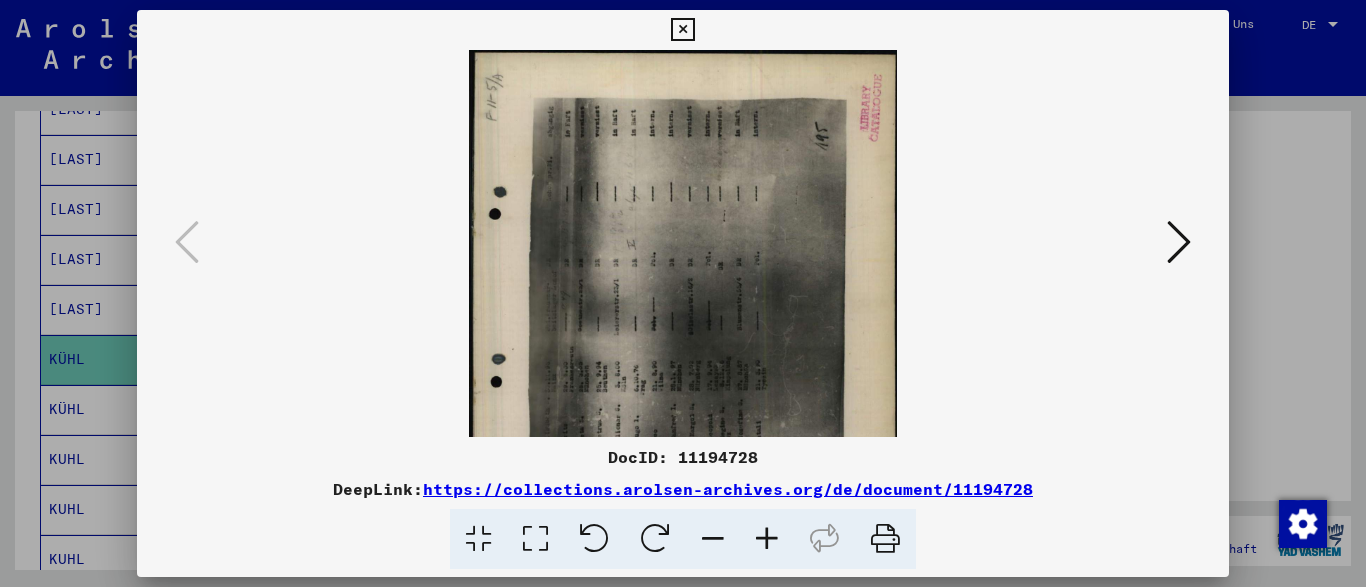 click at bounding box center (767, 539) 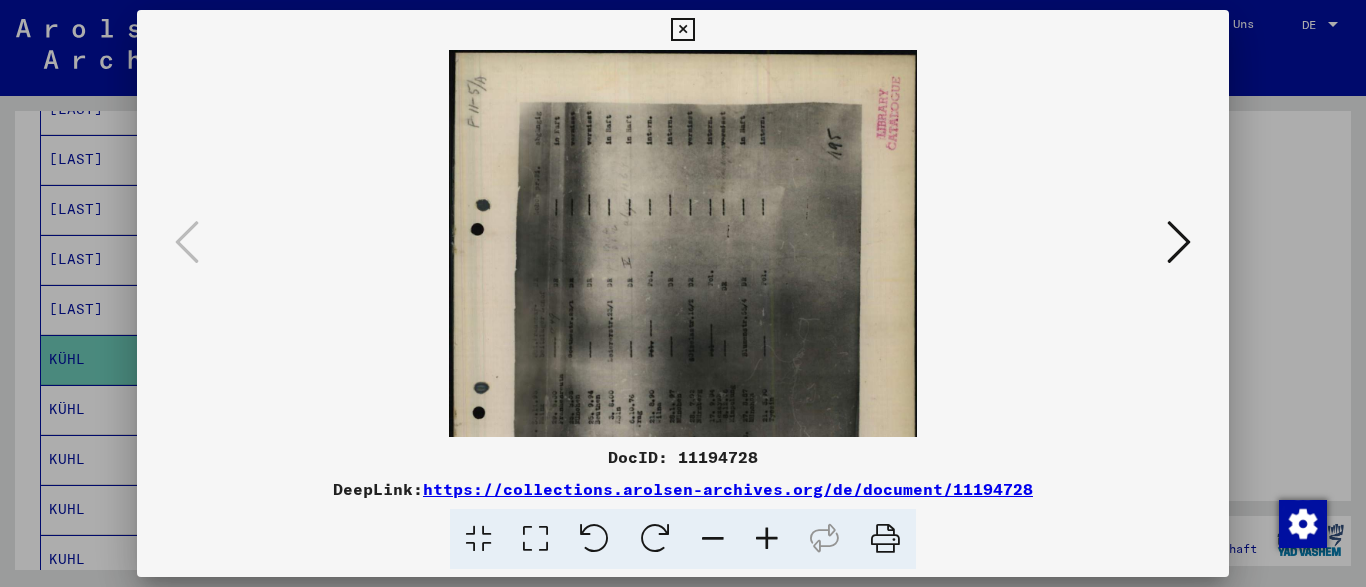 click at bounding box center (767, 539) 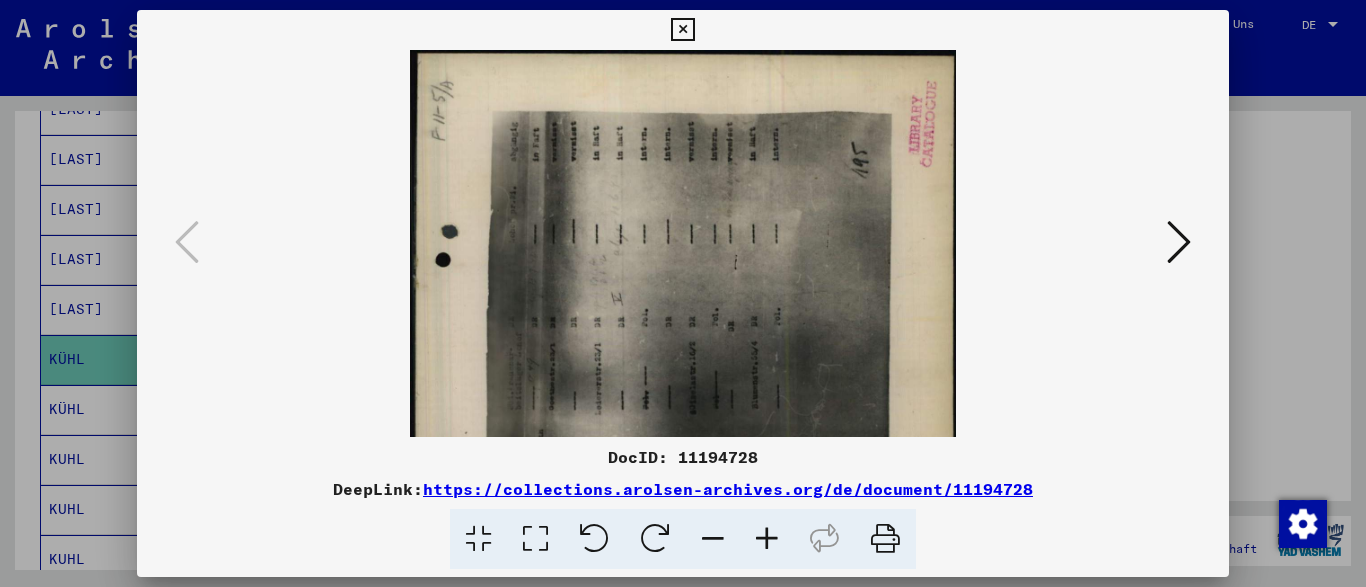 click at bounding box center [767, 539] 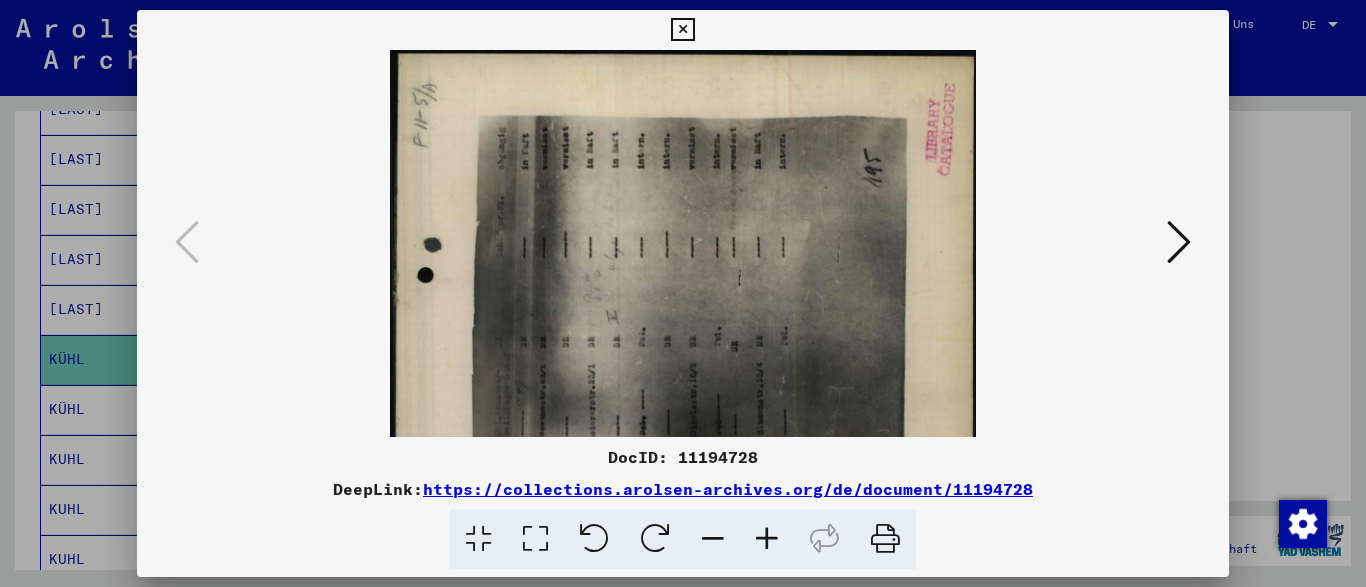 click at bounding box center (767, 539) 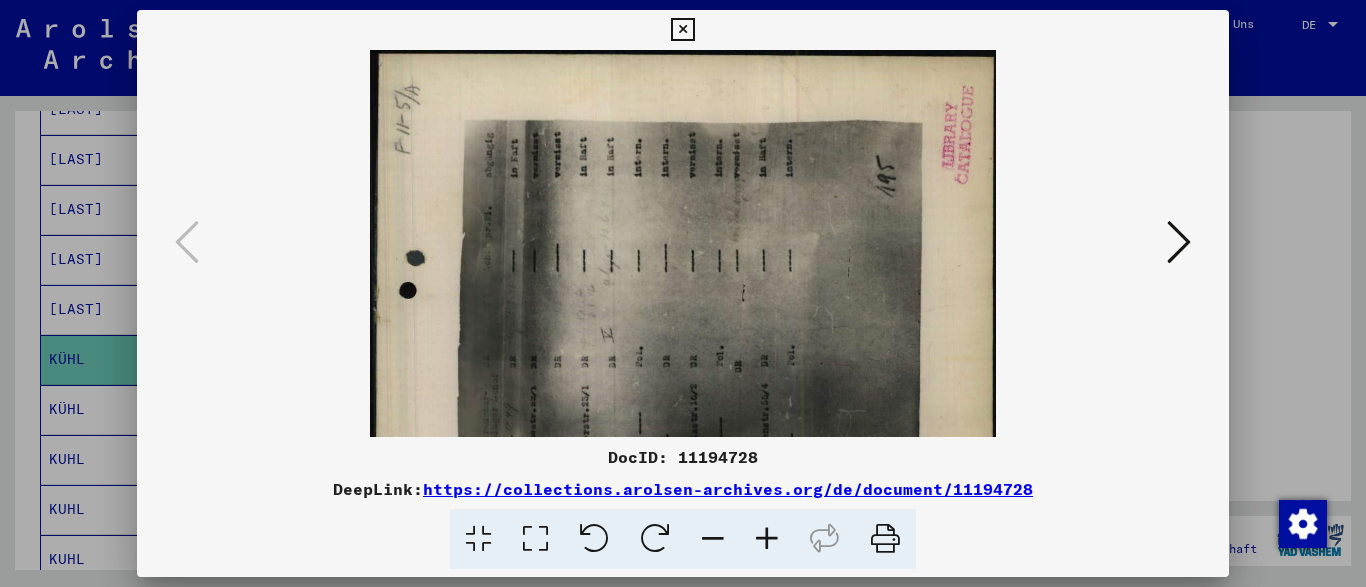click at bounding box center [767, 539] 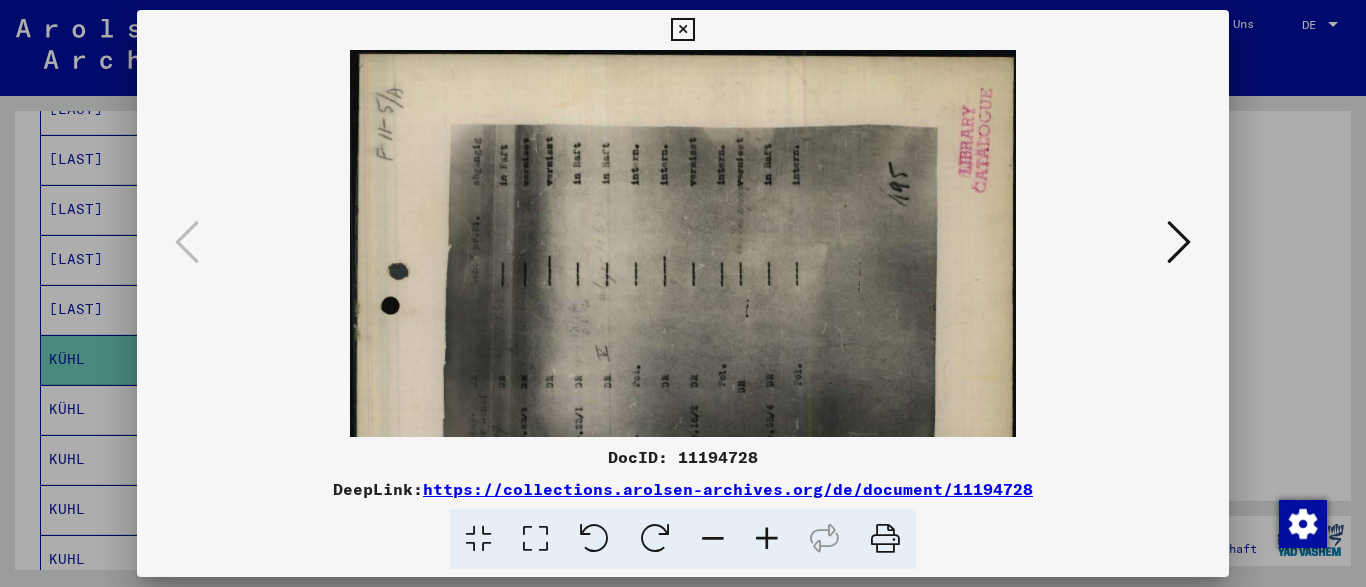 click at bounding box center [767, 539] 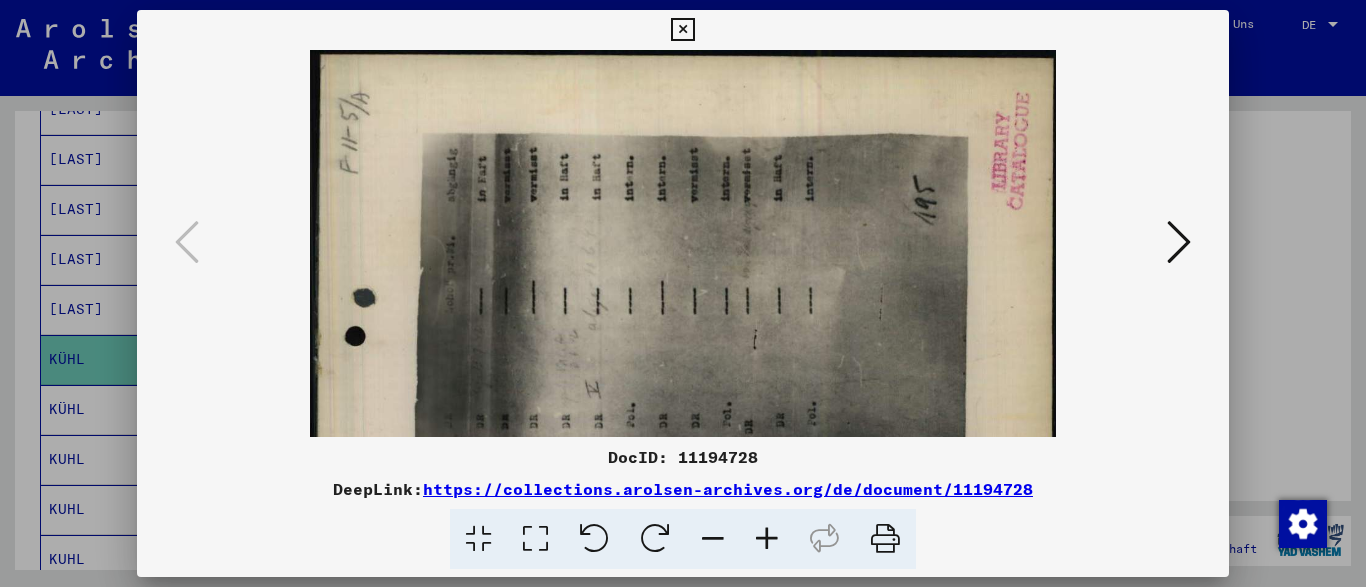 click at bounding box center (767, 539) 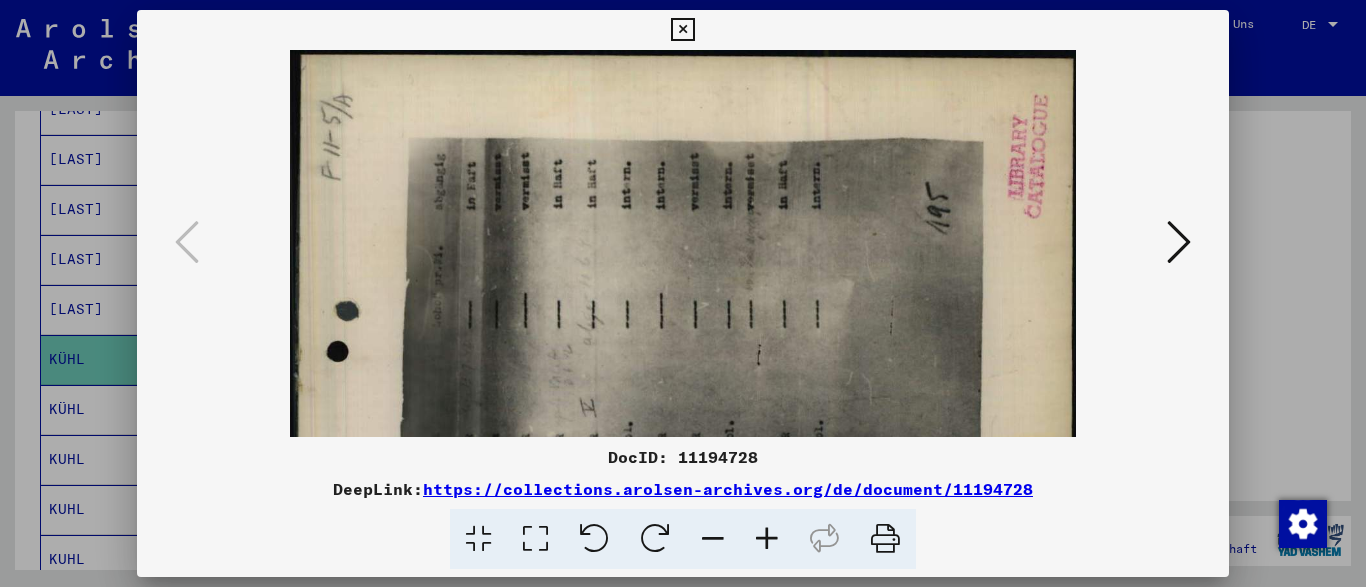 click at bounding box center (767, 539) 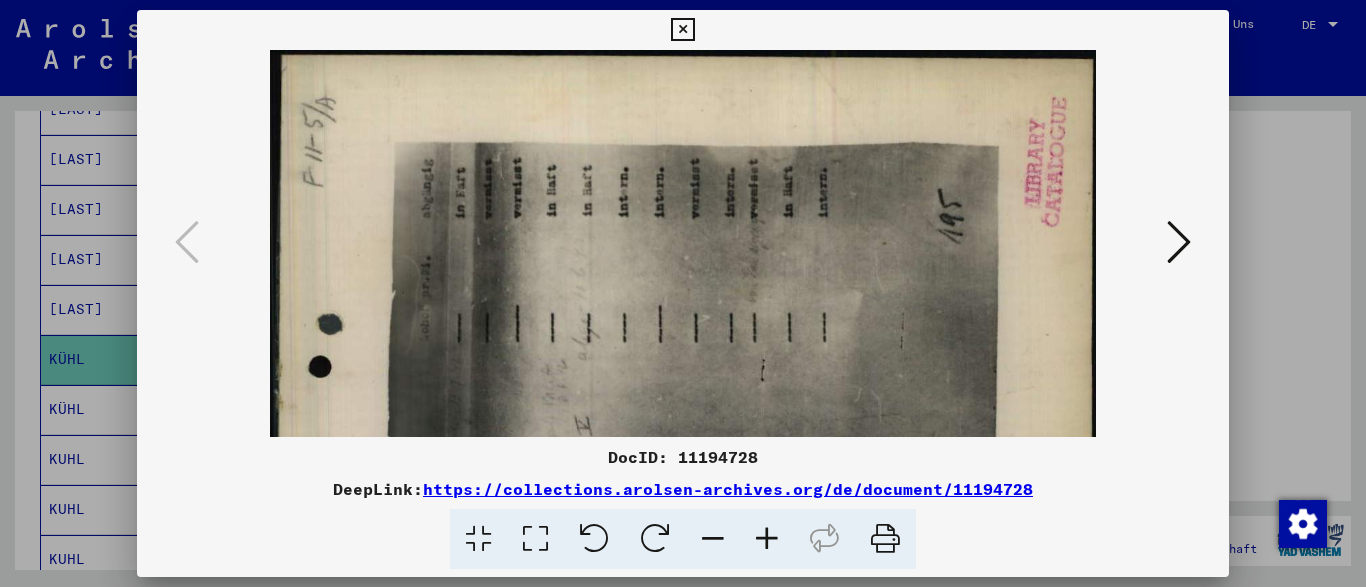 click at bounding box center (767, 539) 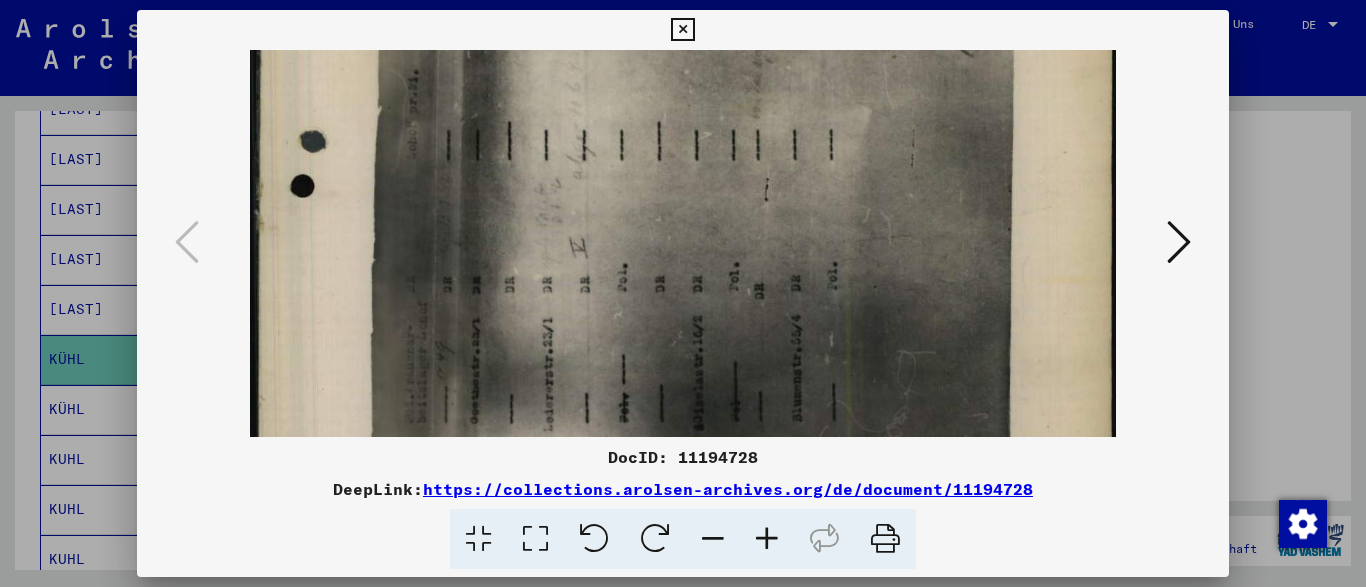 drag, startPoint x: 729, startPoint y: 279, endPoint x: 717, endPoint y: 70, distance: 209.34421 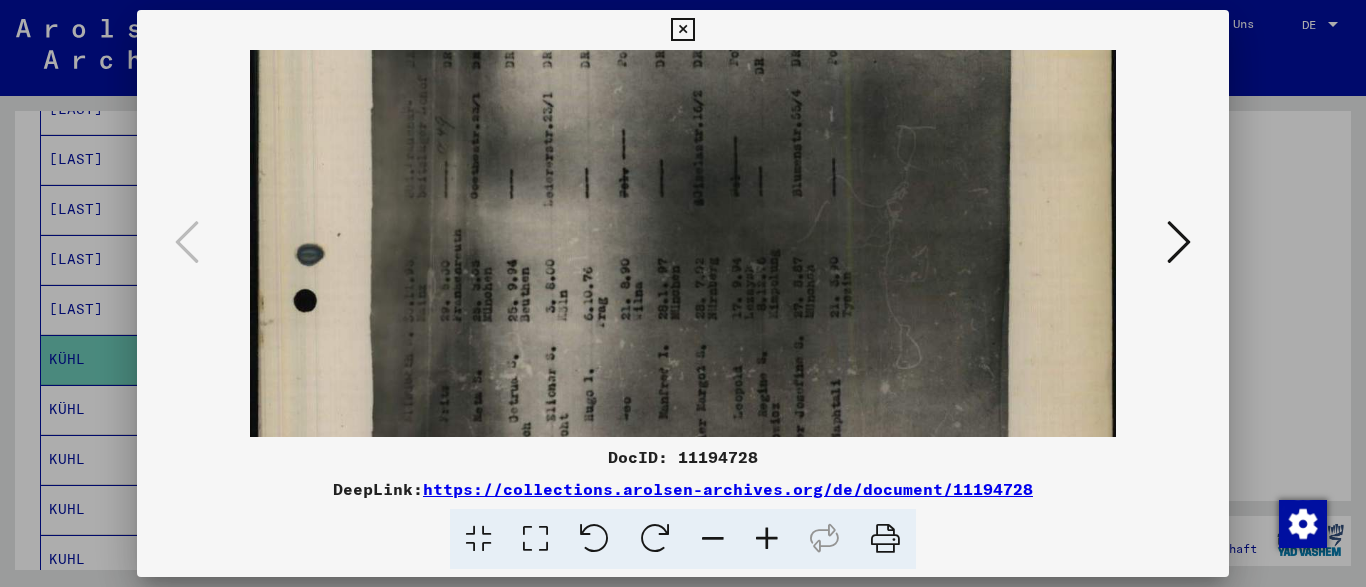 drag, startPoint x: 691, startPoint y: 312, endPoint x: 700, endPoint y: 96, distance: 216.18742 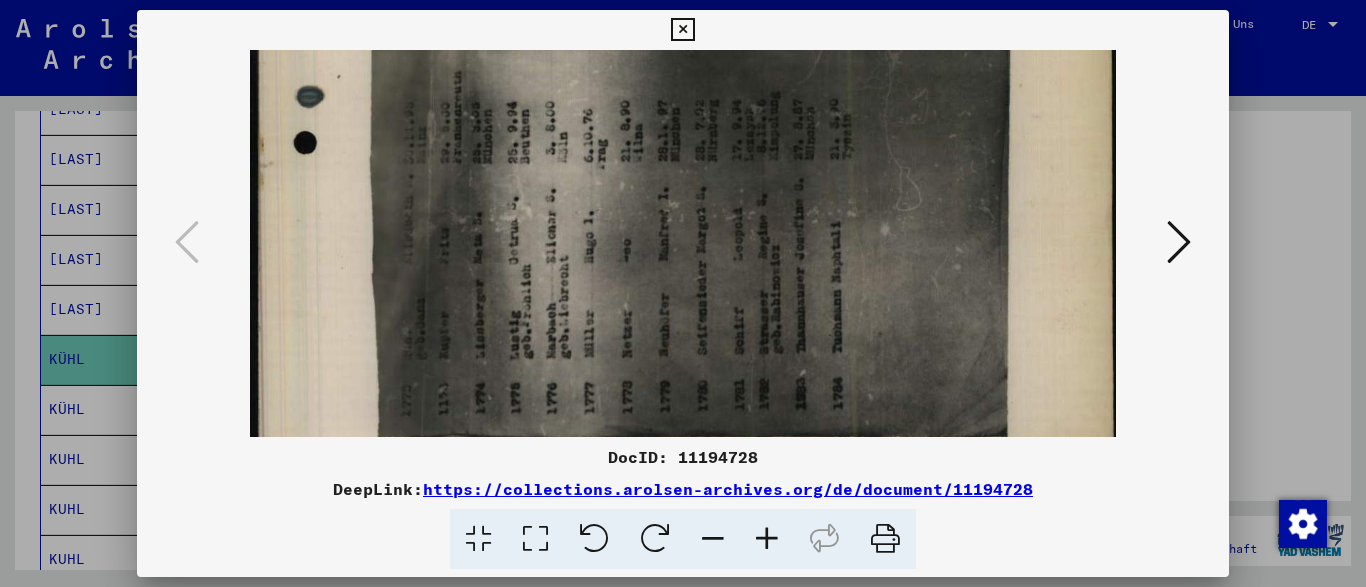 scroll, scrollTop: 587, scrollLeft: 0, axis: vertical 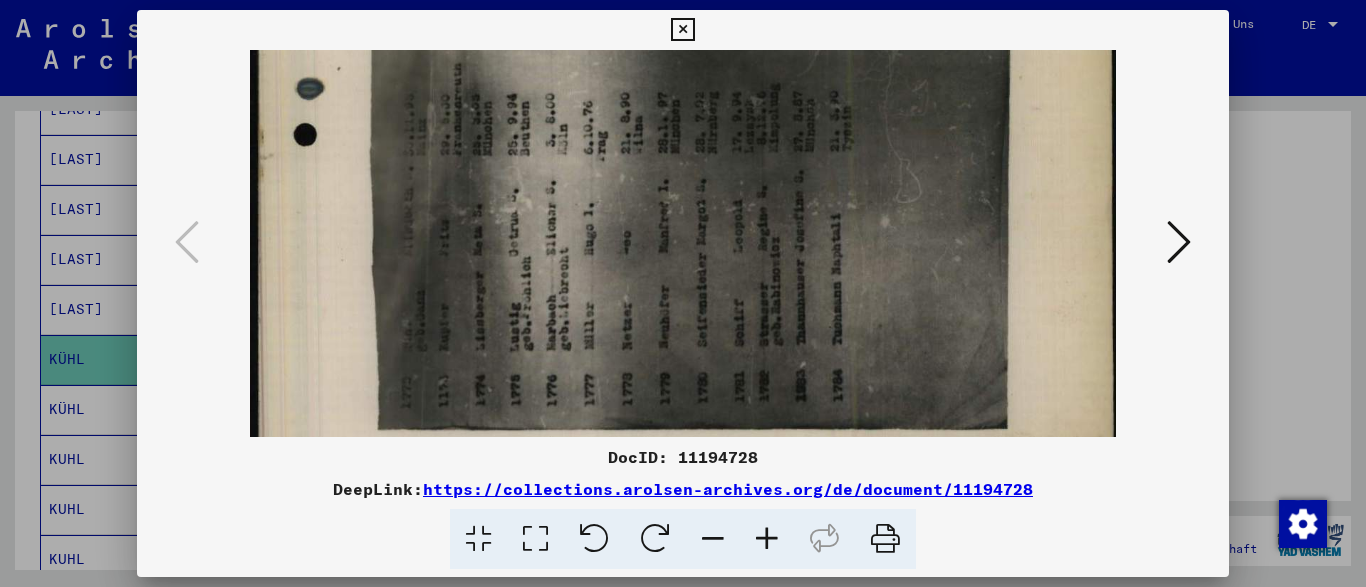 drag, startPoint x: 690, startPoint y: 269, endPoint x: 706, endPoint y: 107, distance: 162.78821 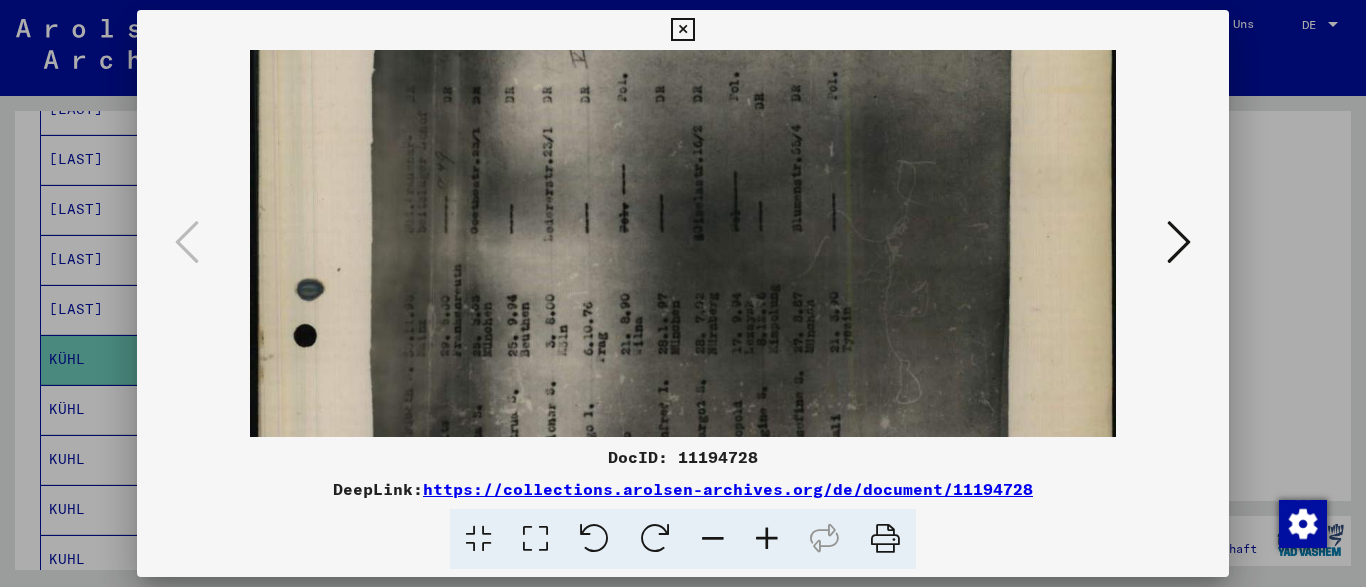 scroll, scrollTop: 361, scrollLeft: 0, axis: vertical 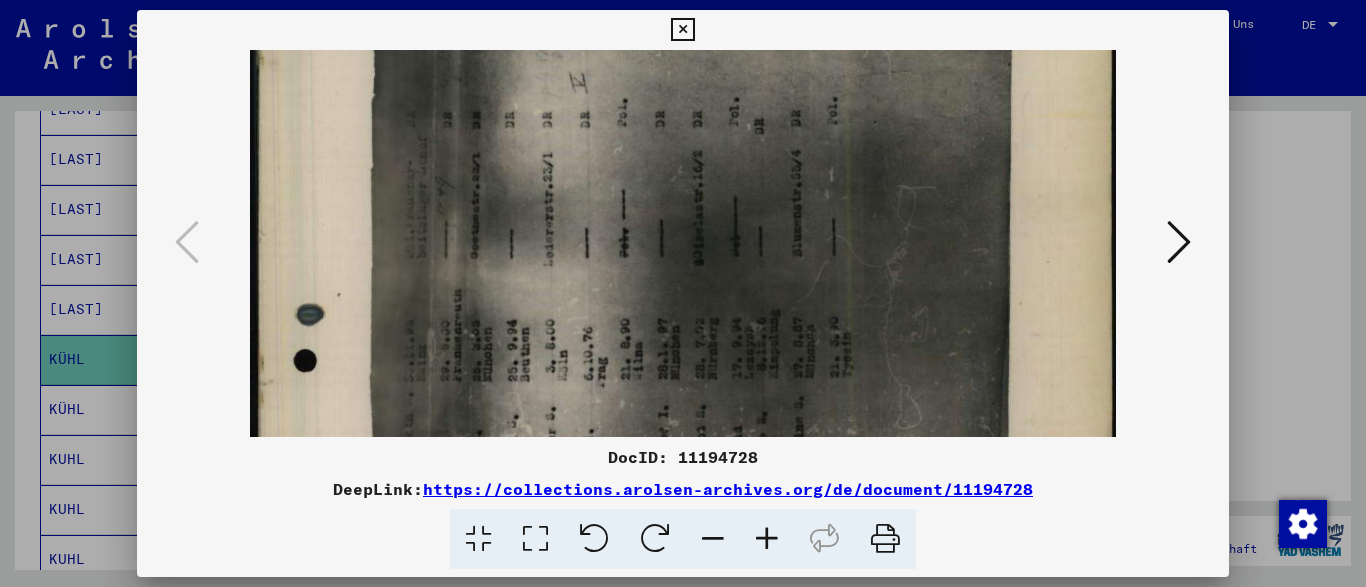 drag, startPoint x: 523, startPoint y: 181, endPoint x: 572, endPoint y: 407, distance: 231.25095 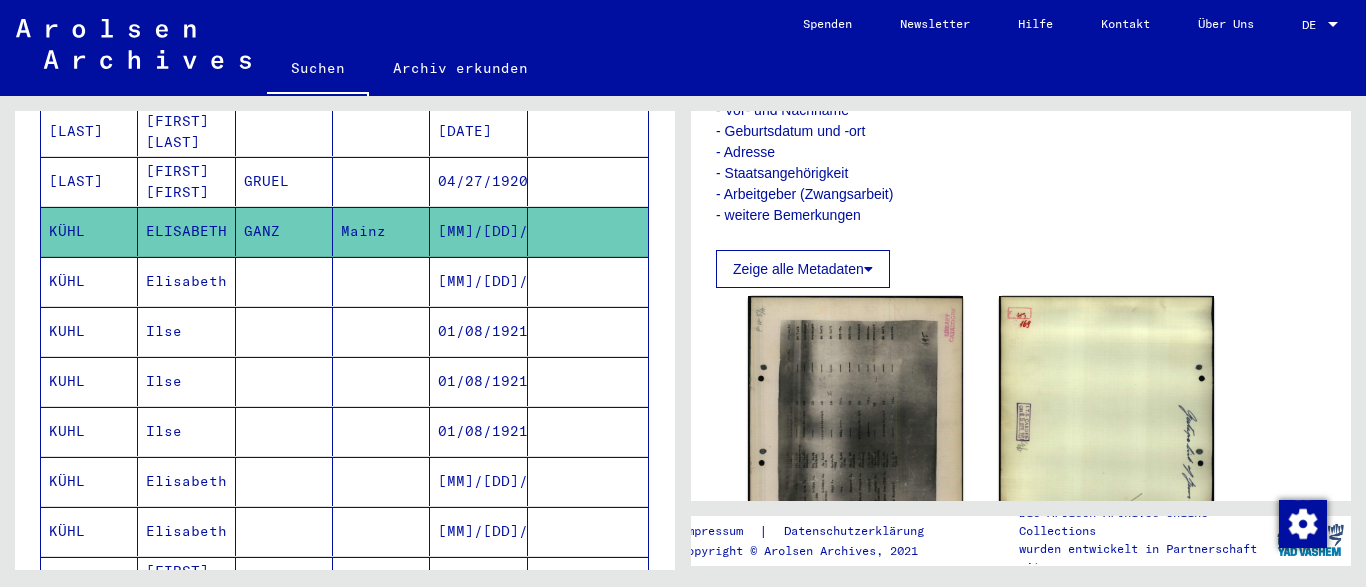 scroll, scrollTop: 1015, scrollLeft: 0, axis: vertical 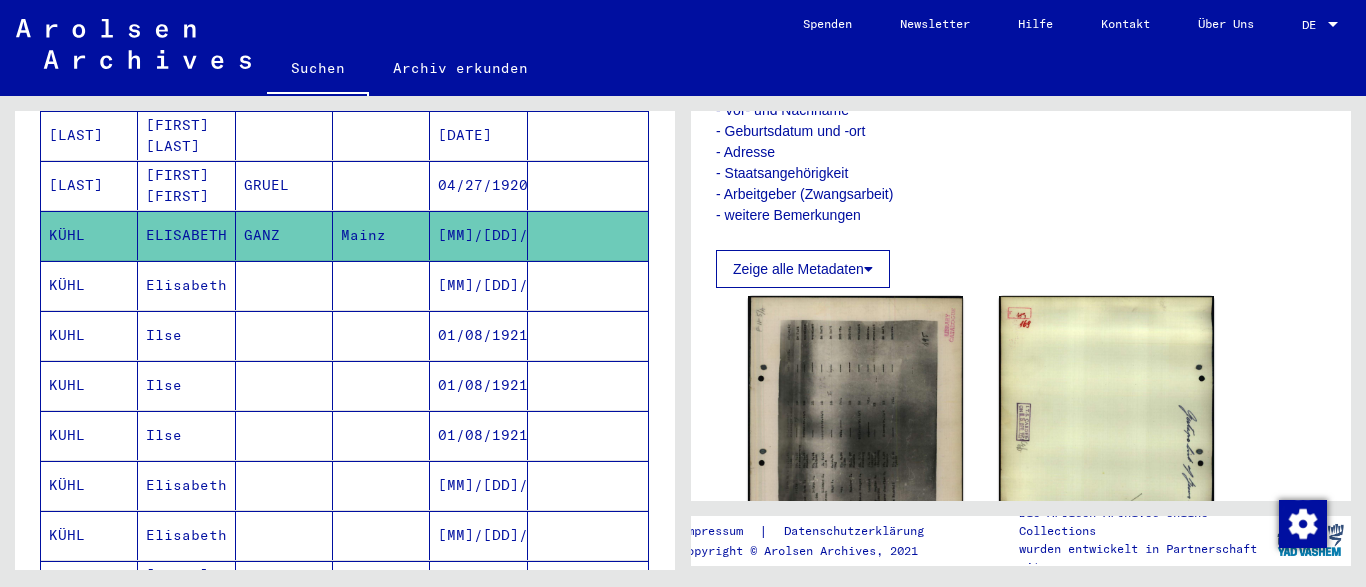 click on "Elisabeth" at bounding box center [186, 535] 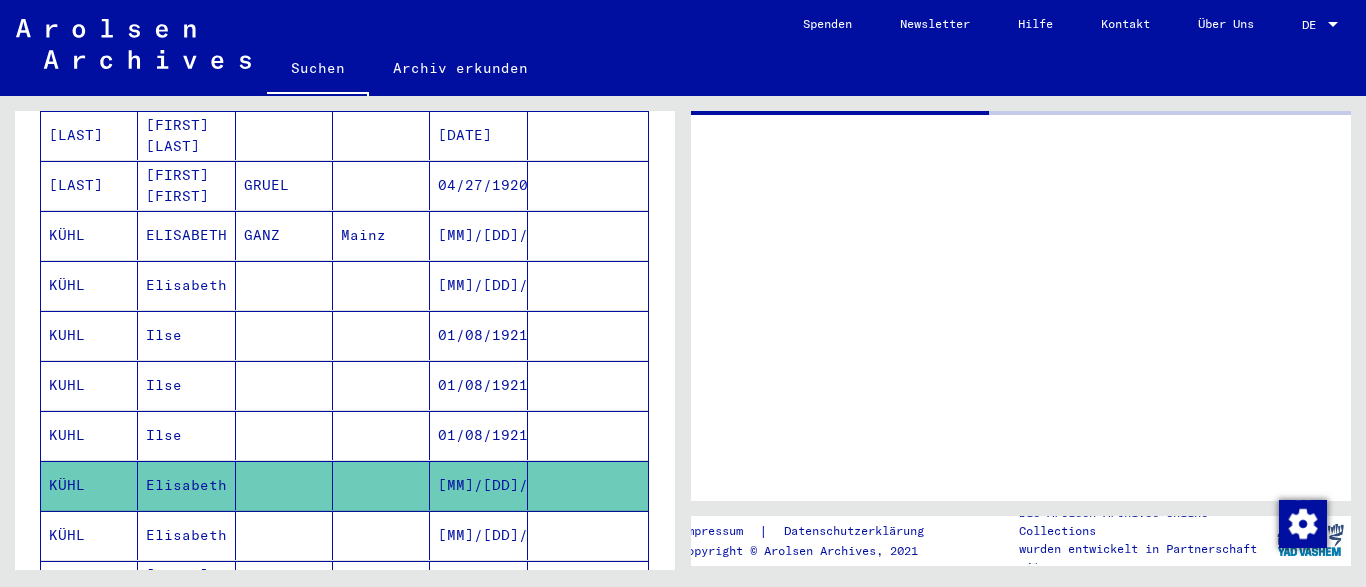 scroll, scrollTop: 0, scrollLeft: 0, axis: both 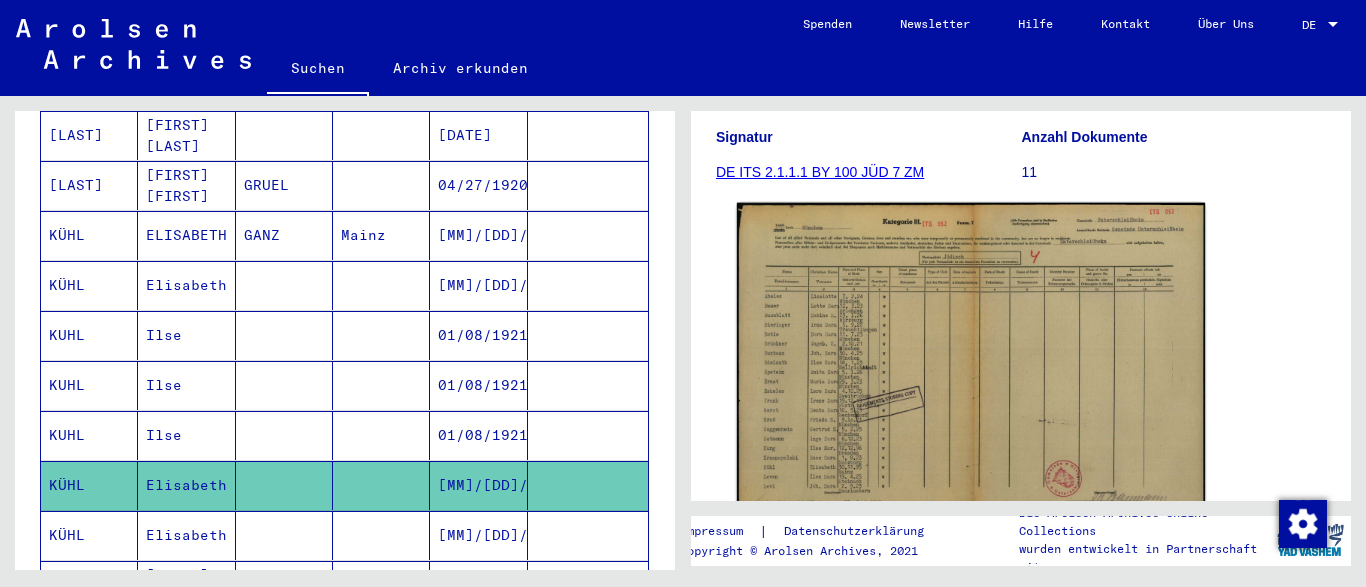 click 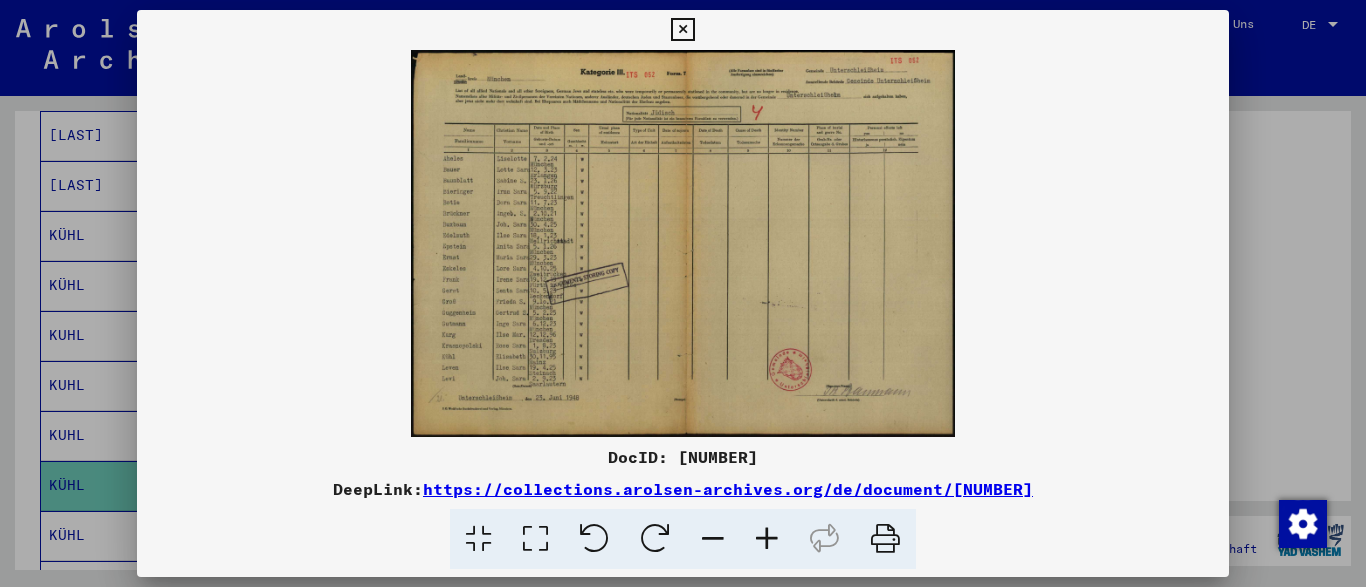 click at bounding box center [767, 539] 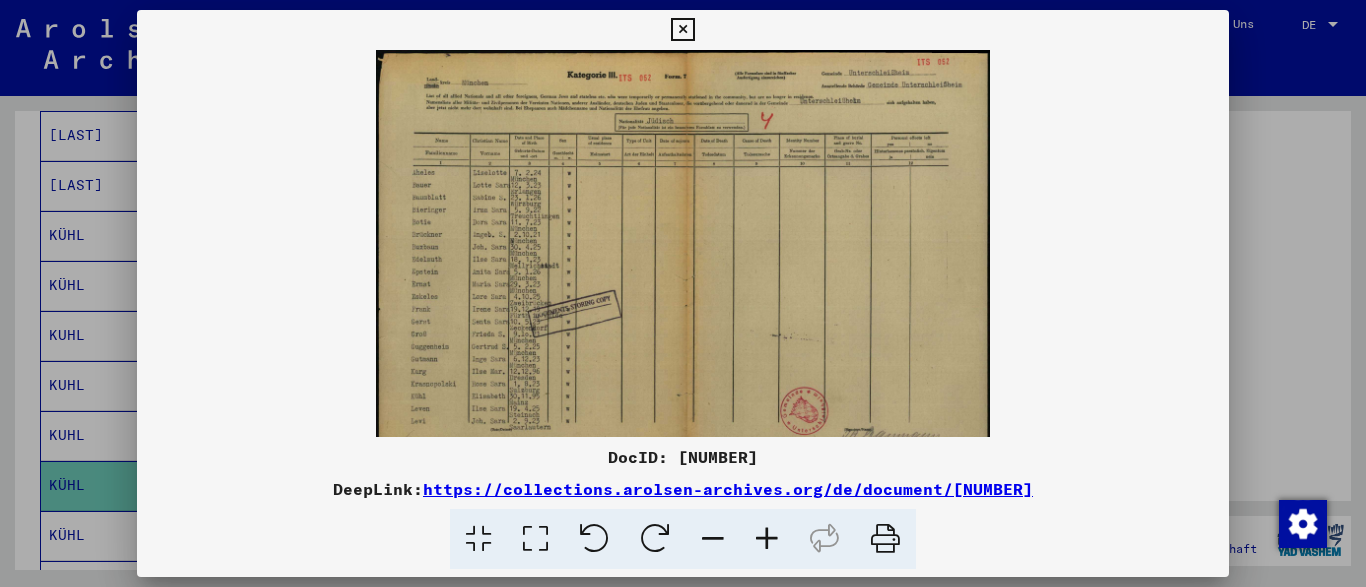 click at bounding box center [767, 539] 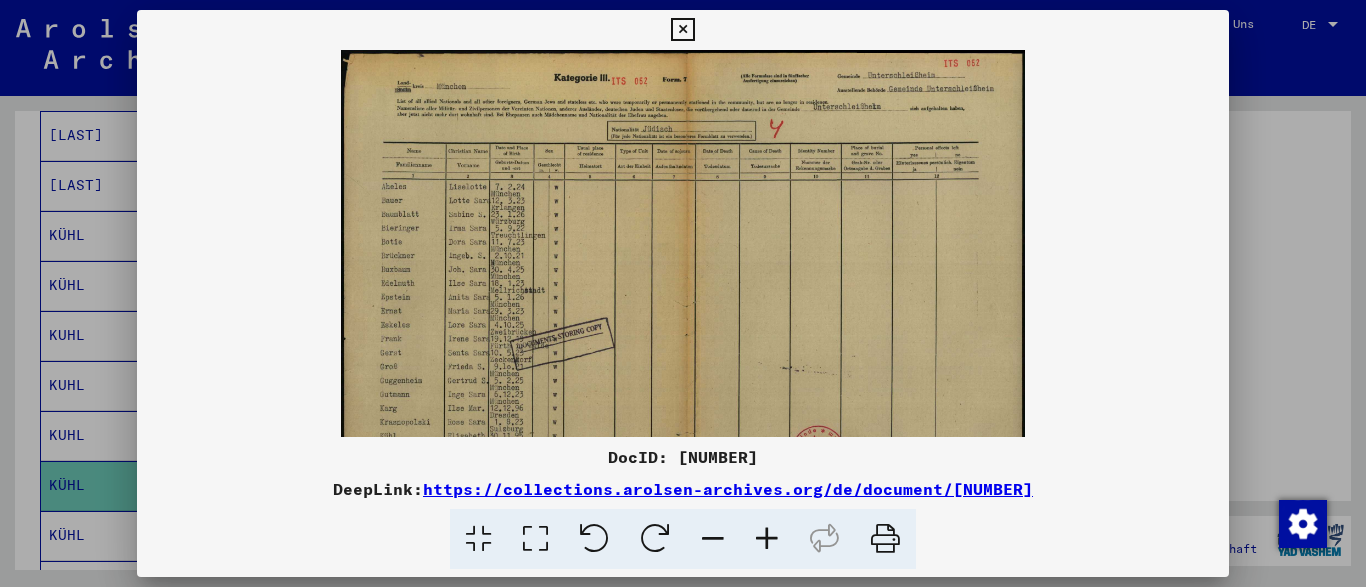 click at bounding box center [767, 539] 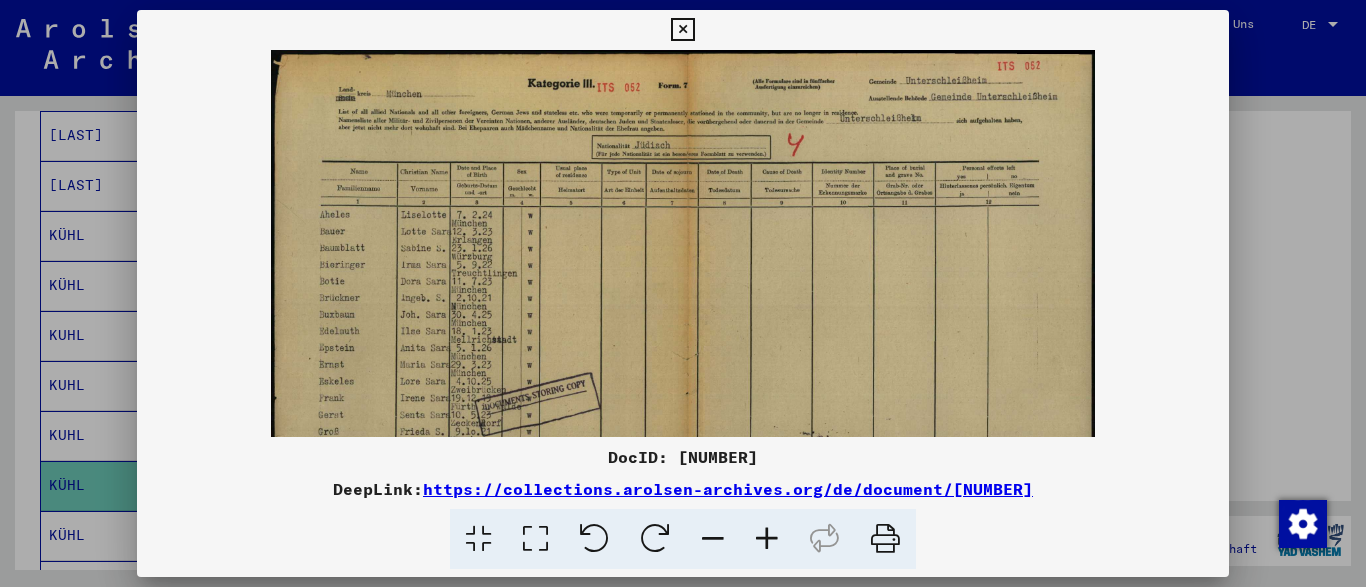 click at bounding box center [767, 539] 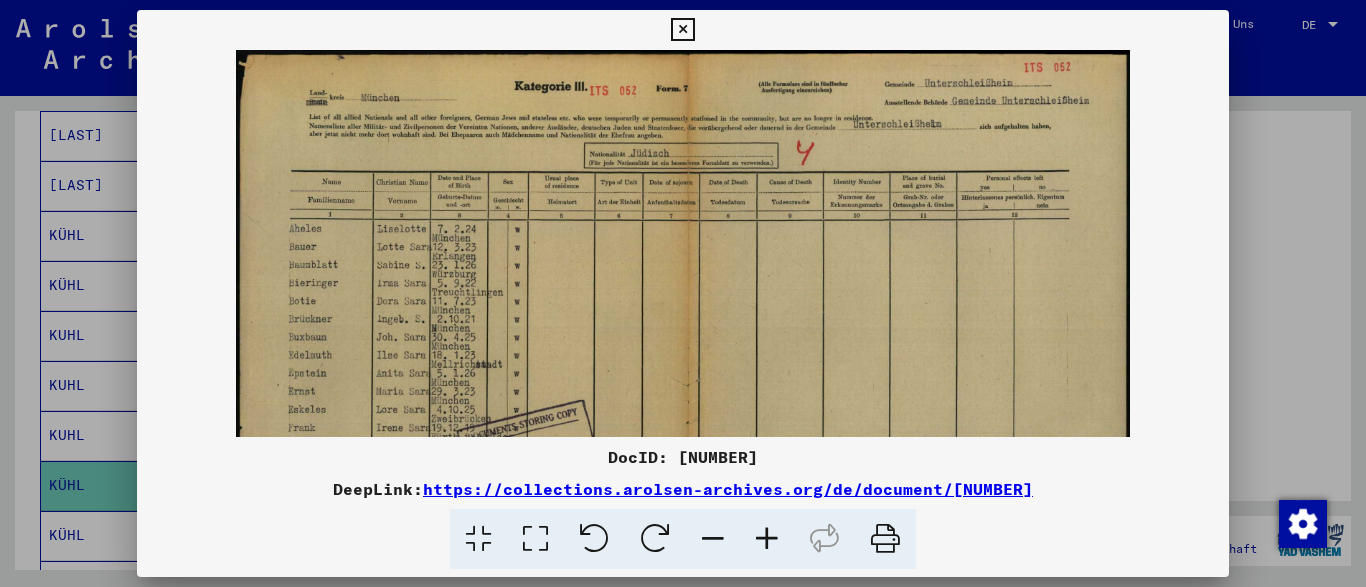 click at bounding box center (767, 539) 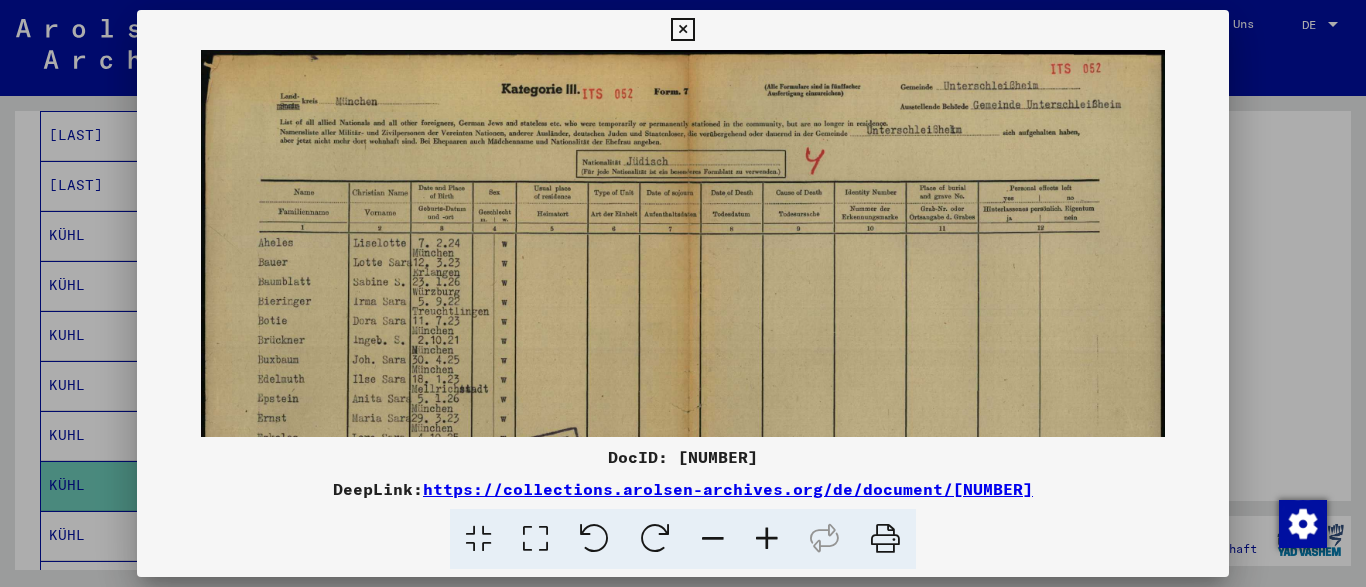 click at bounding box center [767, 539] 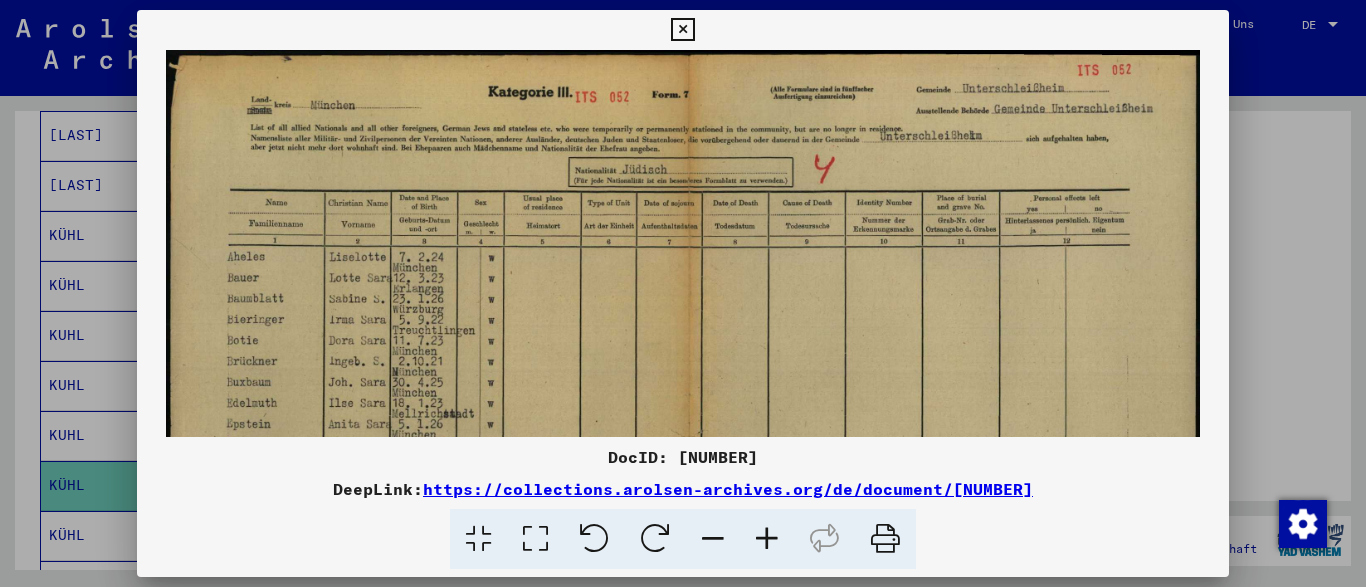 click at bounding box center [767, 539] 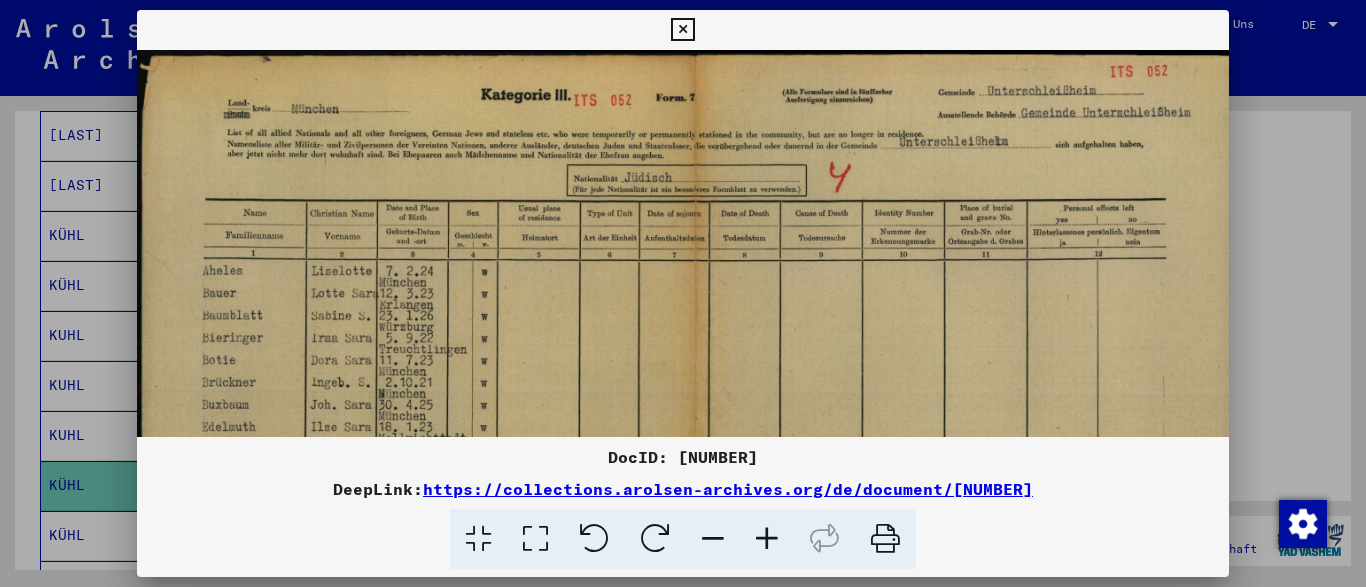 click at bounding box center (767, 539) 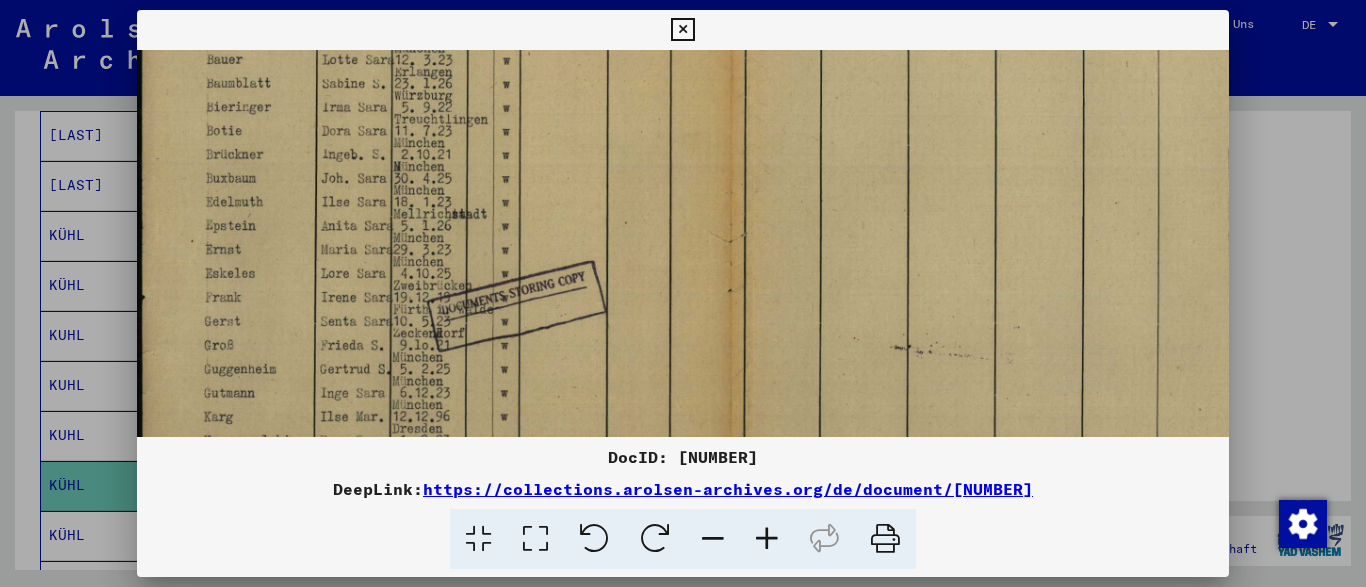 scroll, scrollTop: 250, scrollLeft: 0, axis: vertical 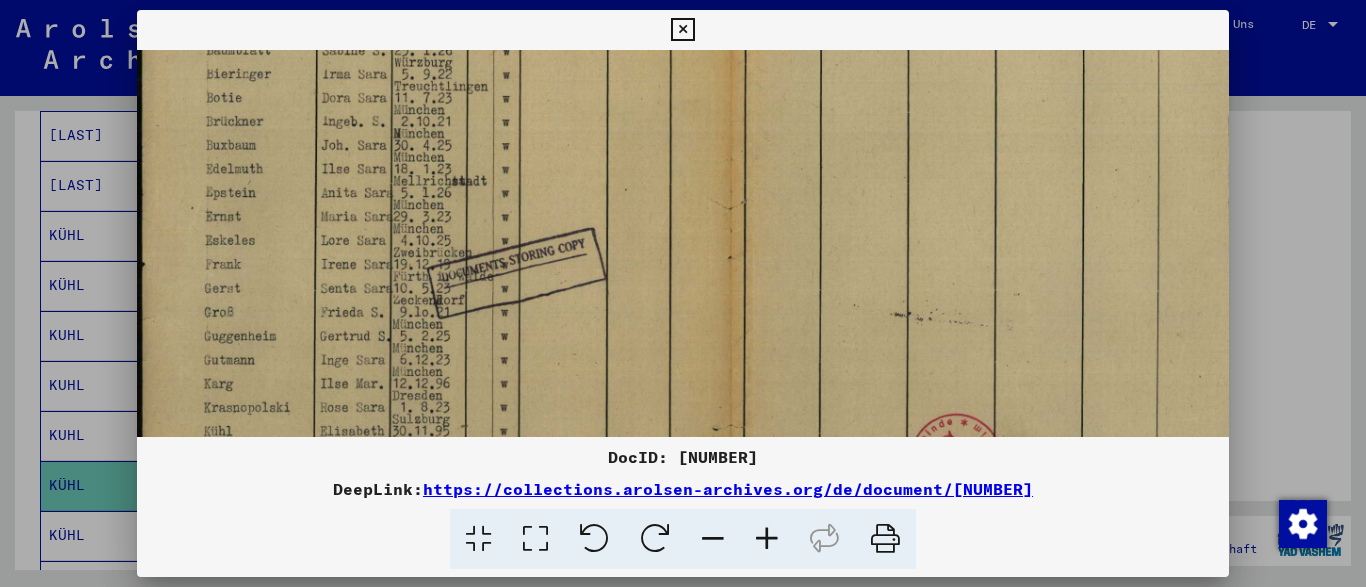 drag, startPoint x: 552, startPoint y: 371, endPoint x: 681, endPoint y: 89, distance: 310.10483 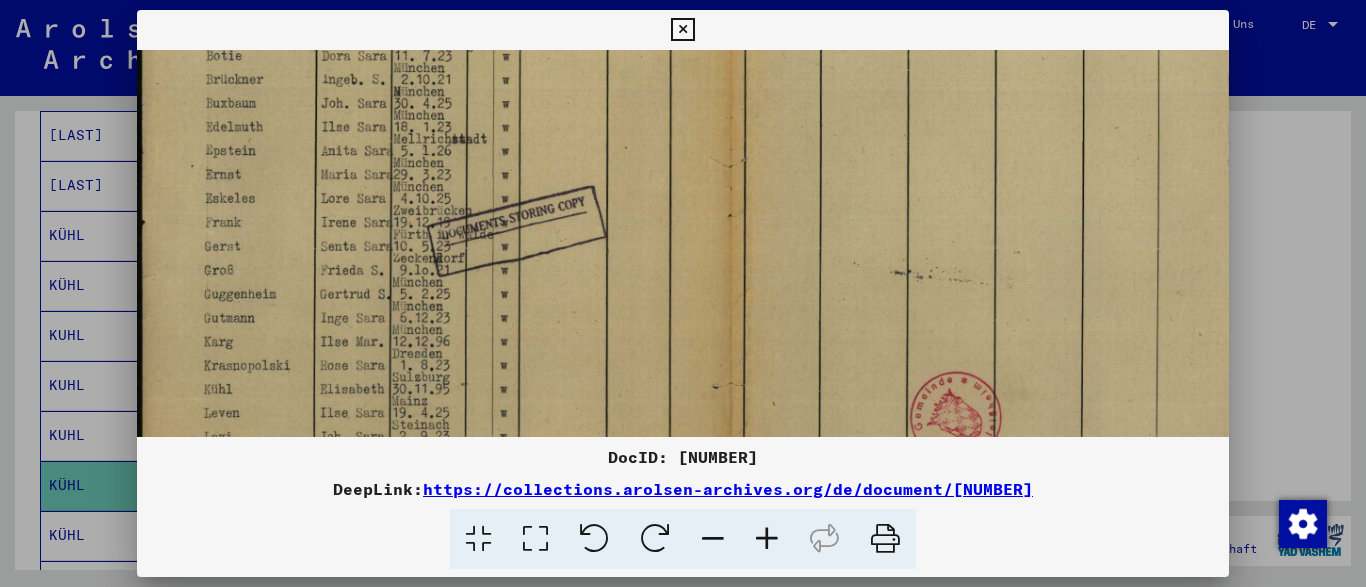 scroll, scrollTop: 325, scrollLeft: 0, axis: vertical 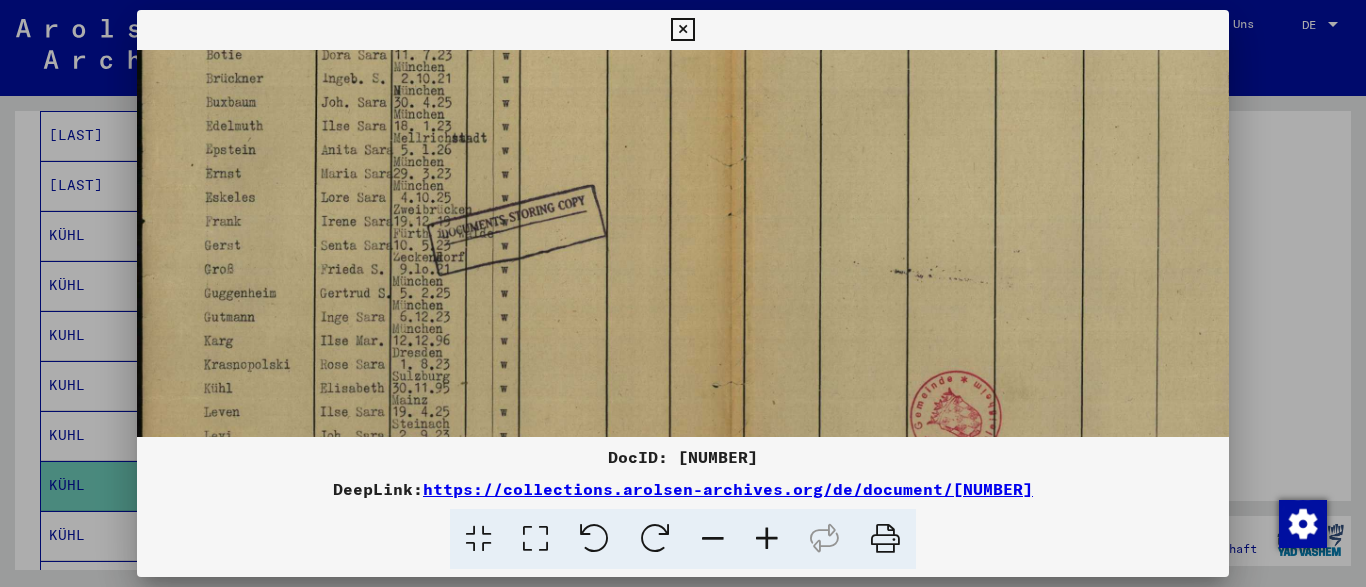 drag, startPoint x: 616, startPoint y: 304, endPoint x: 624, endPoint y: 262, distance: 42.755116 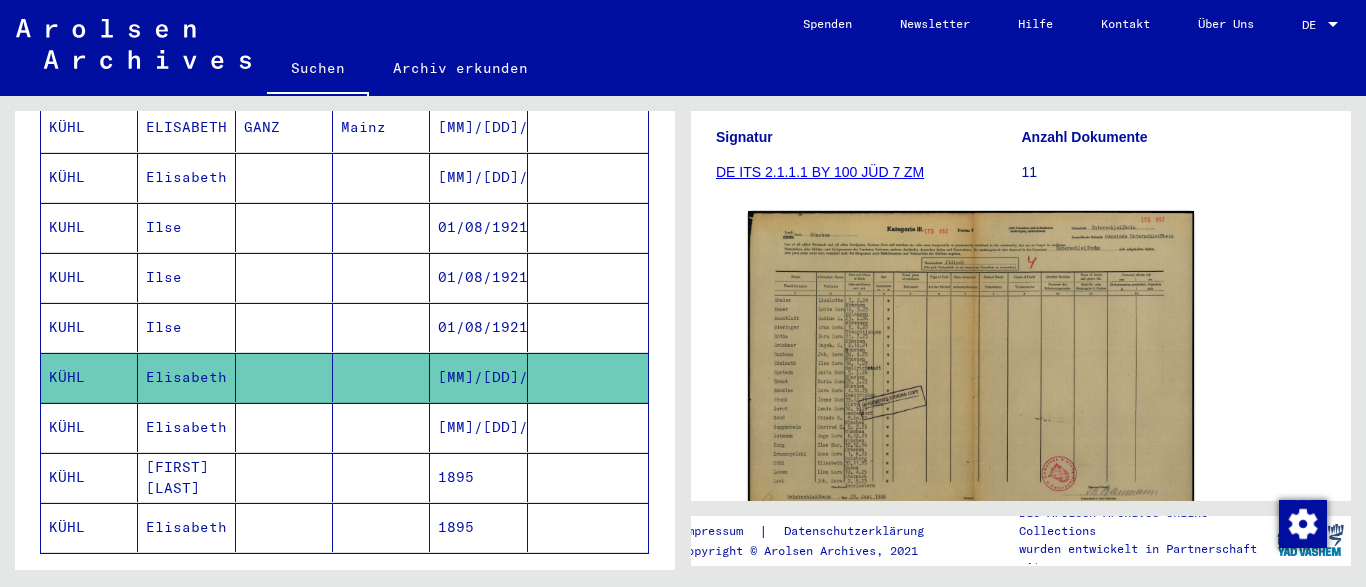 scroll, scrollTop: 1135, scrollLeft: 0, axis: vertical 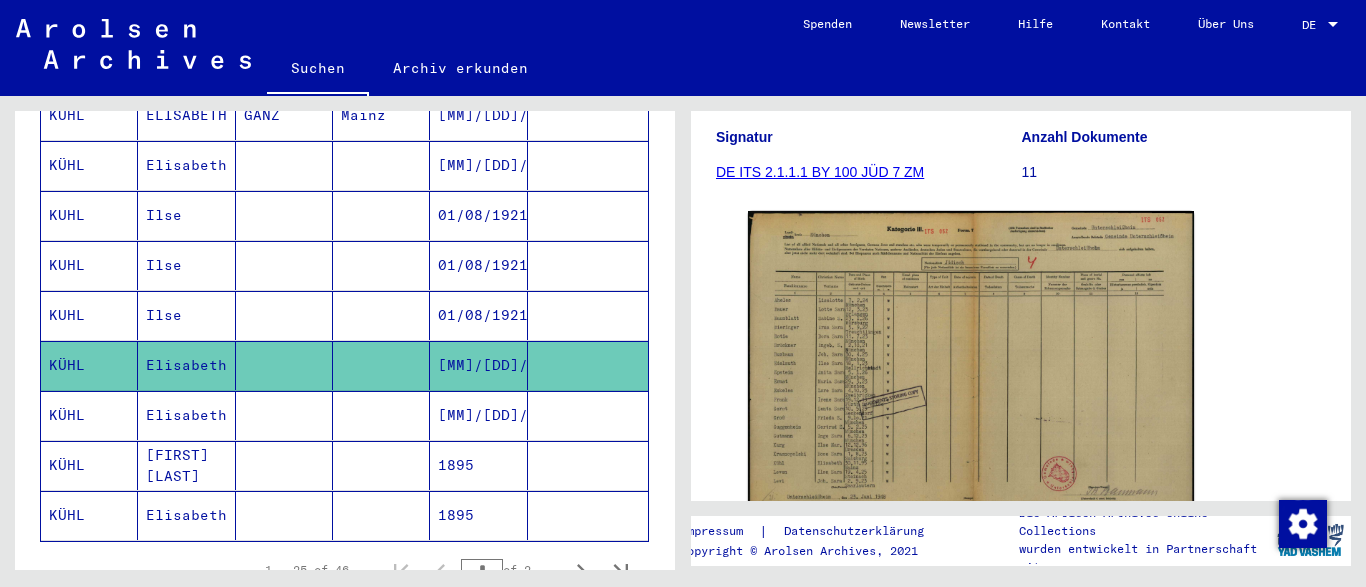 click on "[FIRST] [LAST]" at bounding box center (186, 515) 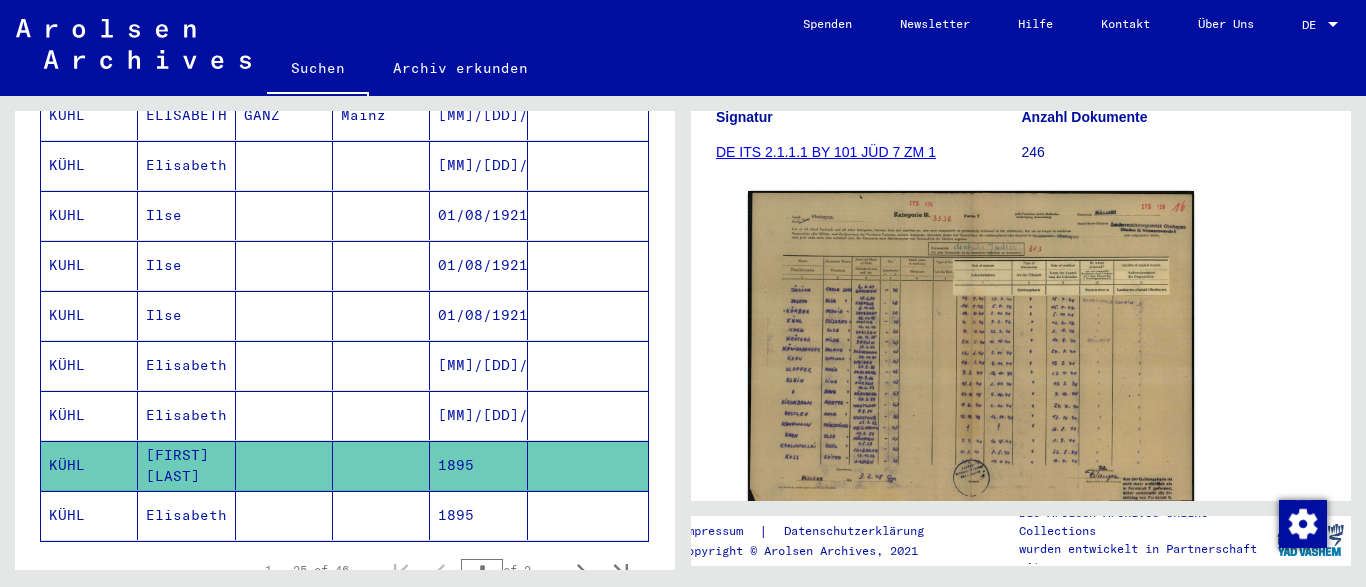 scroll, scrollTop: 315, scrollLeft: 0, axis: vertical 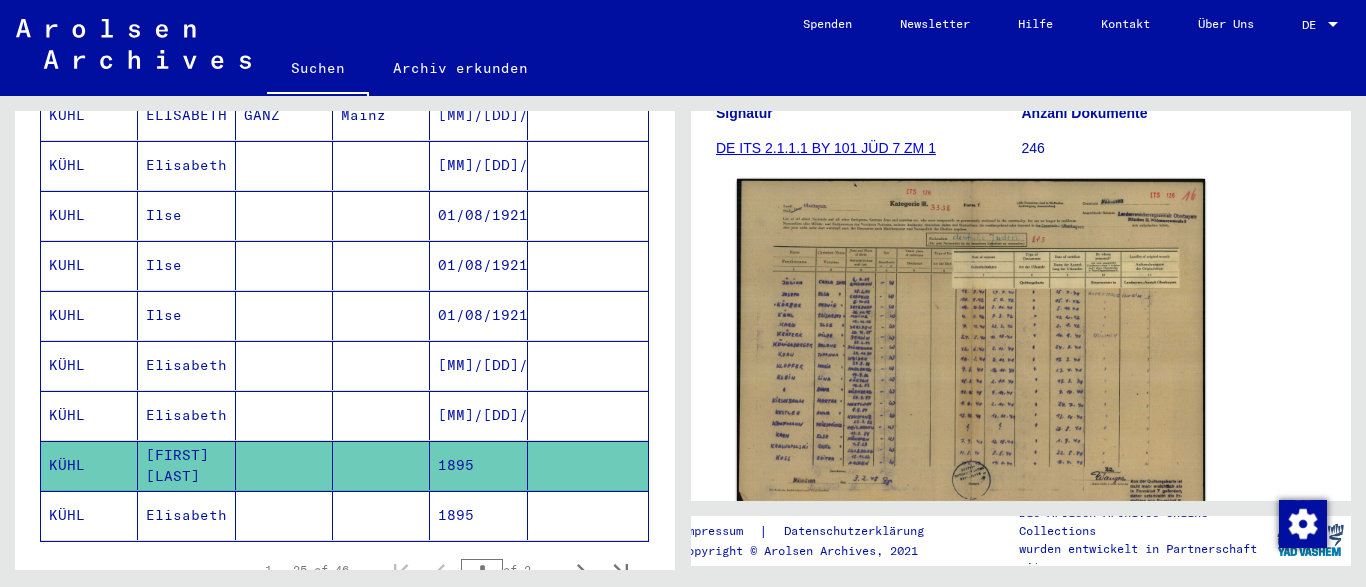 click 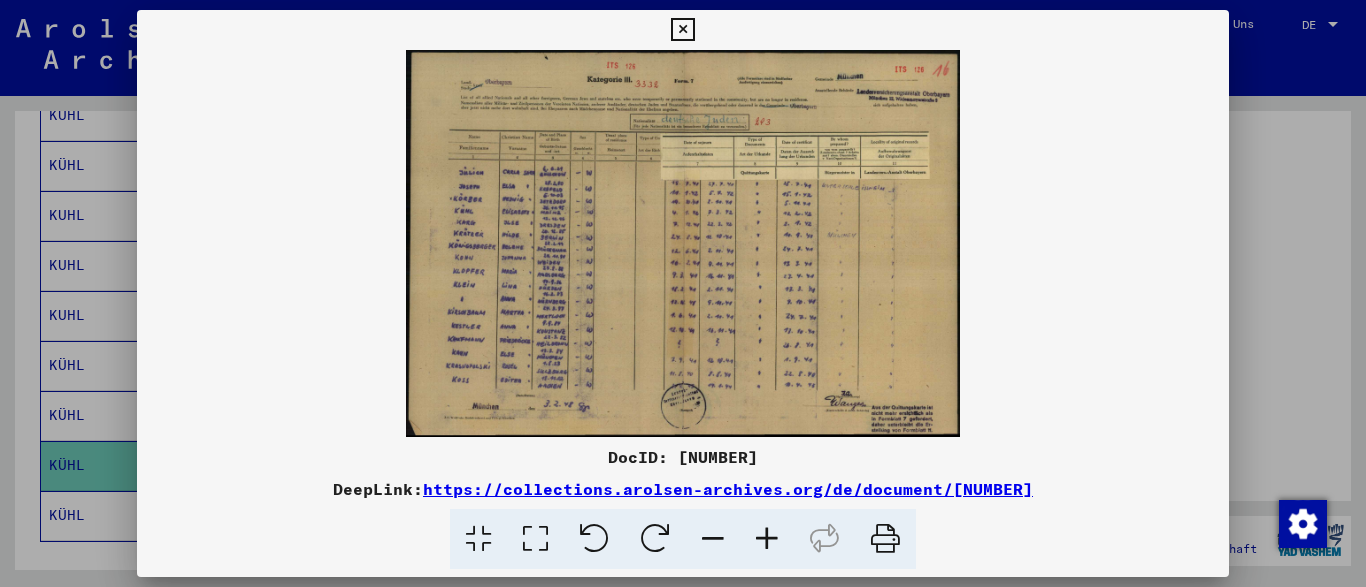 click at bounding box center [767, 539] 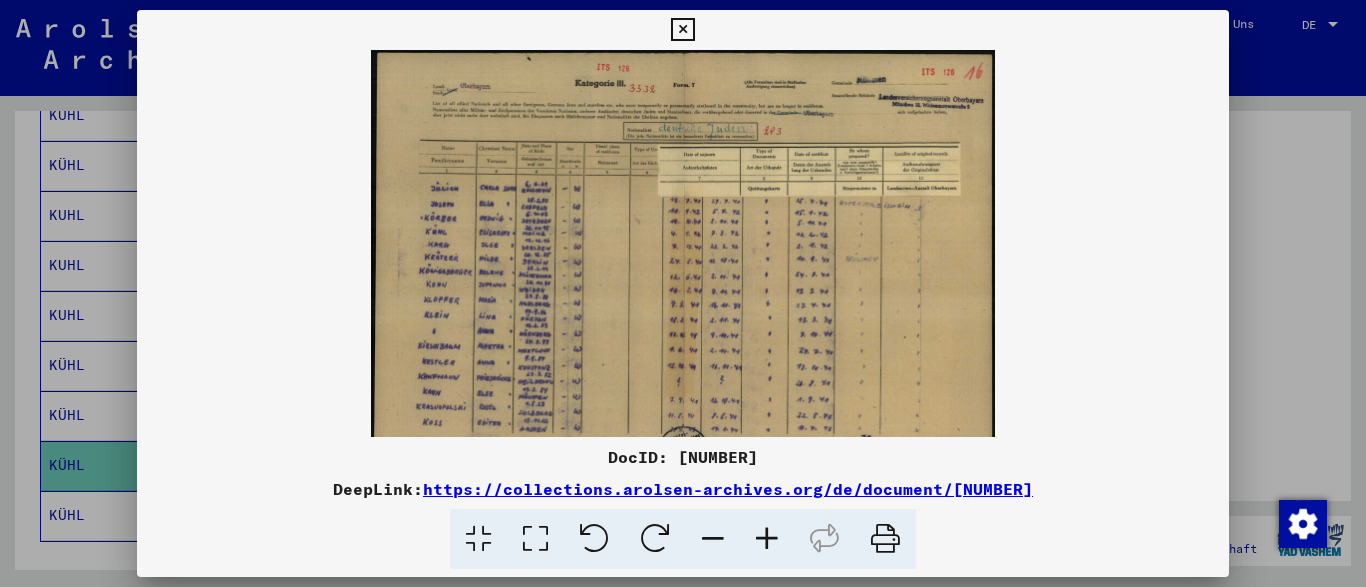 click at bounding box center (767, 539) 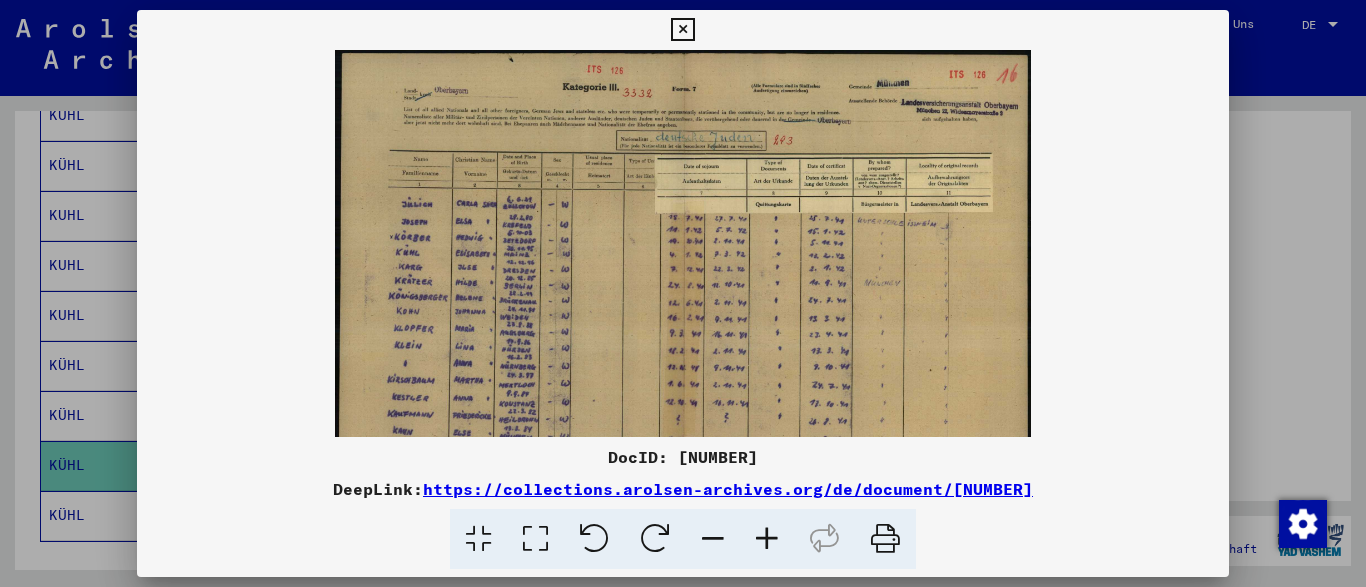 click at bounding box center [767, 539] 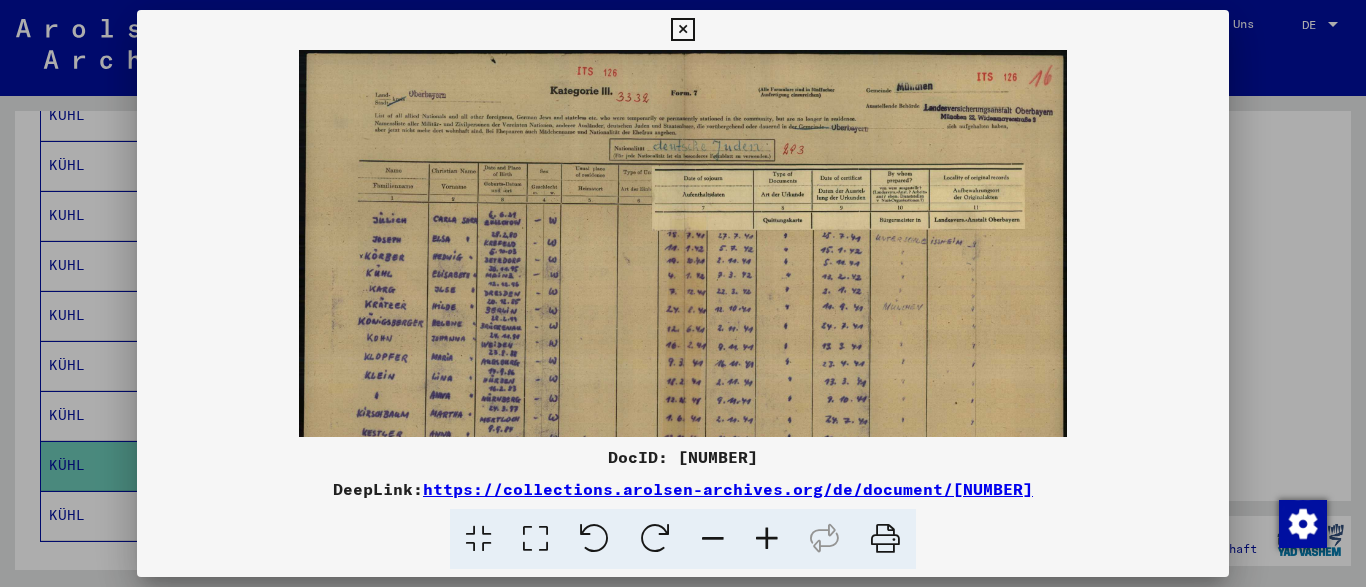 click at bounding box center (767, 539) 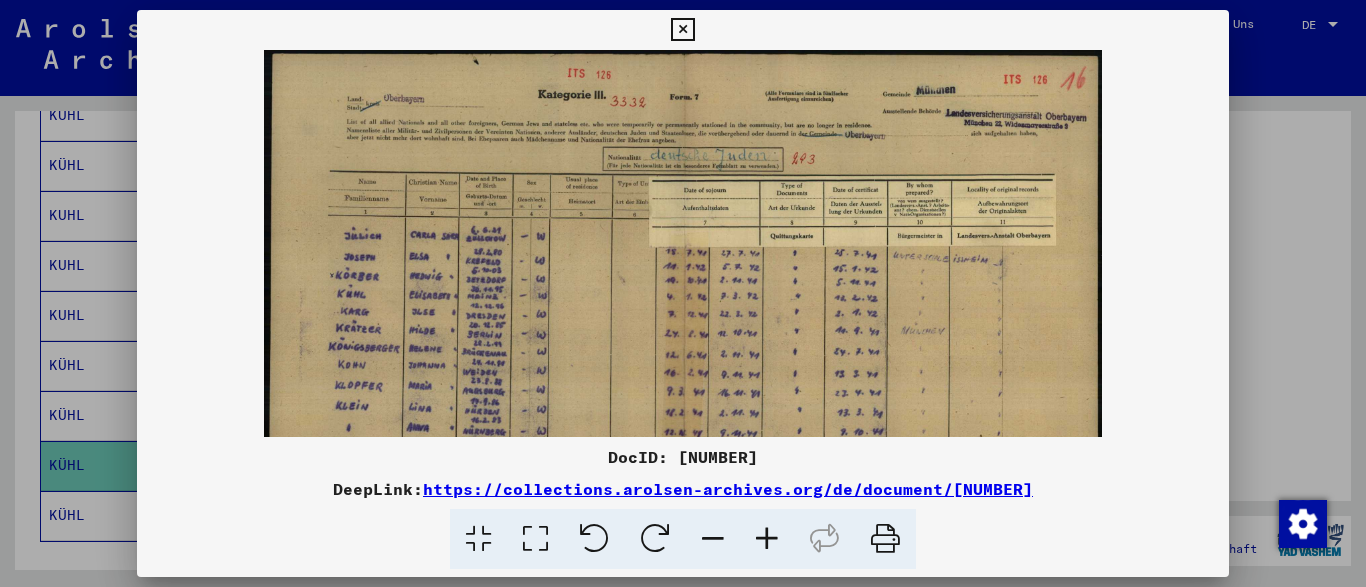 click at bounding box center [767, 539] 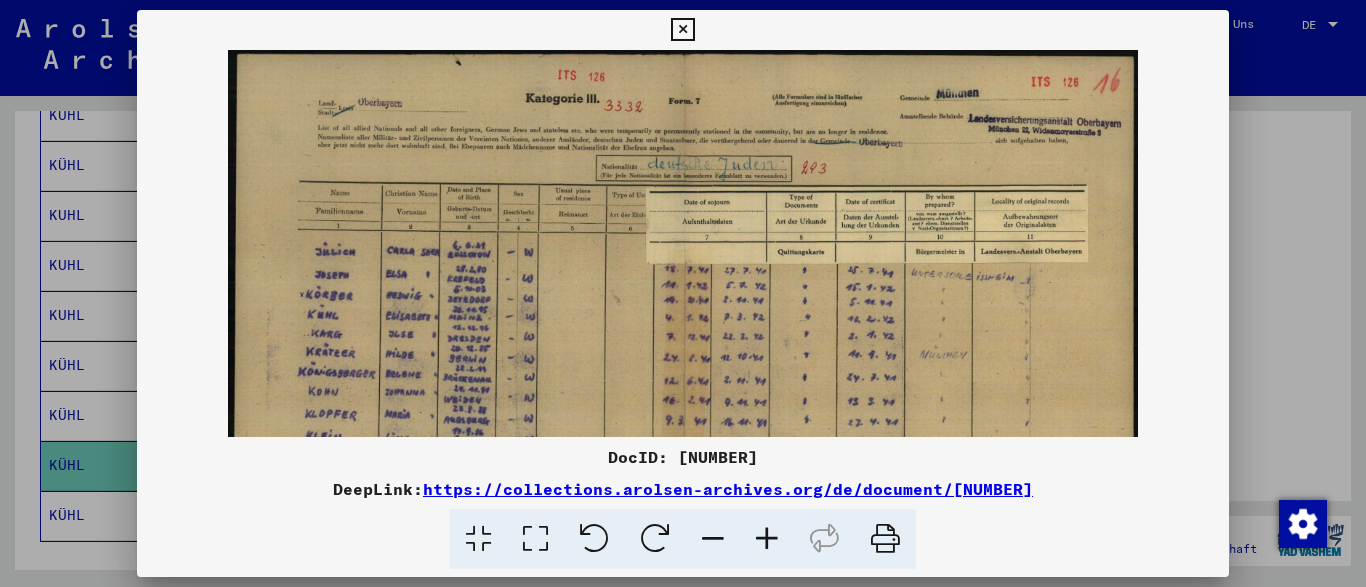 click at bounding box center (767, 539) 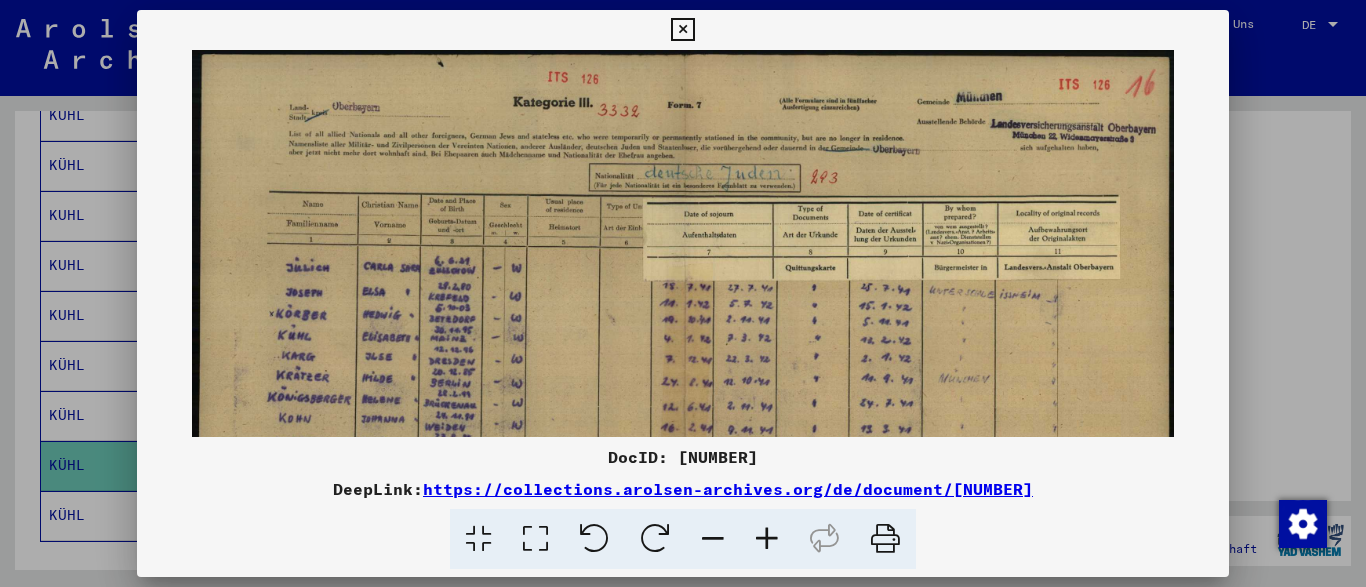 click at bounding box center (767, 539) 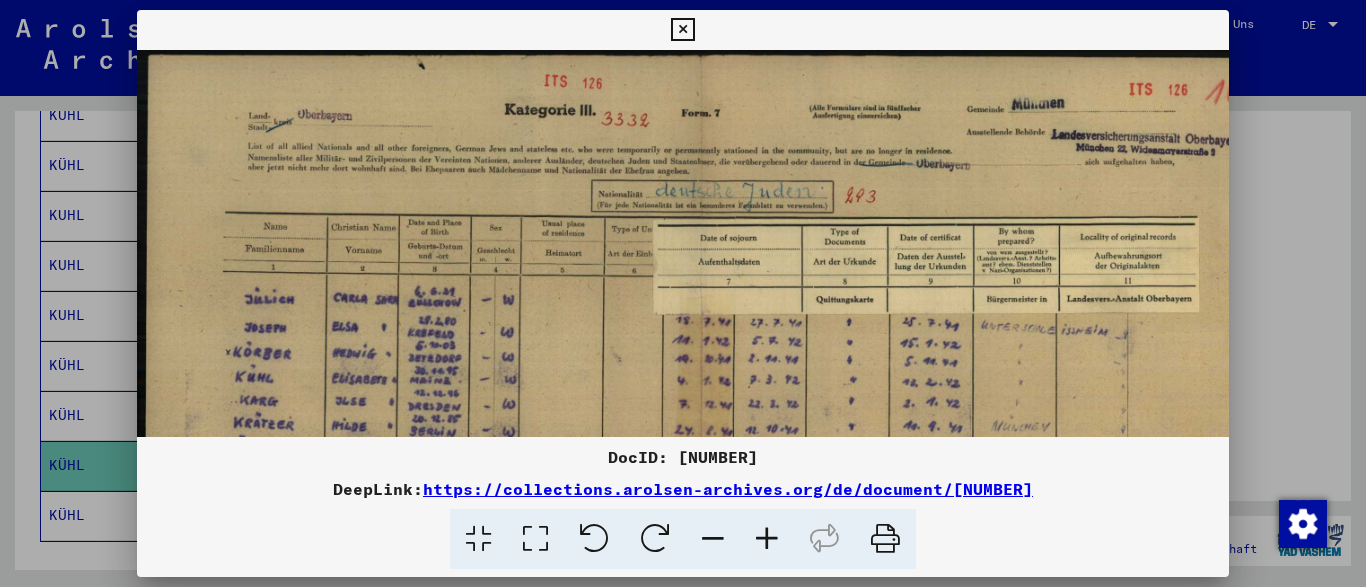 click at bounding box center (767, 539) 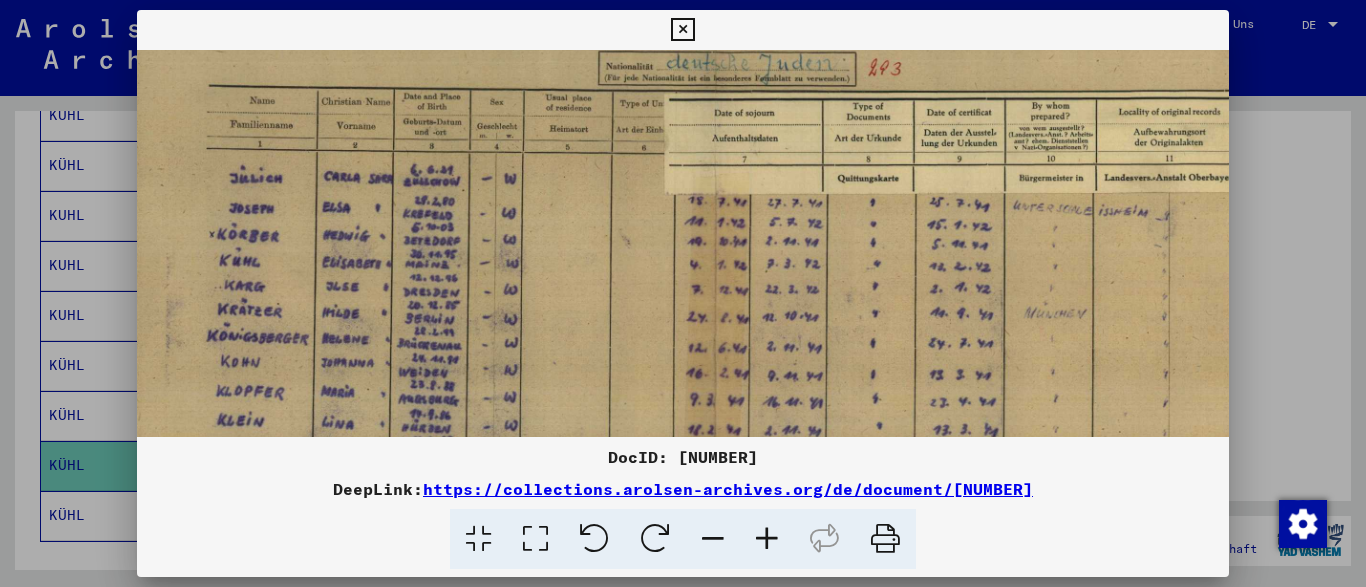 scroll, scrollTop: 174, scrollLeft: 22, axis: both 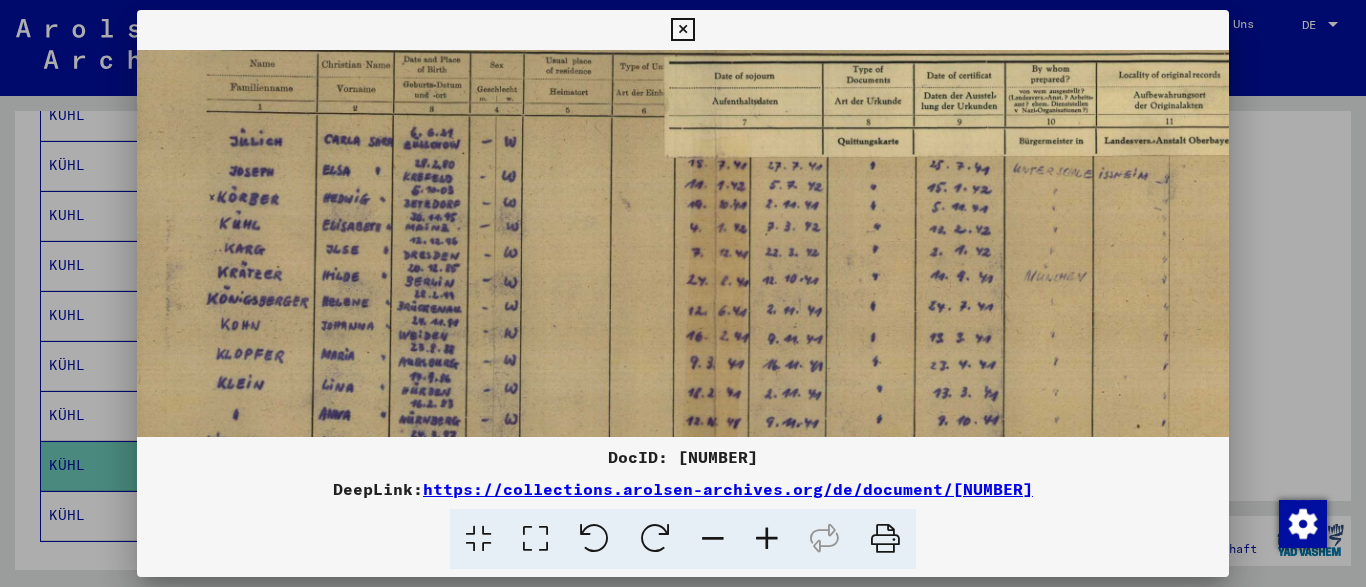 drag, startPoint x: 573, startPoint y: 394, endPoint x: 551, endPoint y: 220, distance: 175.38528 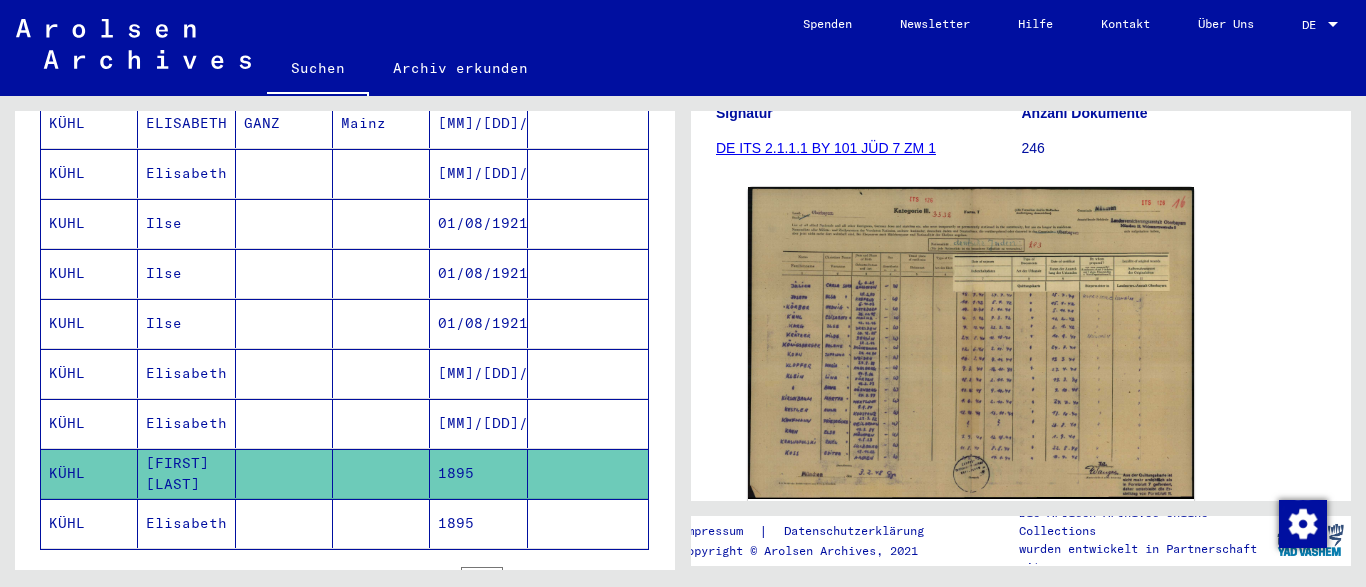 scroll, scrollTop: 1179, scrollLeft: 0, axis: vertical 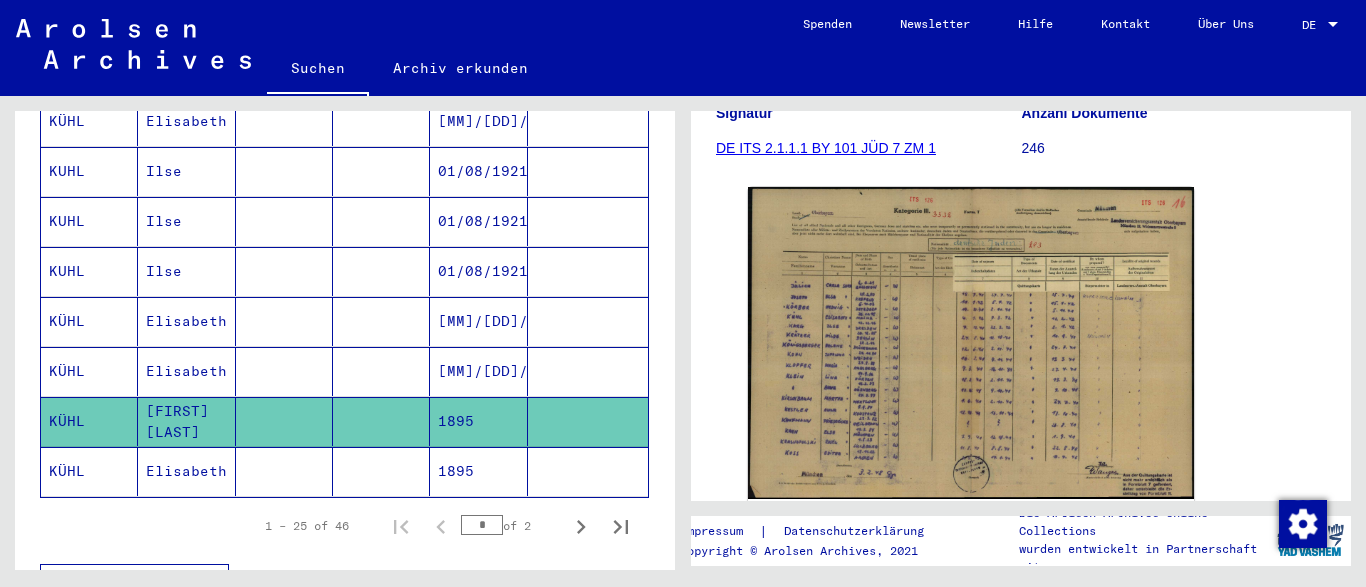 click on "Elisabeth" 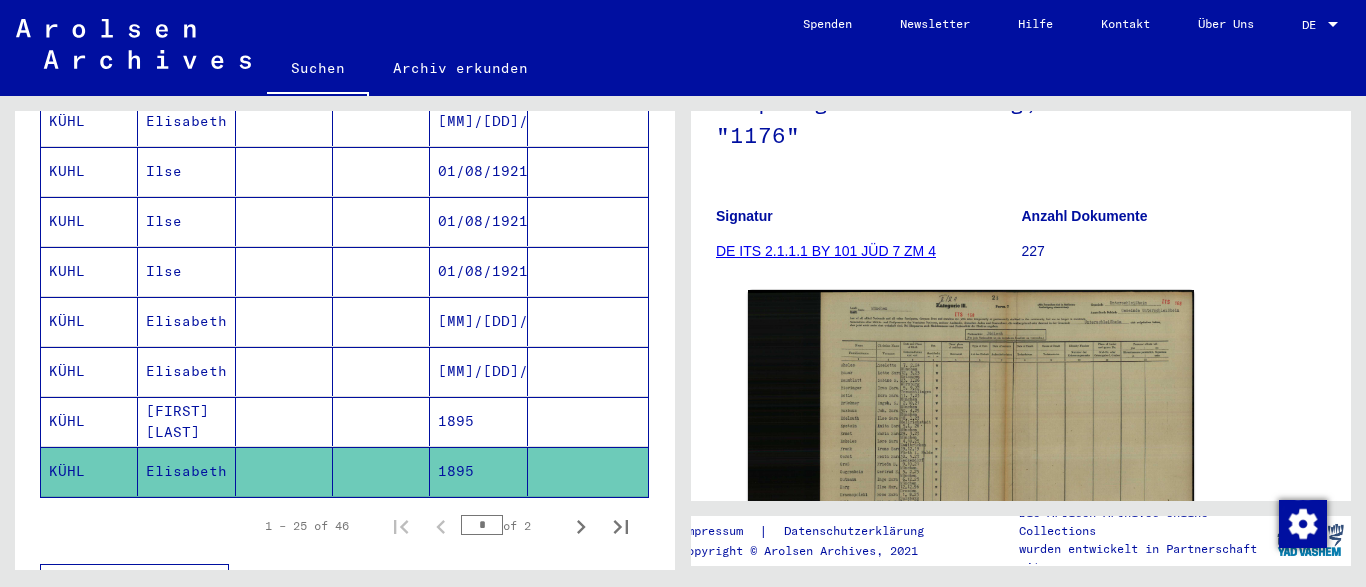 scroll, scrollTop: 355, scrollLeft: 0, axis: vertical 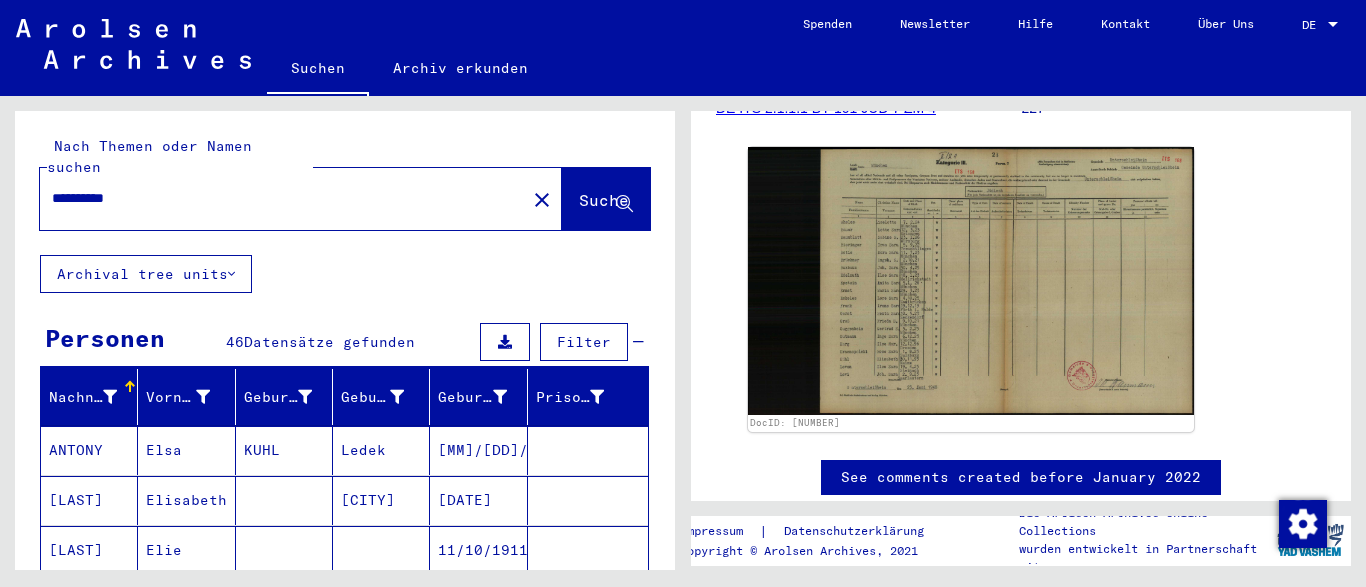 click on "**********" at bounding box center [283, 198] 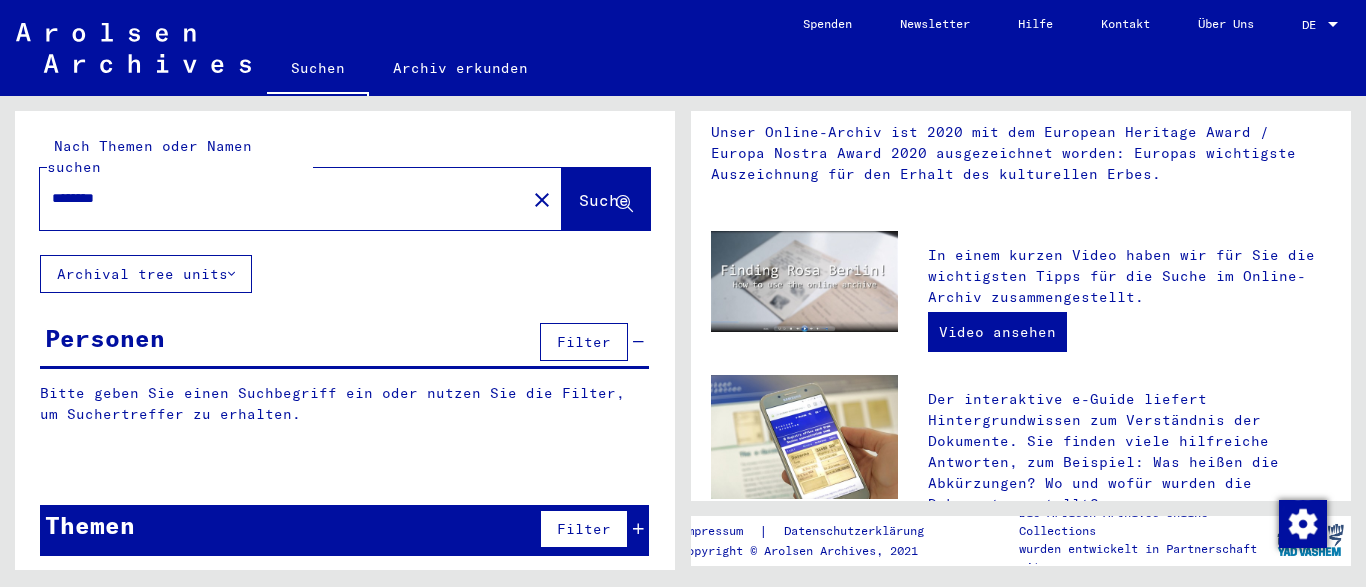 scroll, scrollTop: 0, scrollLeft: 0, axis: both 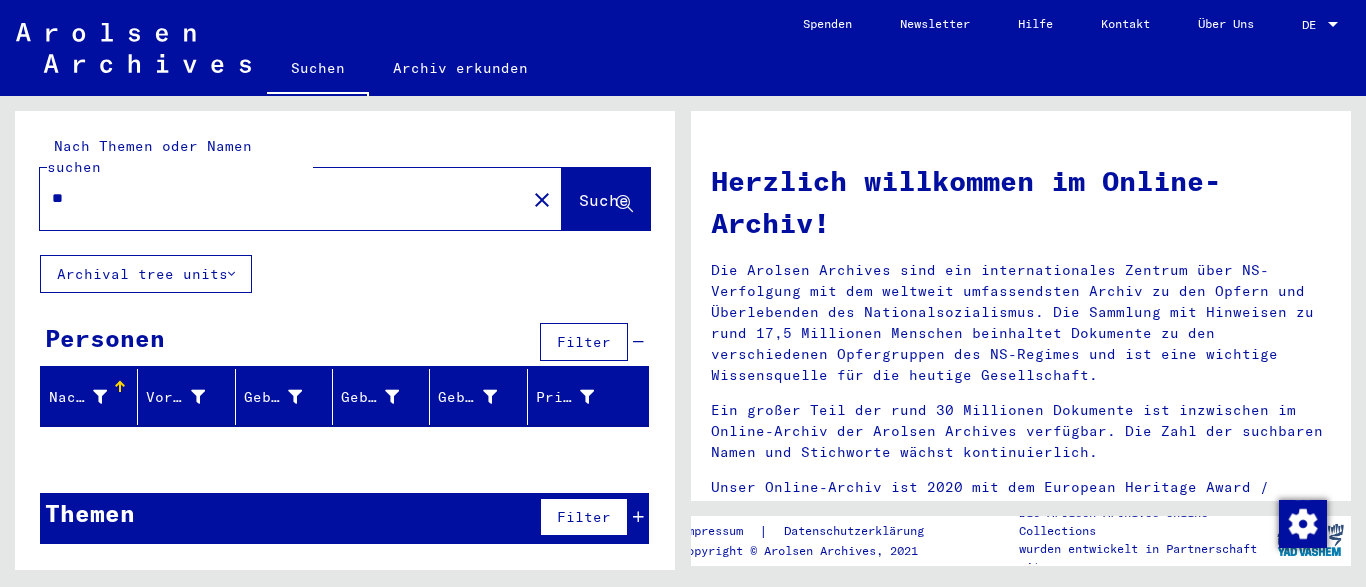 type on "*" 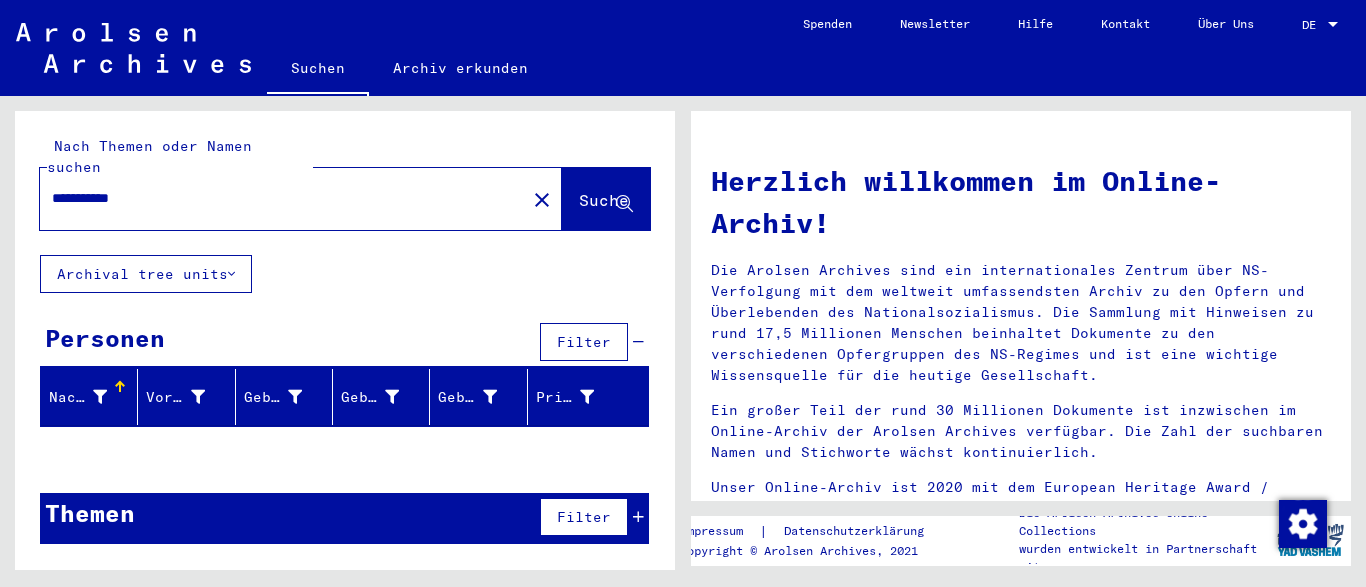 type on "**********" 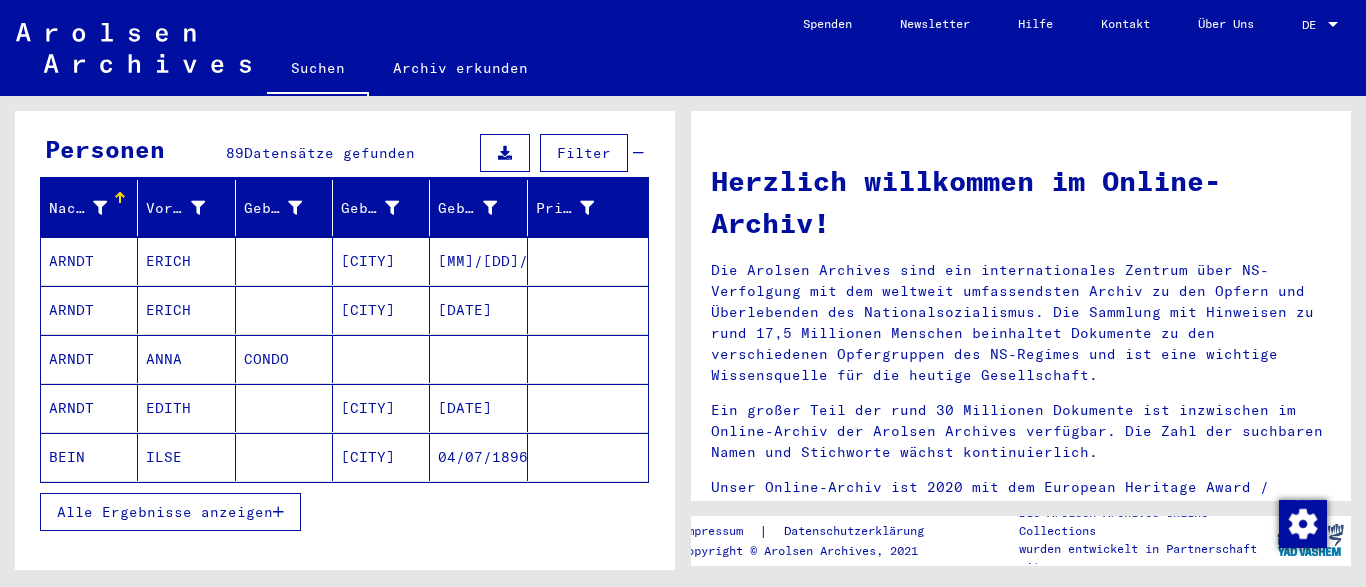 scroll, scrollTop: 207, scrollLeft: 0, axis: vertical 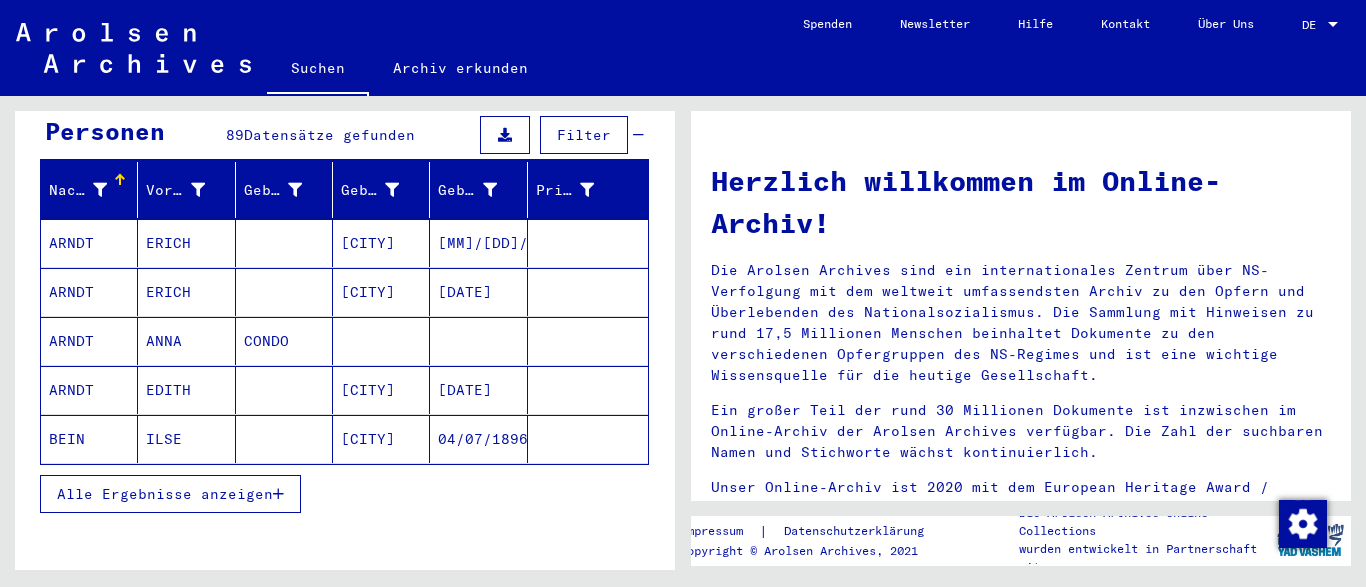 click on "Alle Ergebnisse anzeigen" at bounding box center (165, 494) 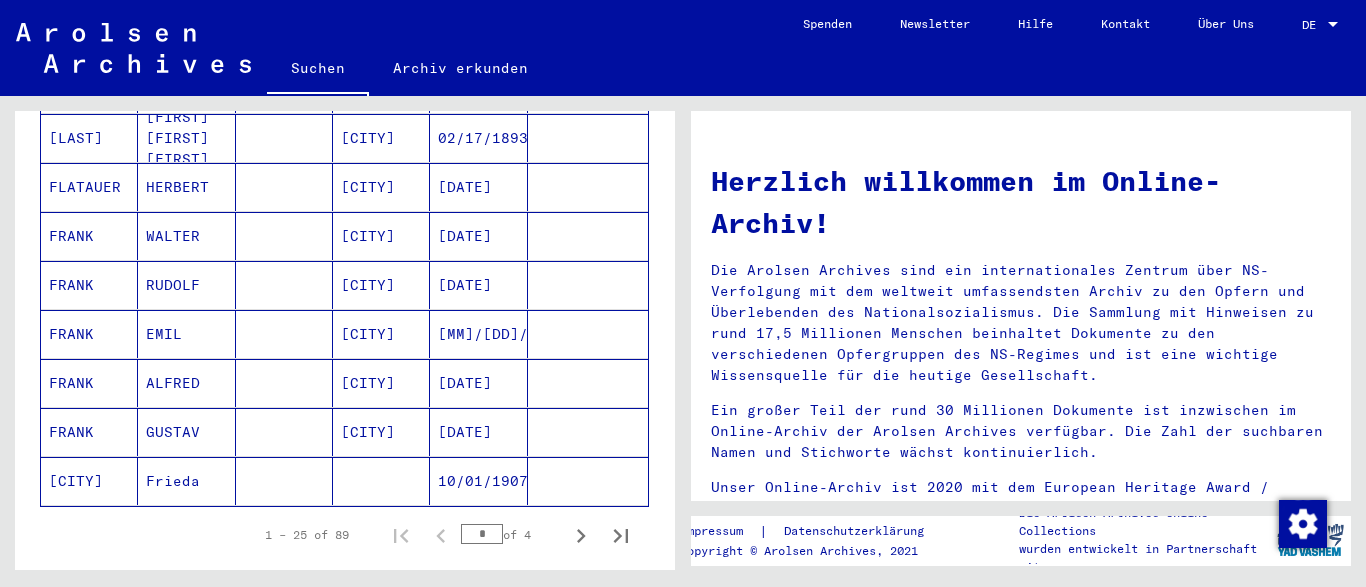 scroll, scrollTop: 1150, scrollLeft: 0, axis: vertical 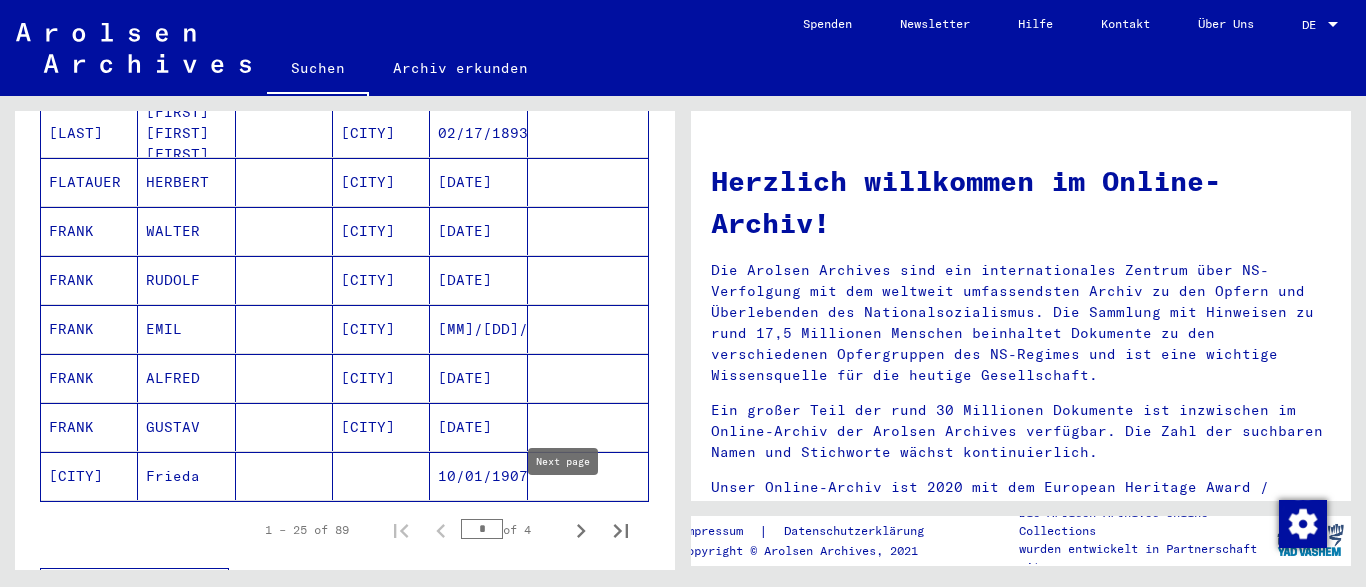 click 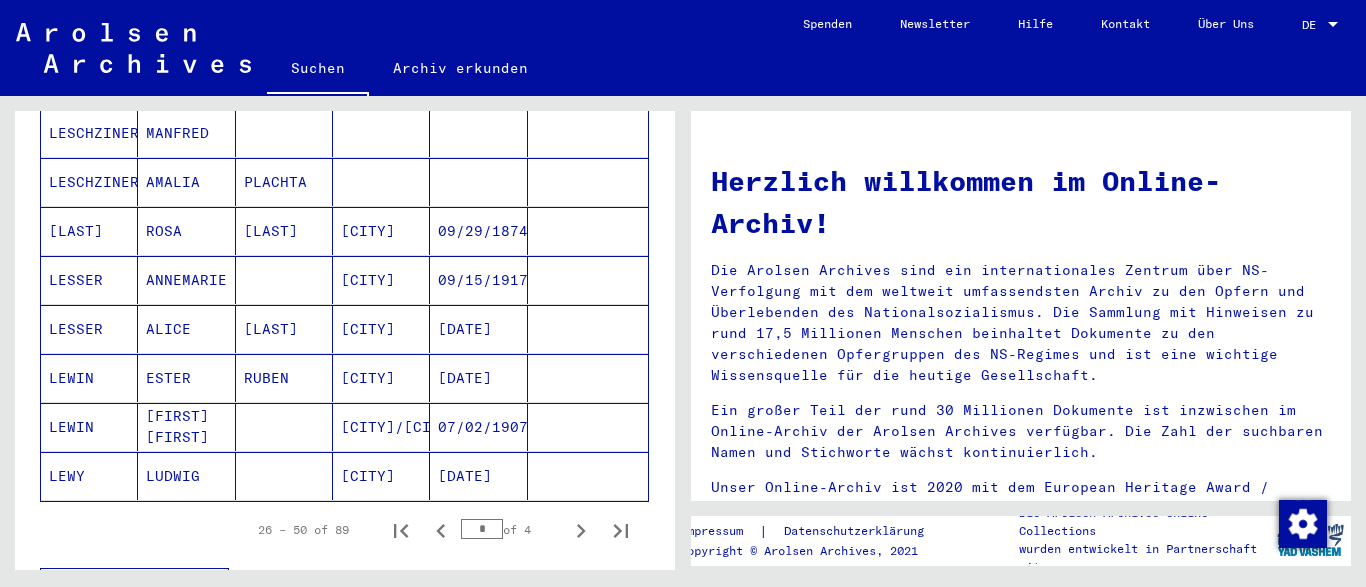 drag, startPoint x: 677, startPoint y: 395, endPoint x: 673, endPoint y: 367, distance: 28.284271 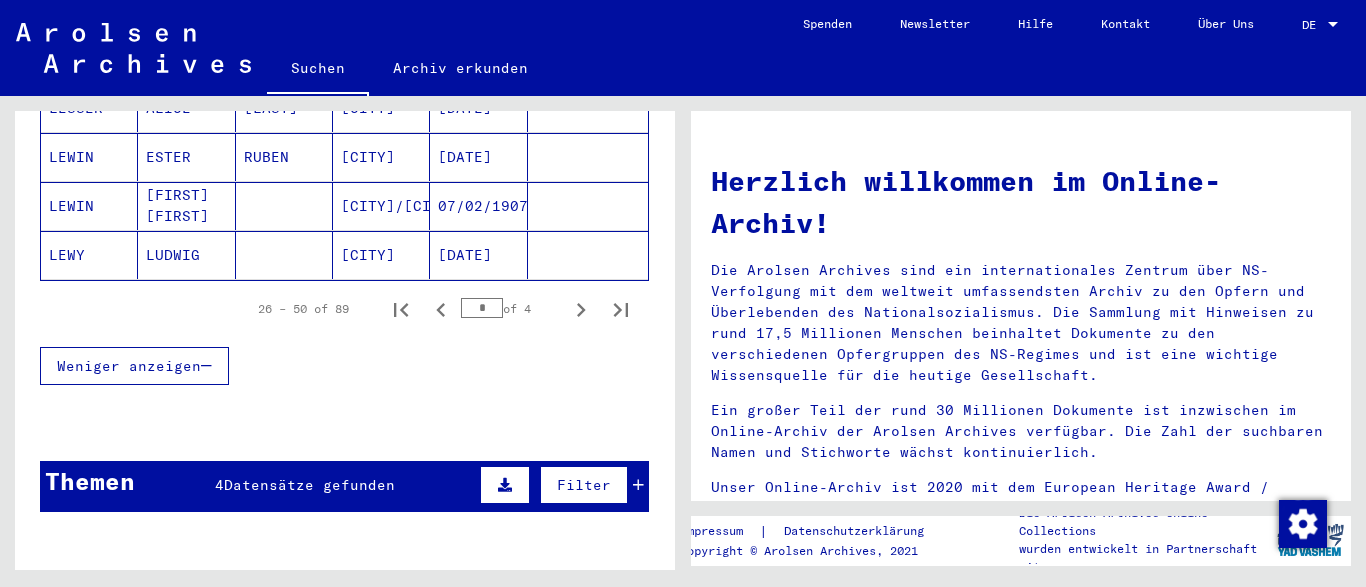 scroll, scrollTop: 1386, scrollLeft: 0, axis: vertical 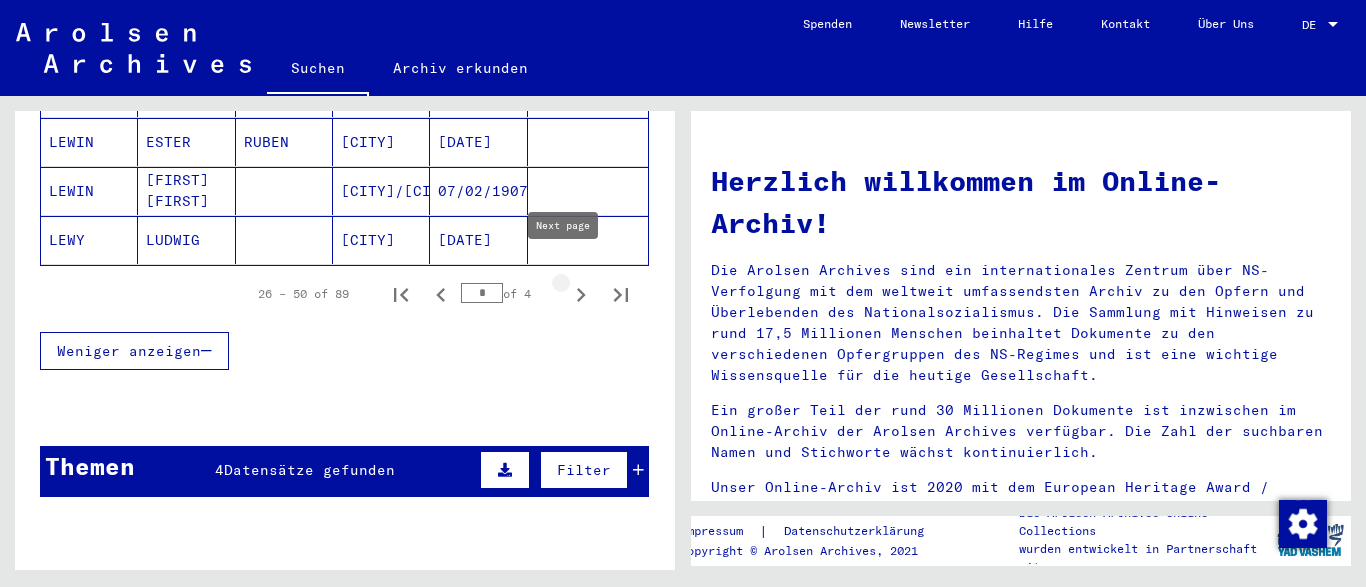 click 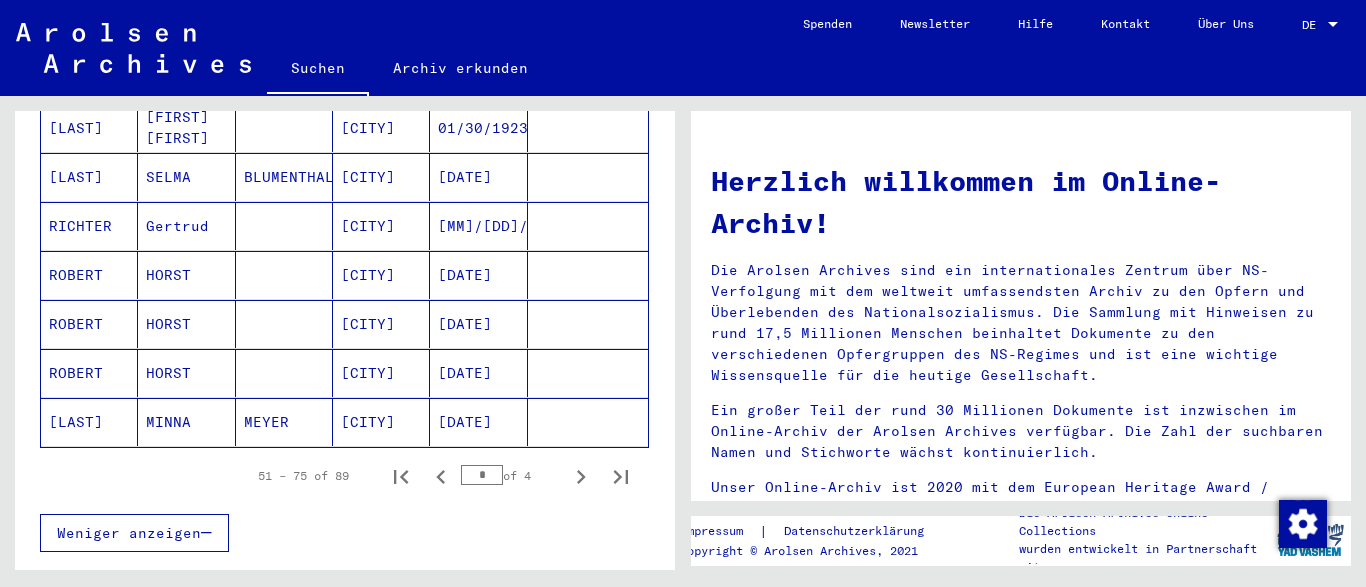 scroll, scrollTop: 1253, scrollLeft: 0, axis: vertical 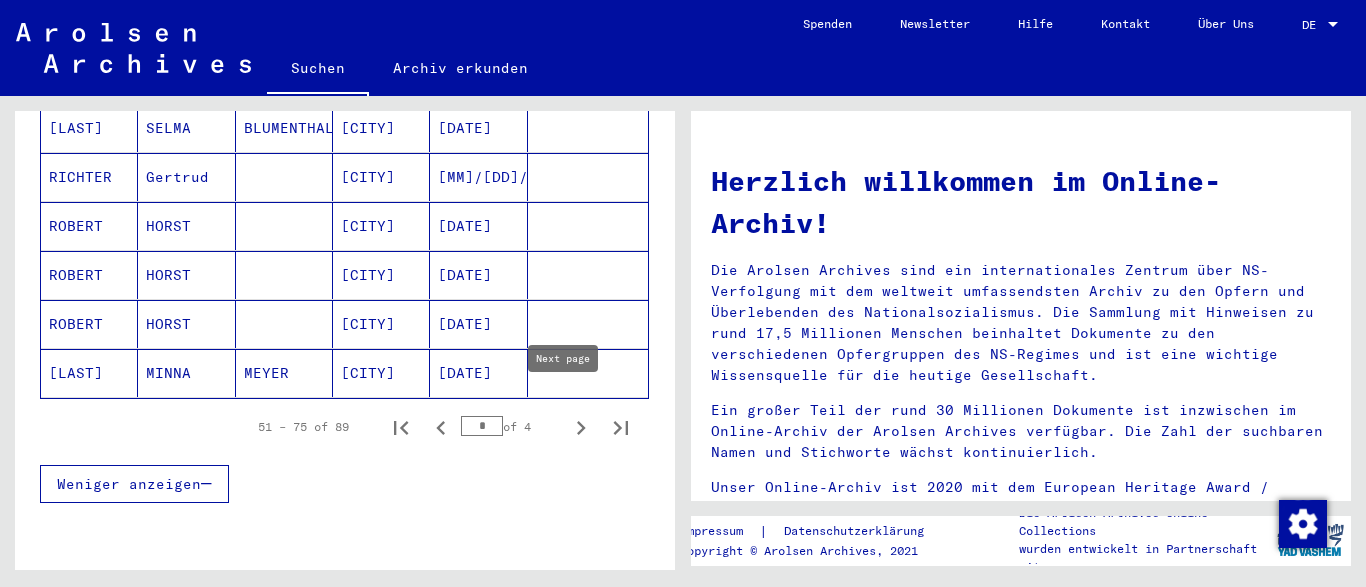 click 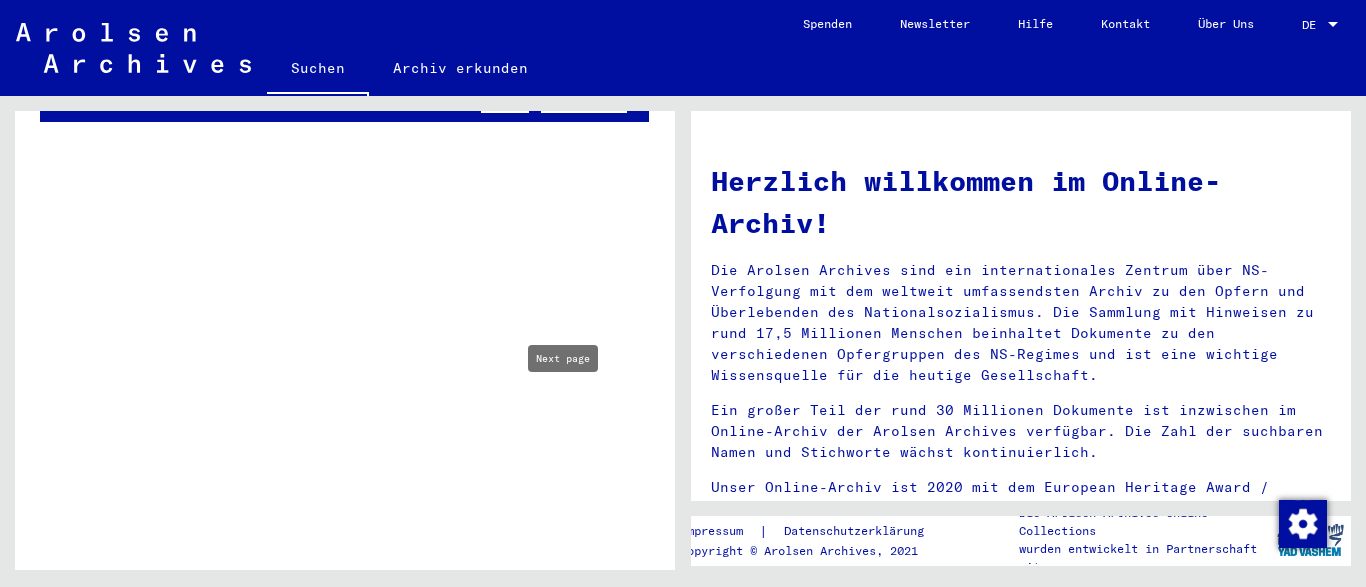 scroll, scrollTop: 1201, scrollLeft: 0, axis: vertical 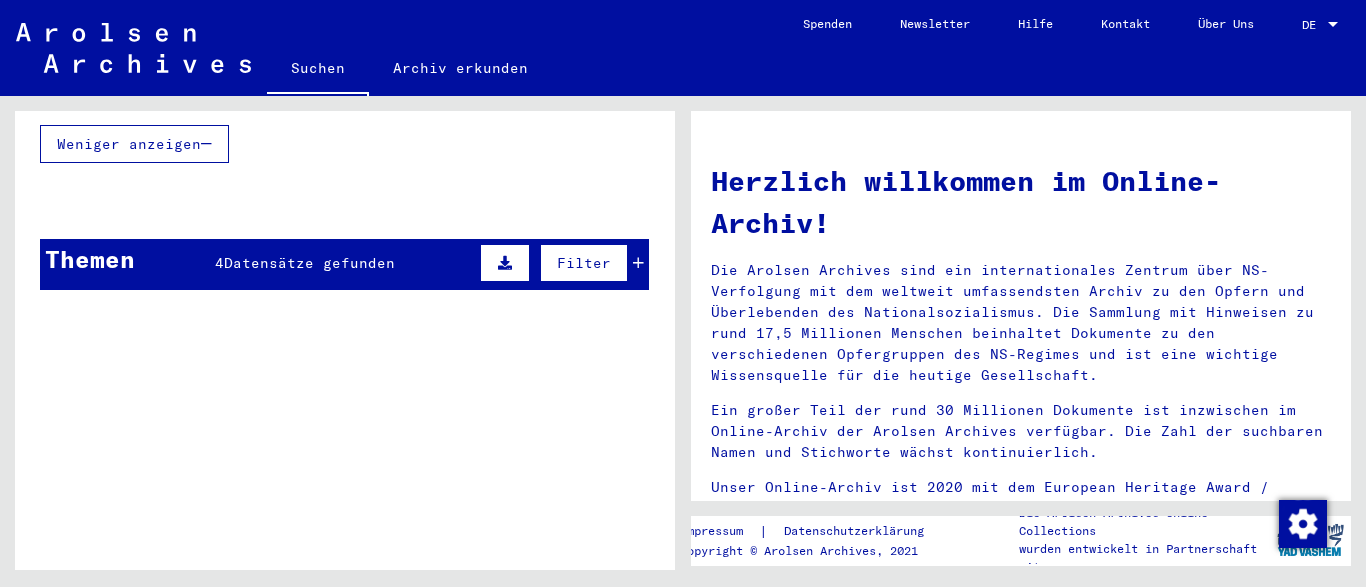 click on "Themen 4  Datensätze gefunden  Filter" at bounding box center [344, 264] 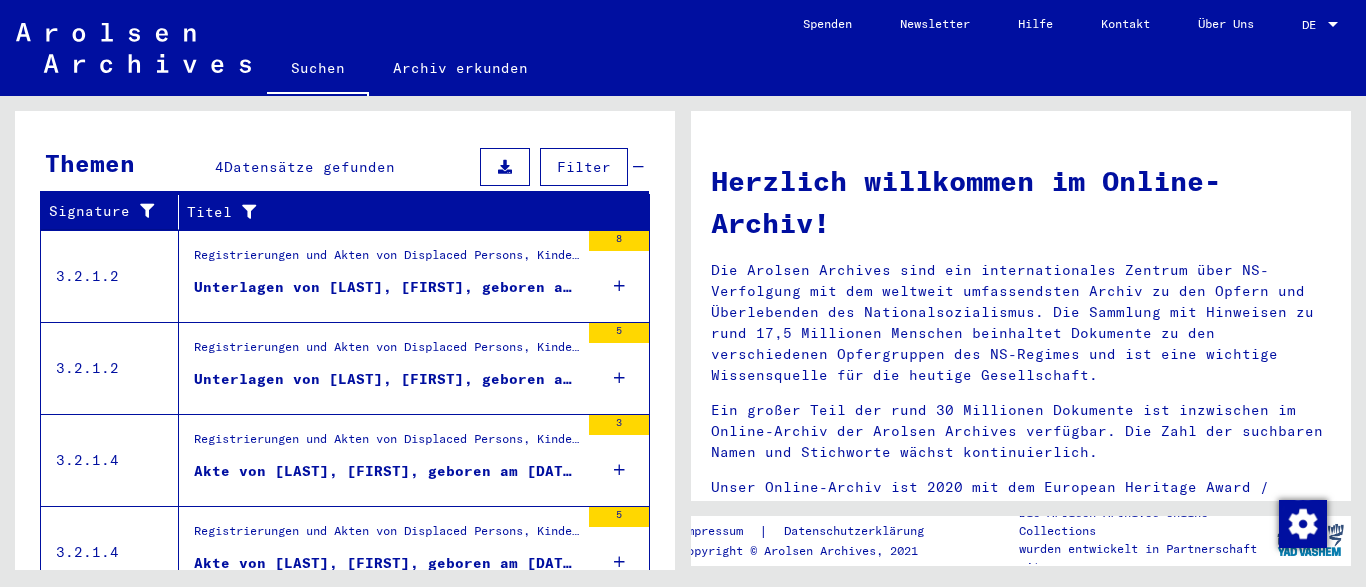 scroll, scrollTop: 1217, scrollLeft: 0, axis: vertical 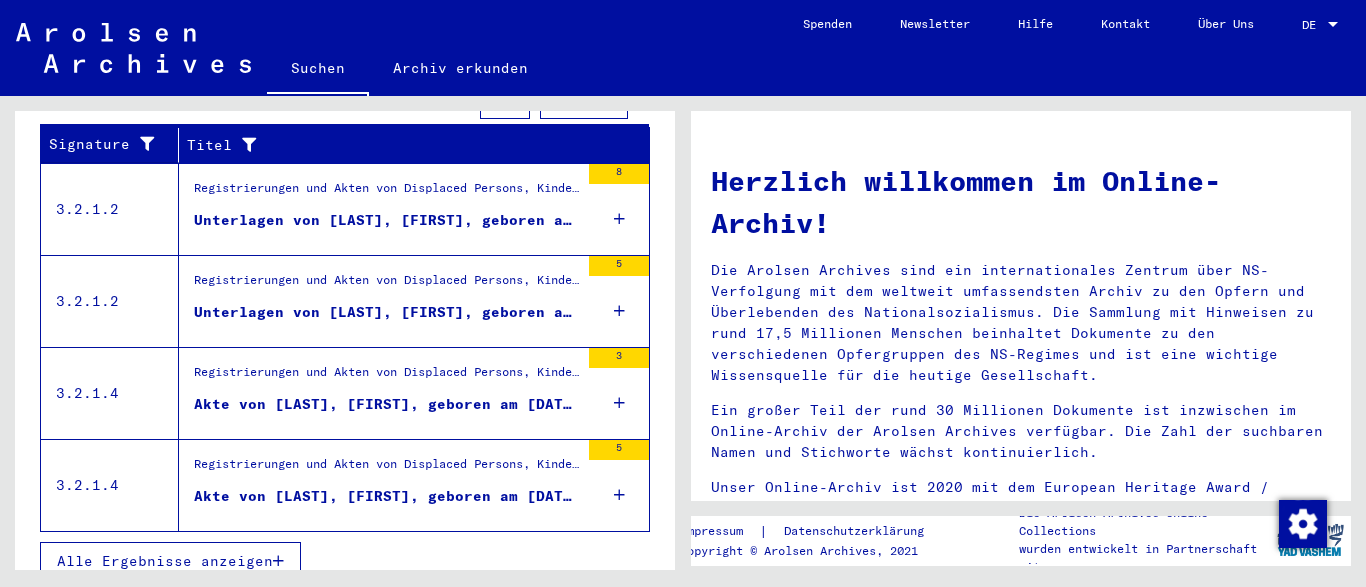 click on "Akte von [LAST], [FIRST], geboren am [DATE], geboren in Freienwalde [CITY]" at bounding box center (386, 404) 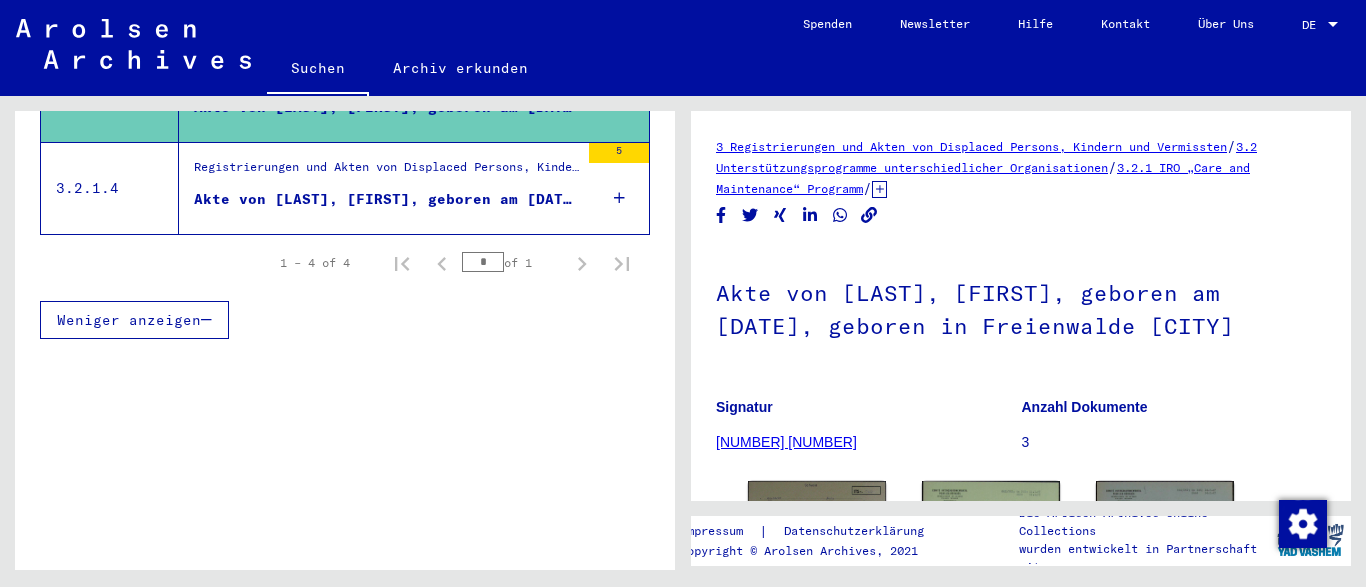 scroll, scrollTop: 359, scrollLeft: 0, axis: vertical 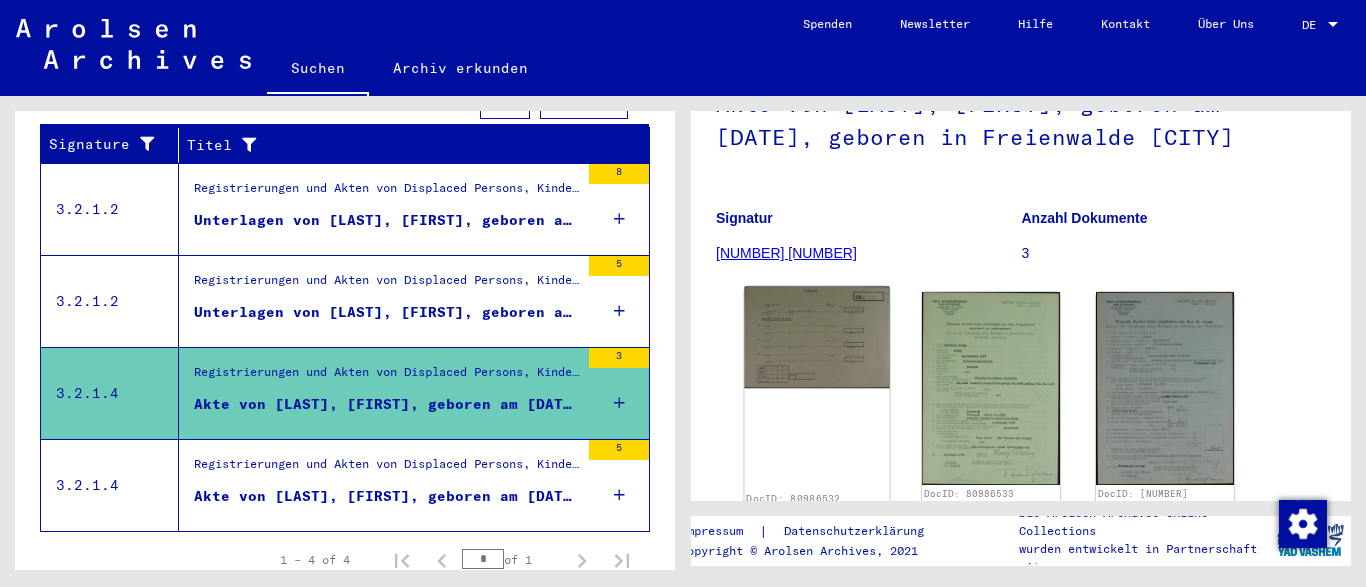 click 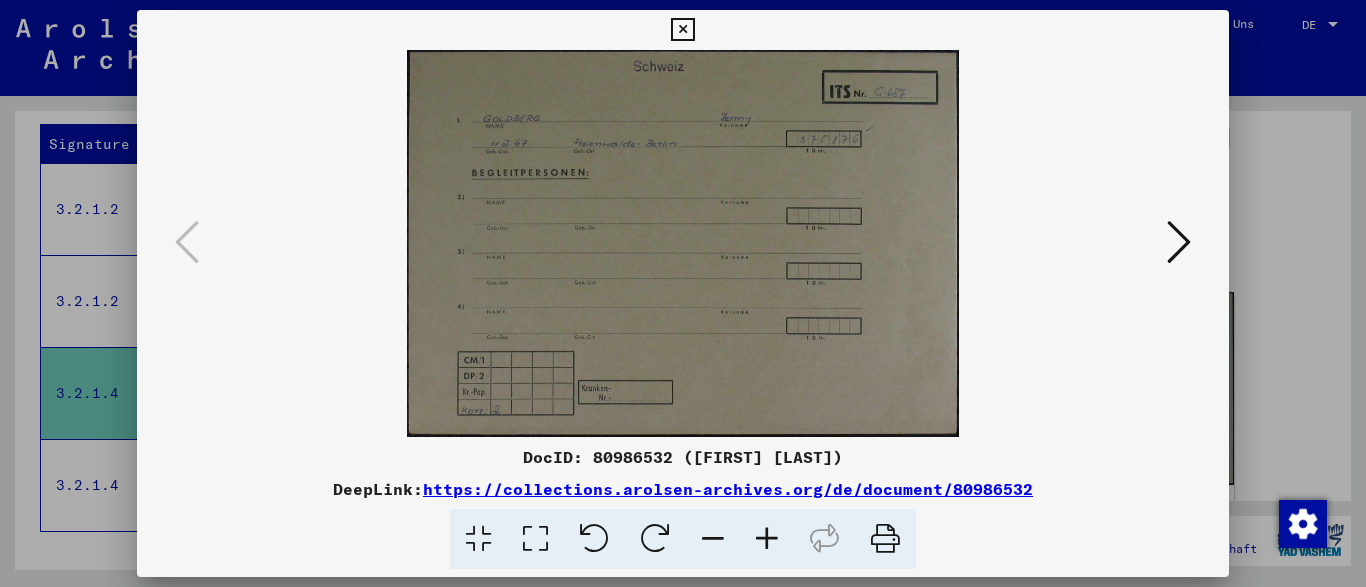click at bounding box center (767, 539) 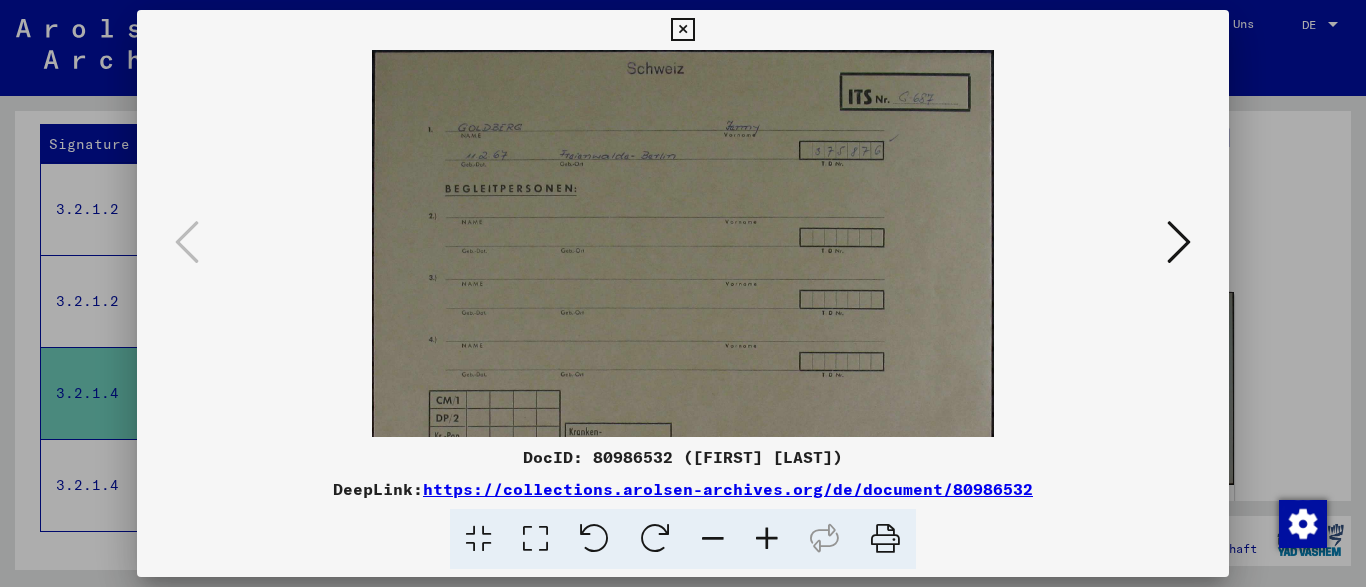 click at bounding box center [767, 539] 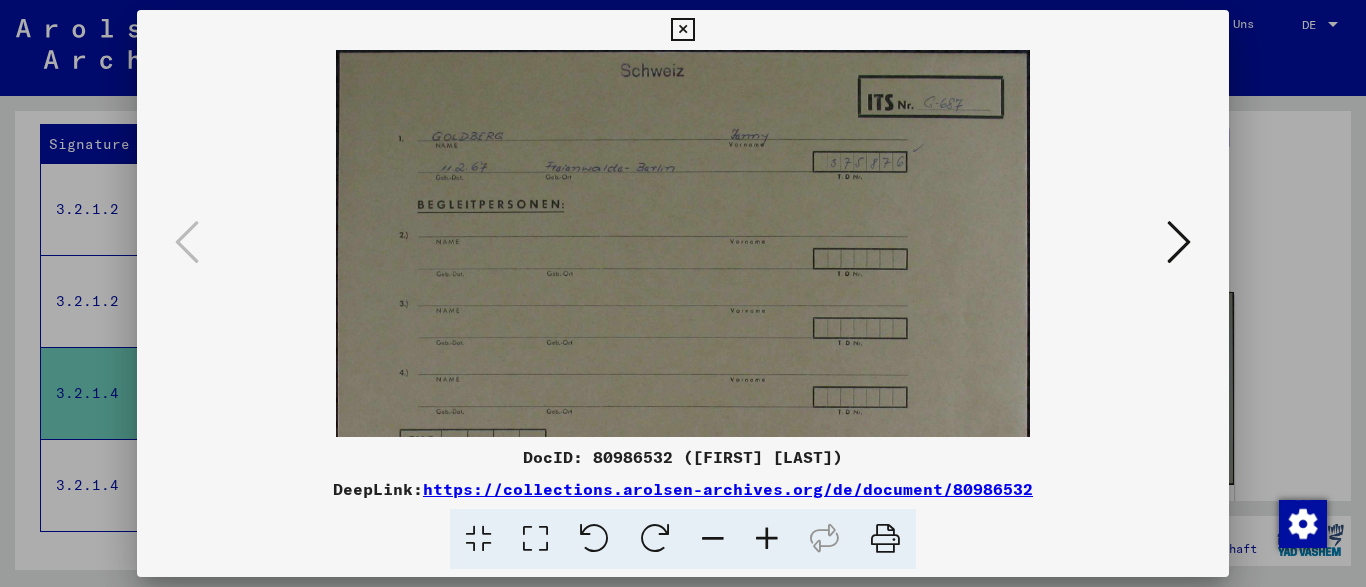 click at bounding box center [767, 539] 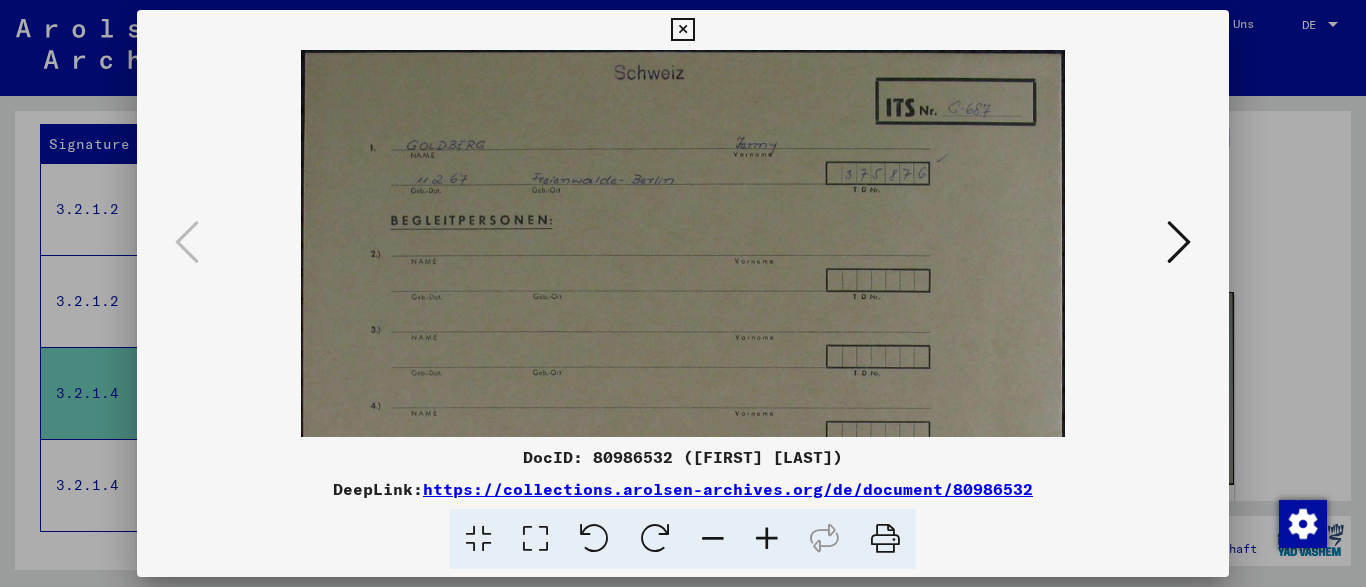 click at bounding box center [767, 539] 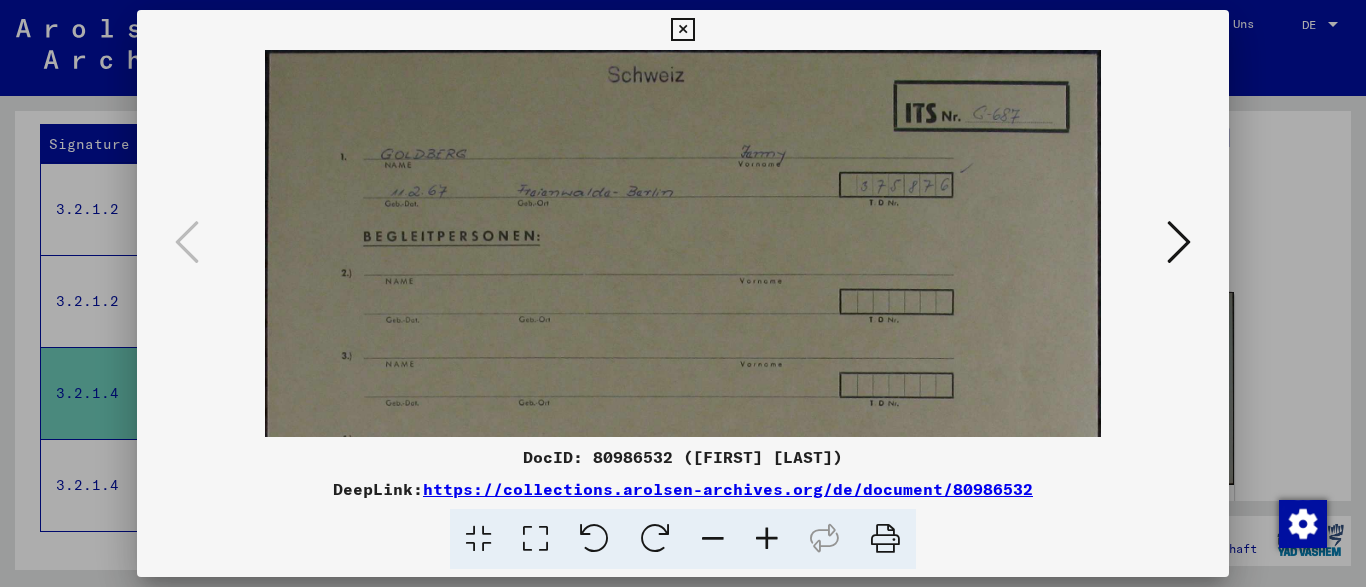 click at bounding box center (767, 539) 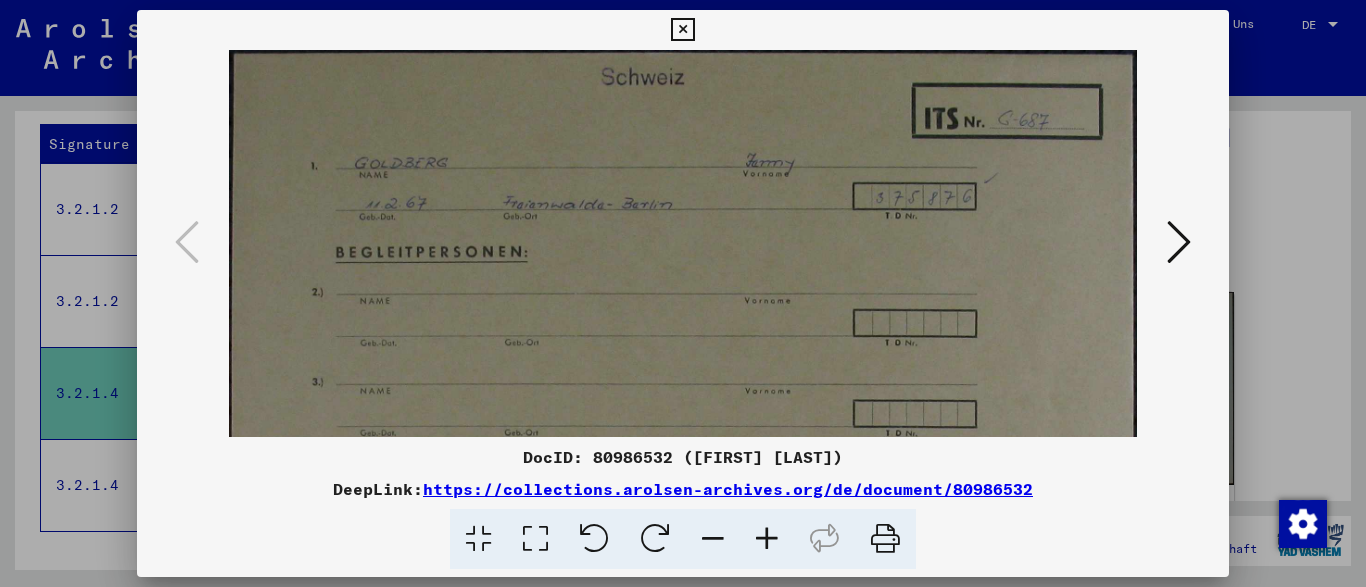 click at bounding box center [682, 30] 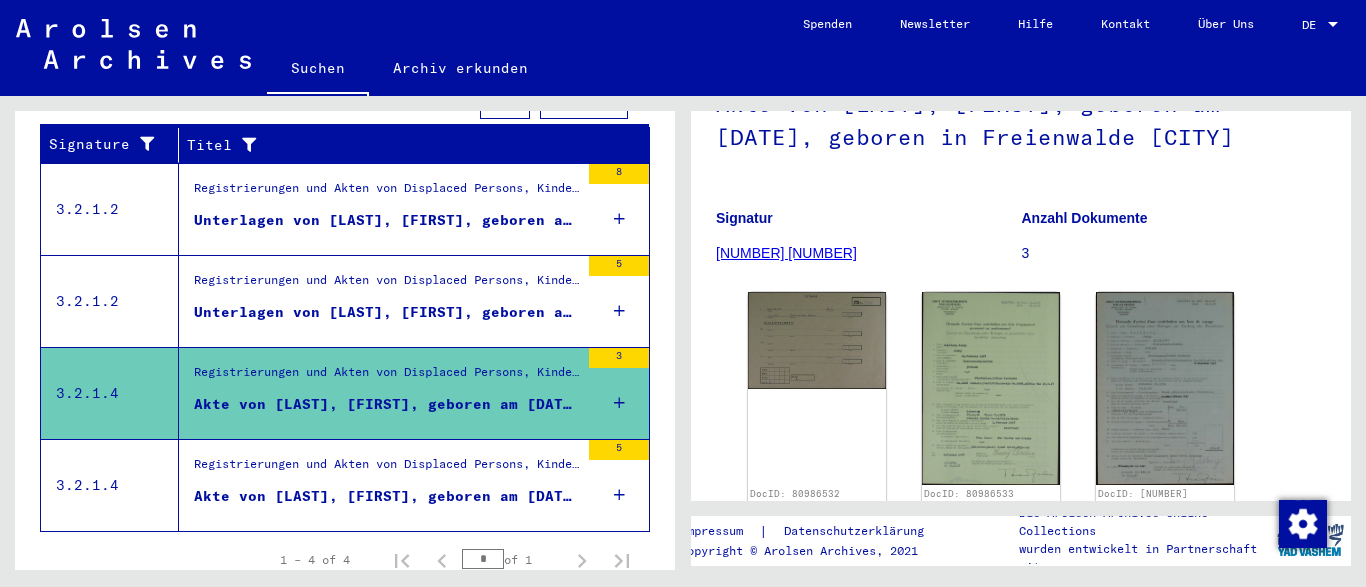 drag, startPoint x: 678, startPoint y: 315, endPoint x: 657, endPoint y: 128, distance: 188.17545 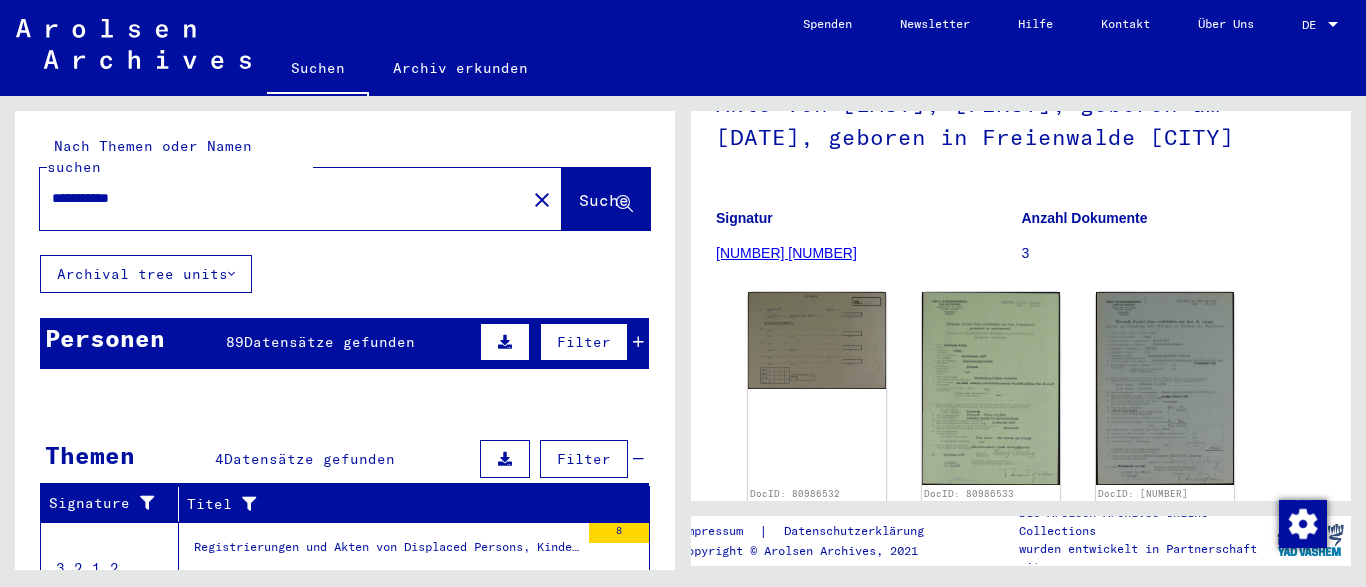 drag, startPoint x: 178, startPoint y: 173, endPoint x: 0, endPoint y: 193, distance: 179.12007 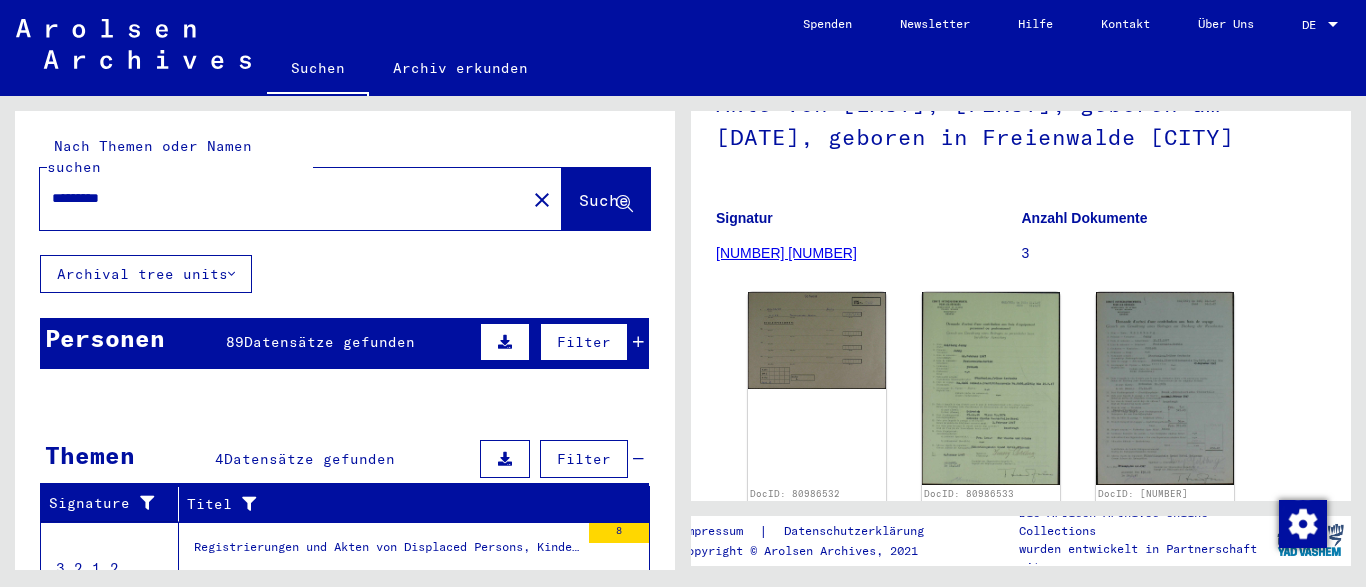 type on "*********" 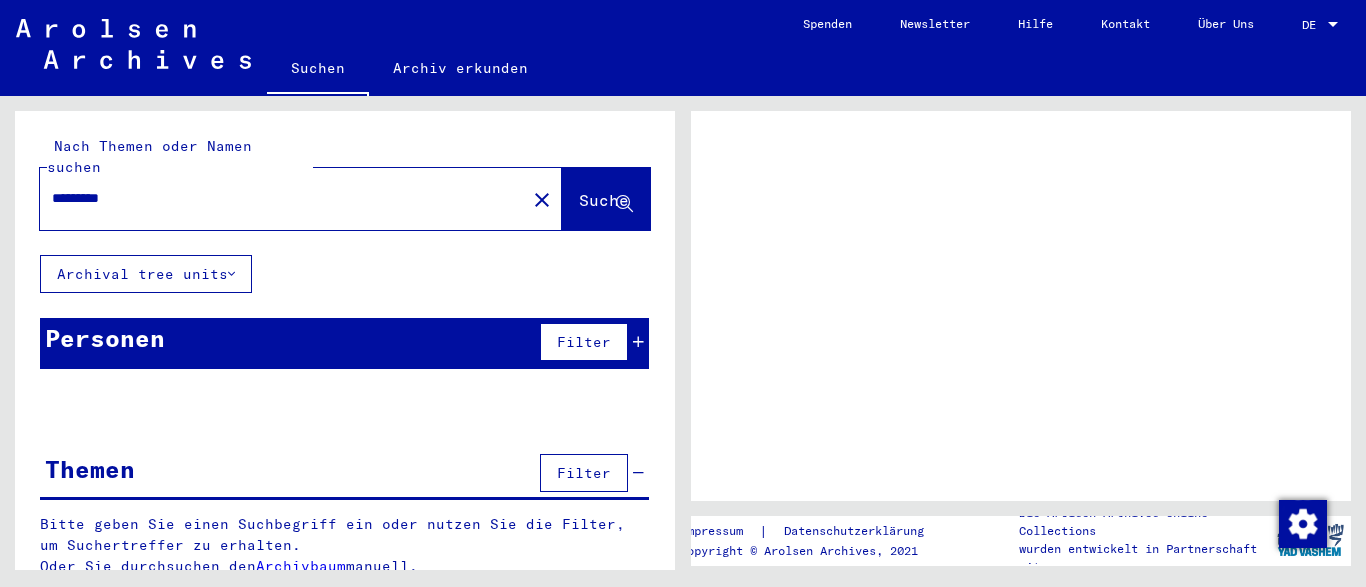 scroll, scrollTop: 0, scrollLeft: 0, axis: both 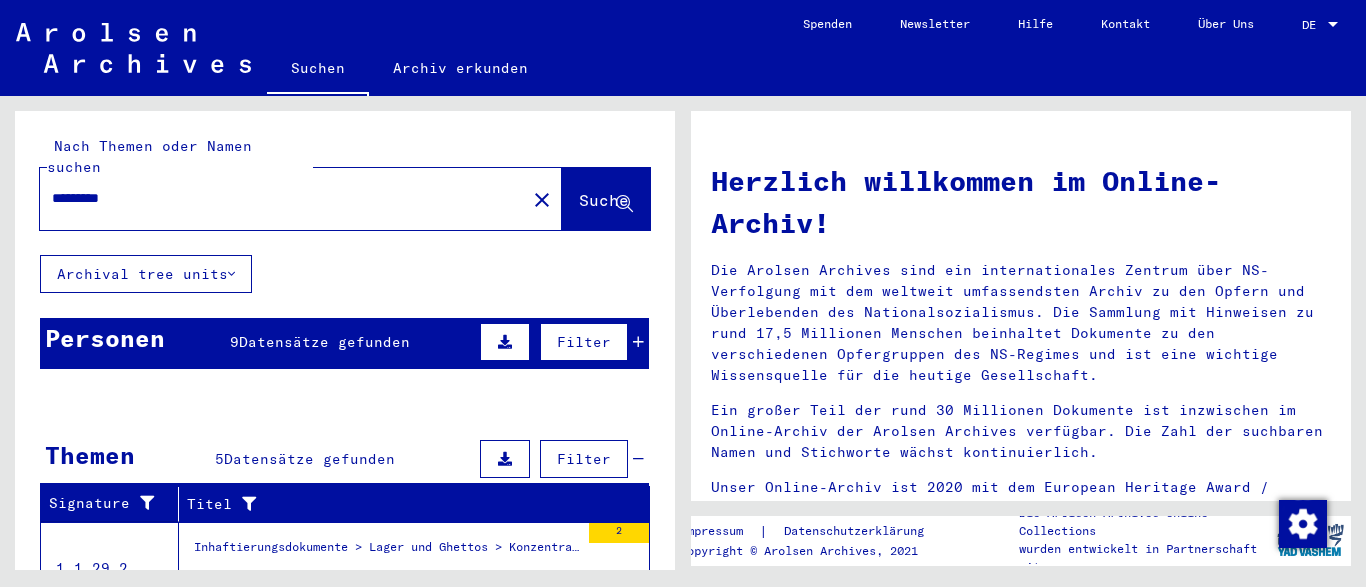 click on "Datensätze gefunden" at bounding box center (324, 342) 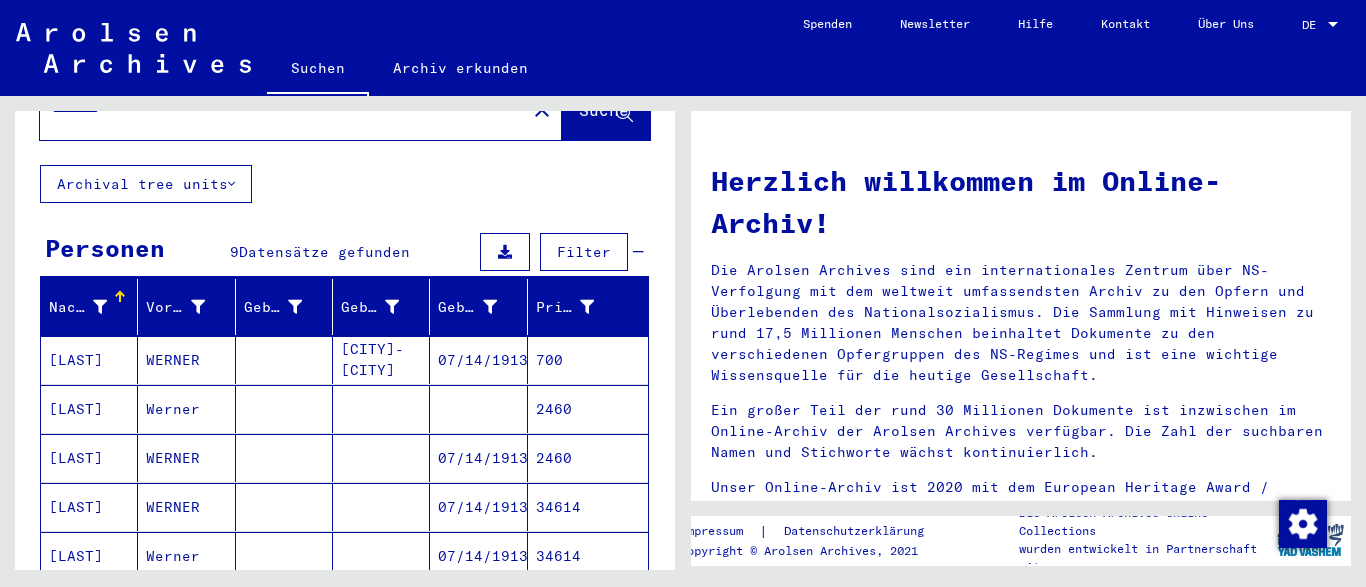 scroll, scrollTop: 154, scrollLeft: 0, axis: vertical 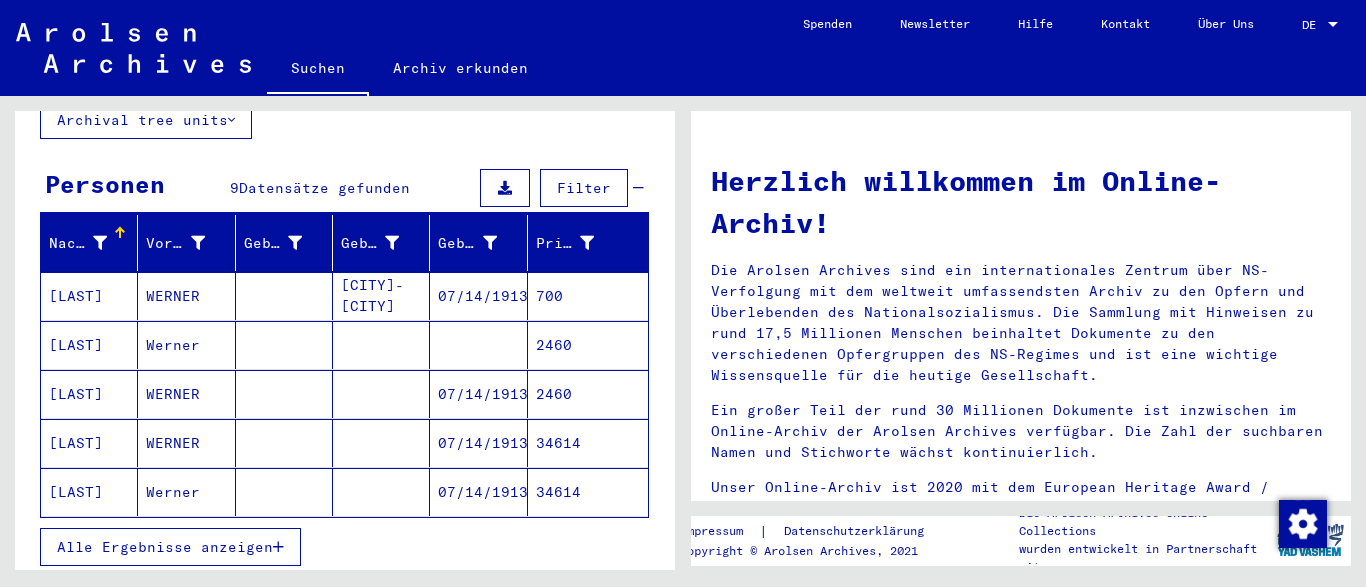 click on "[LAST]" at bounding box center [89, 345] 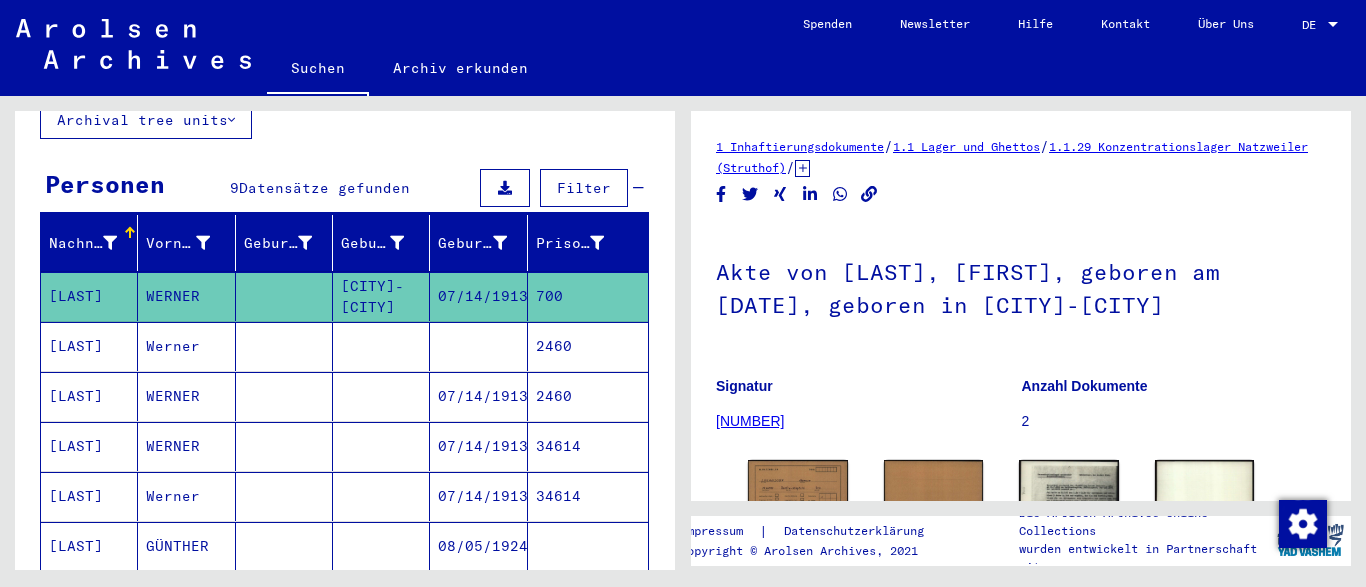 scroll, scrollTop: 82, scrollLeft: 0, axis: vertical 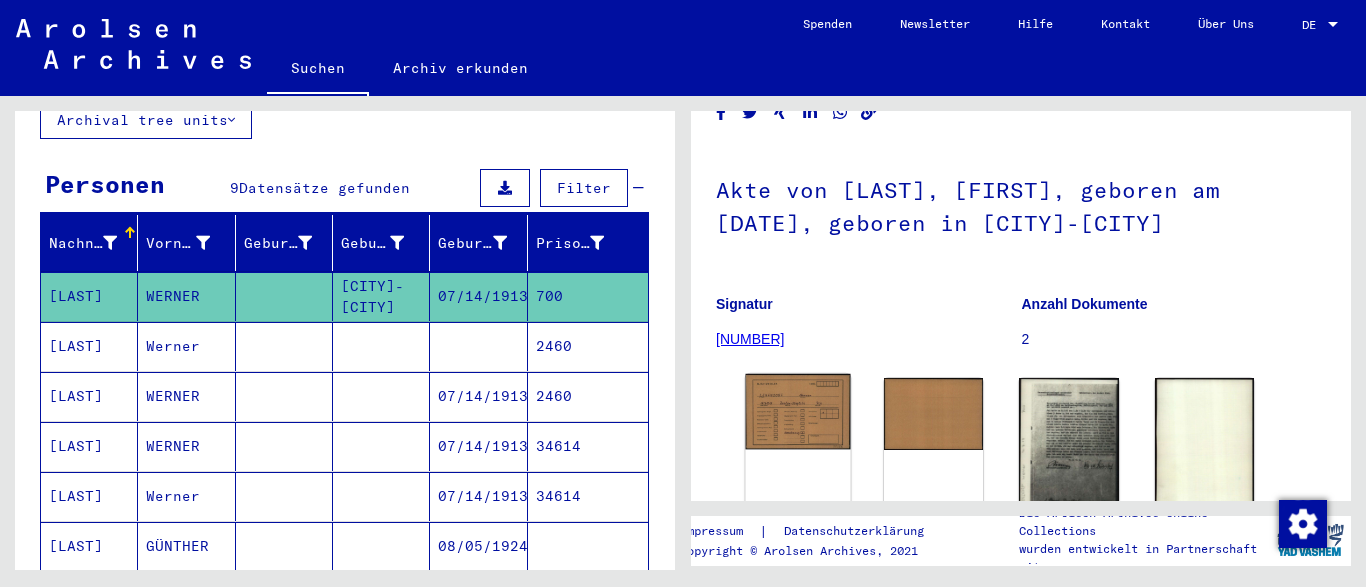 click 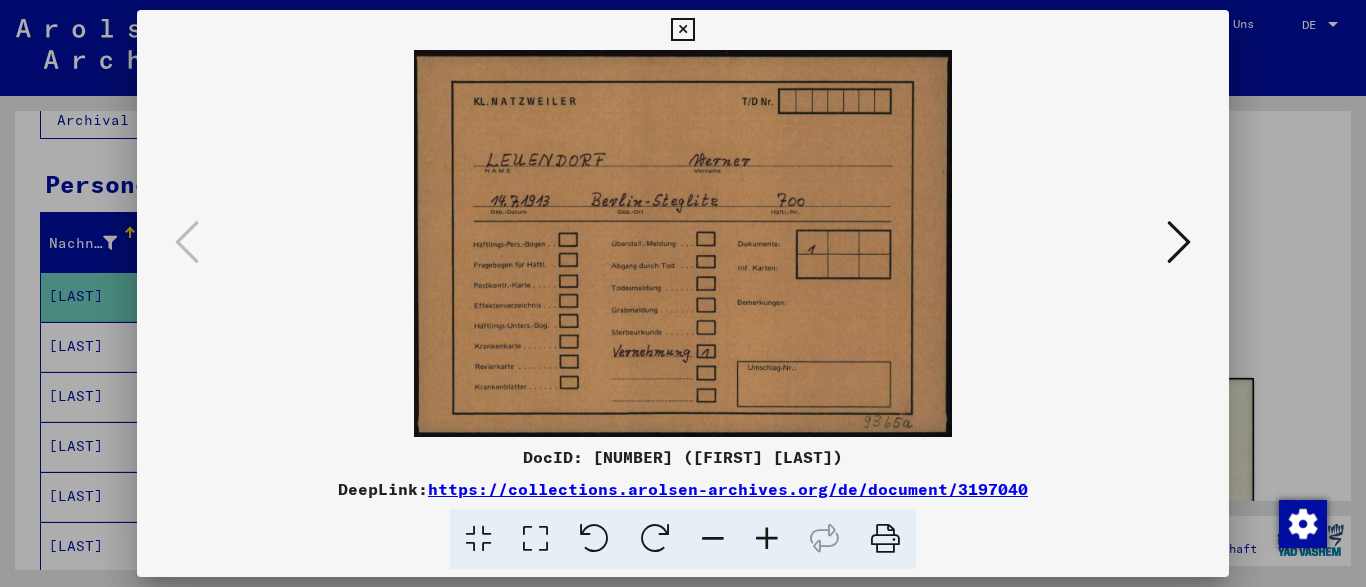 click at bounding box center [1179, 242] 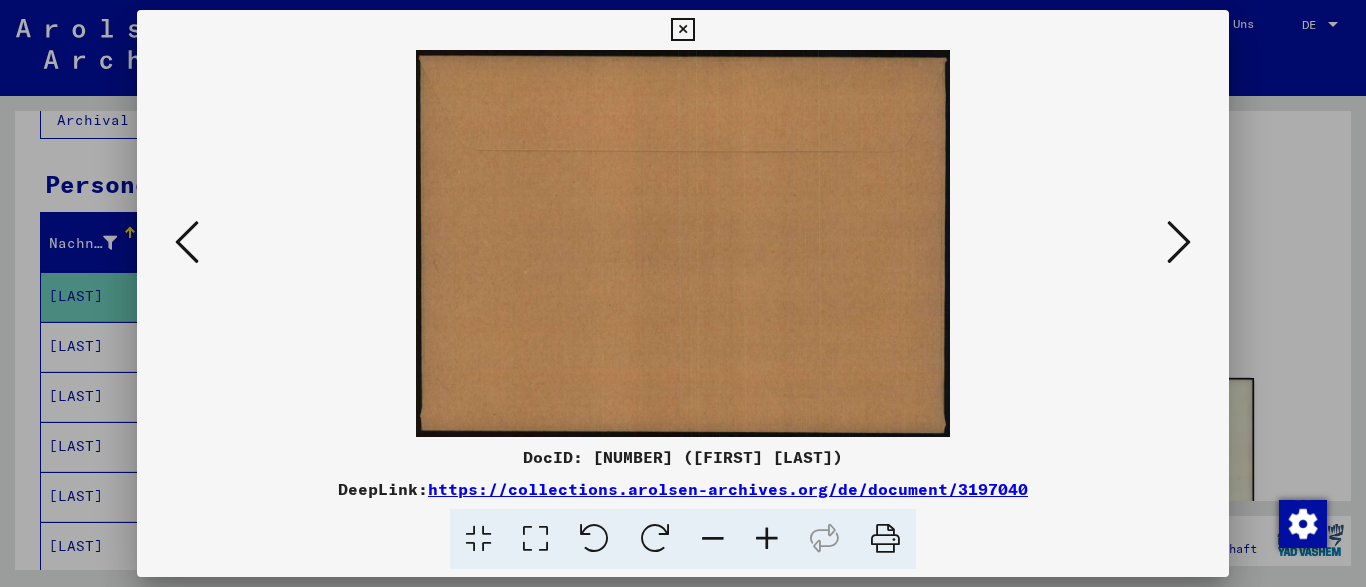 click at bounding box center [1179, 242] 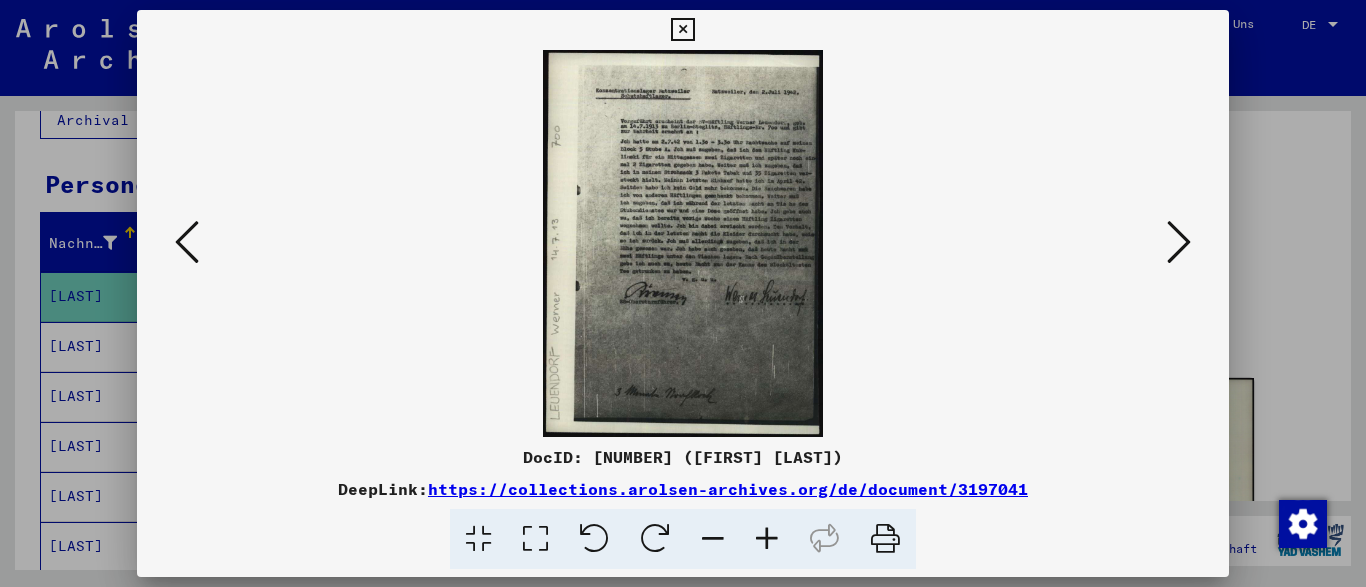 click at bounding box center [767, 539] 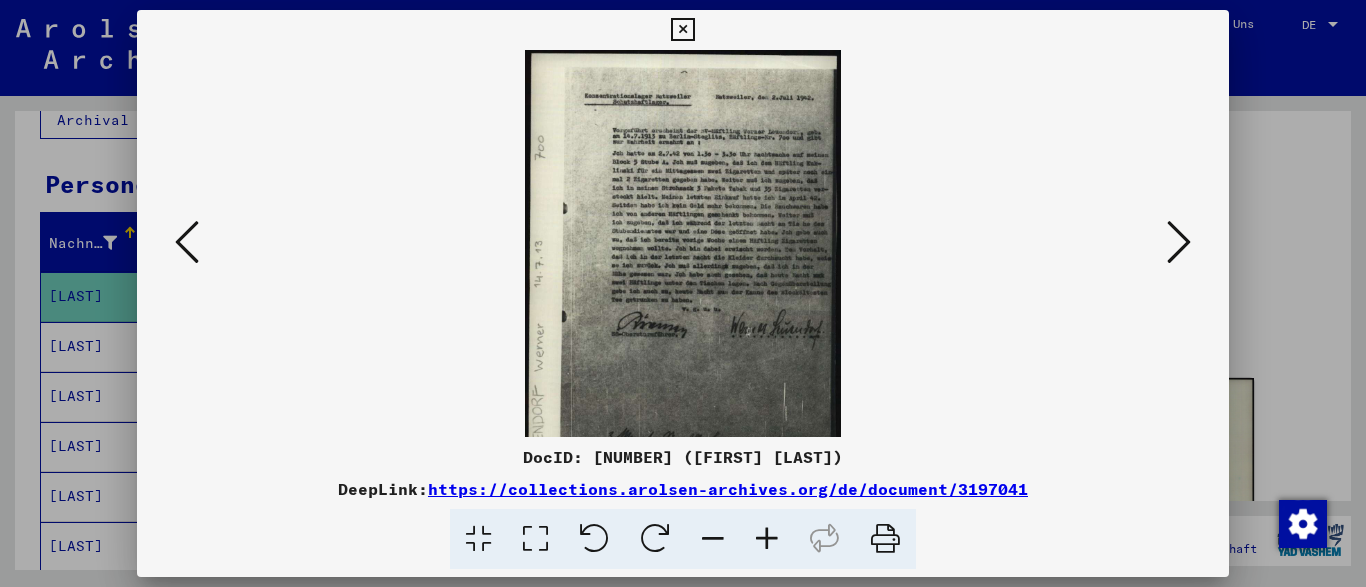 click at bounding box center (767, 539) 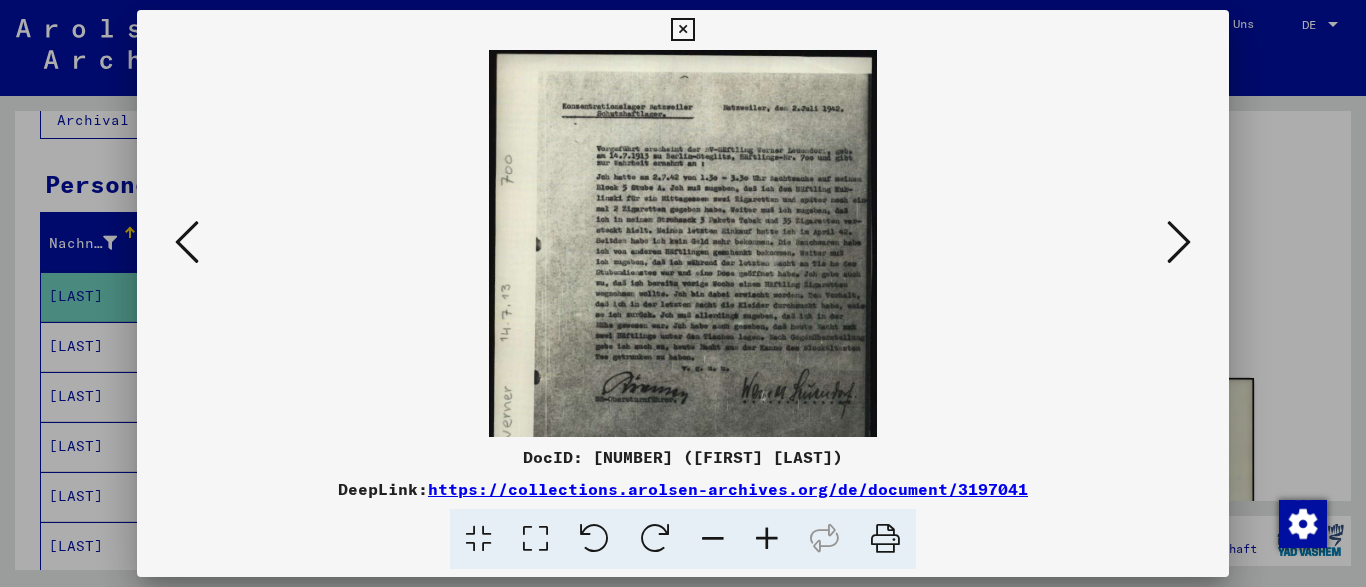 click at bounding box center (767, 539) 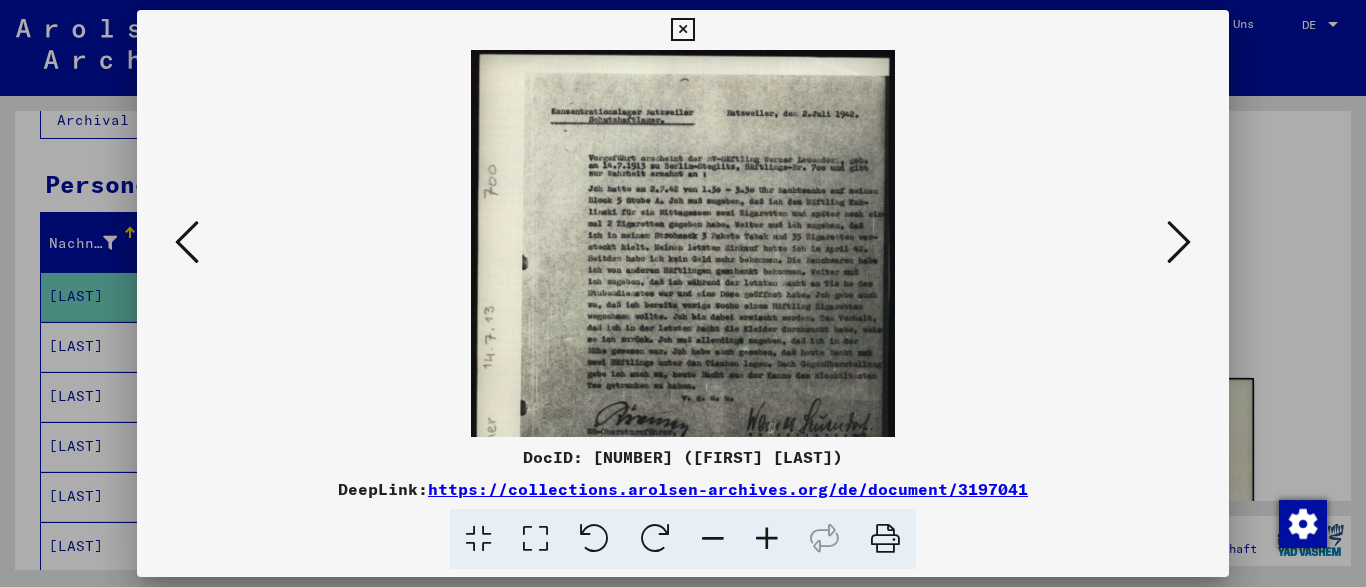 click at bounding box center [767, 539] 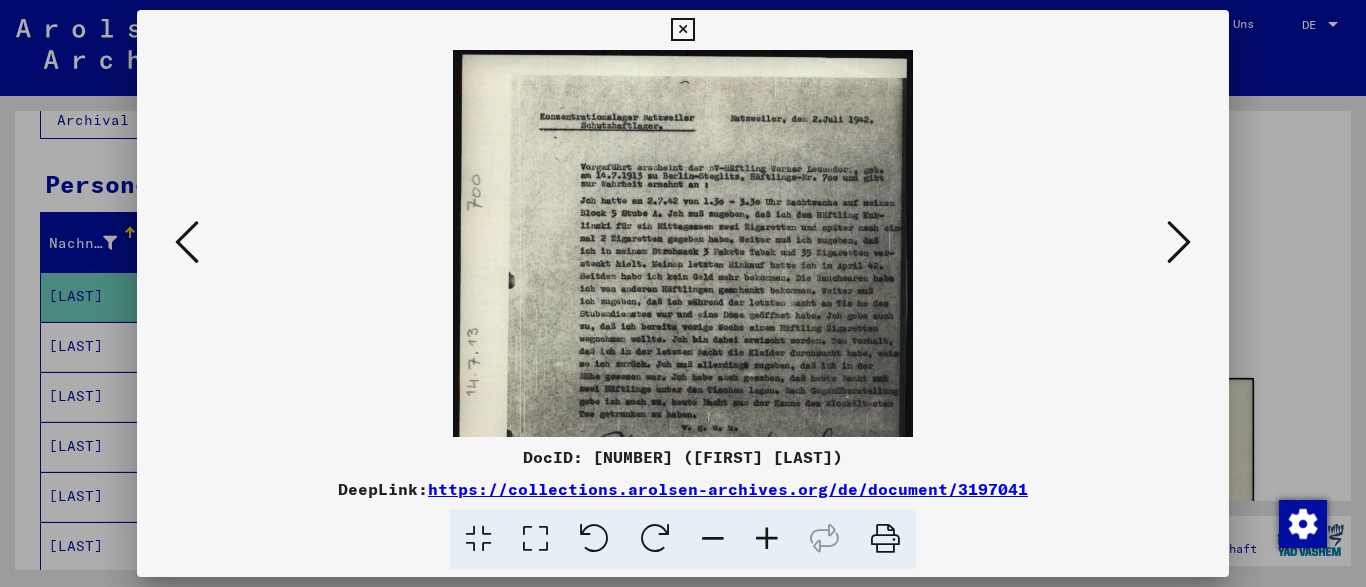 click at bounding box center [767, 539] 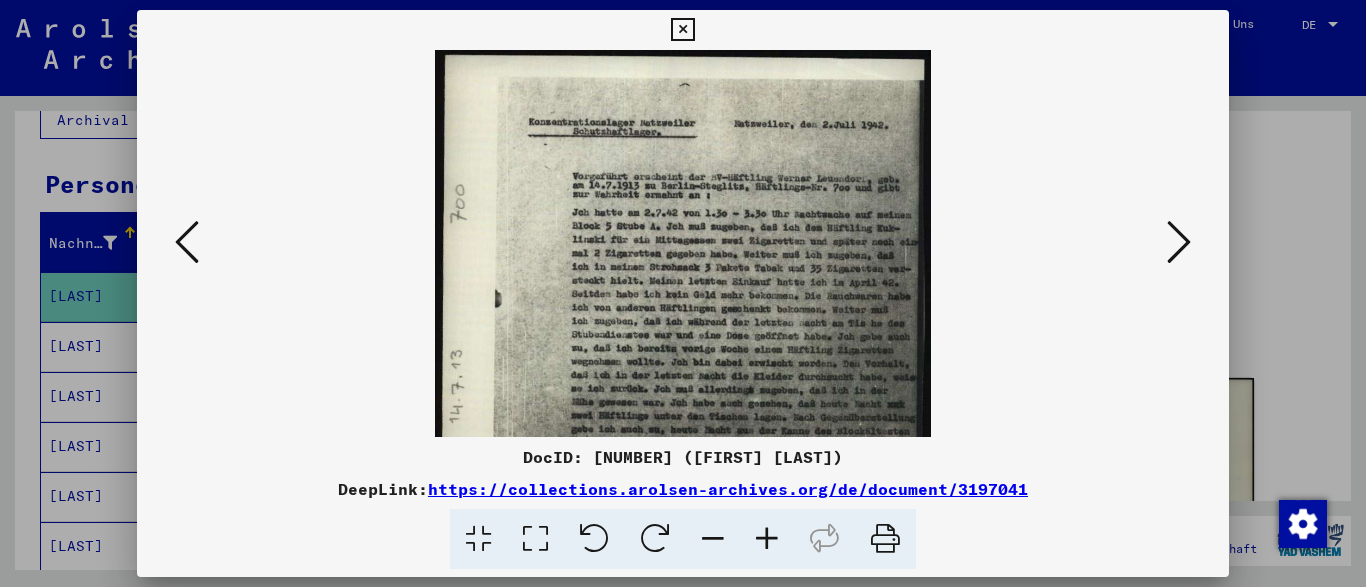 click at bounding box center (767, 539) 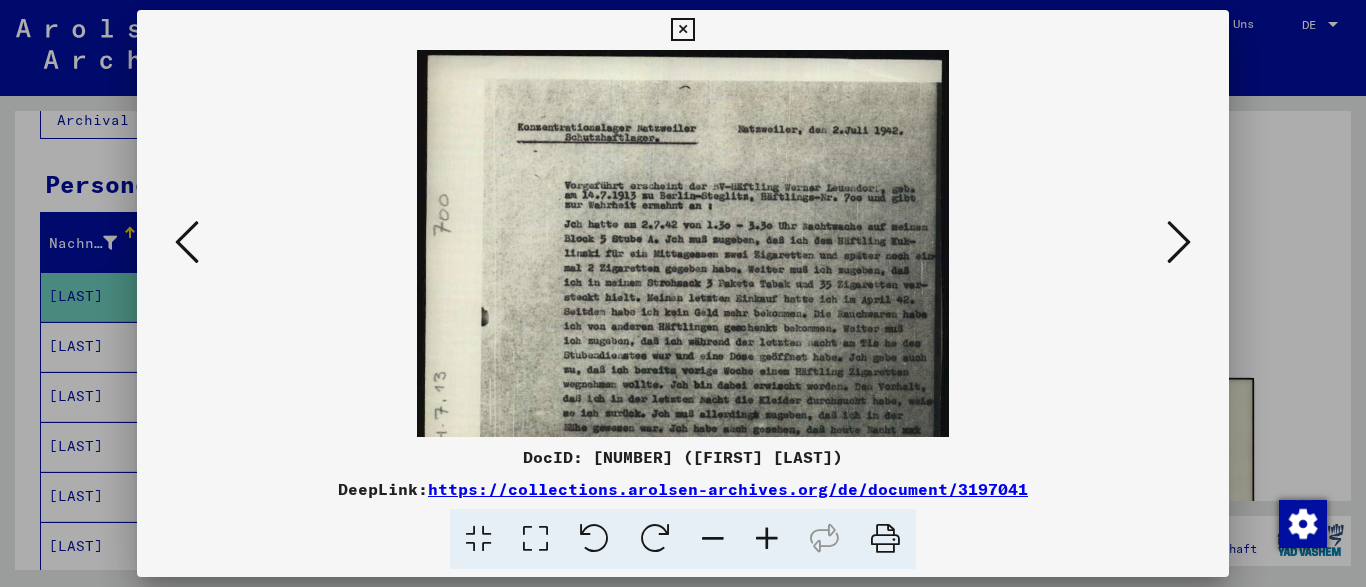 click at bounding box center [767, 539] 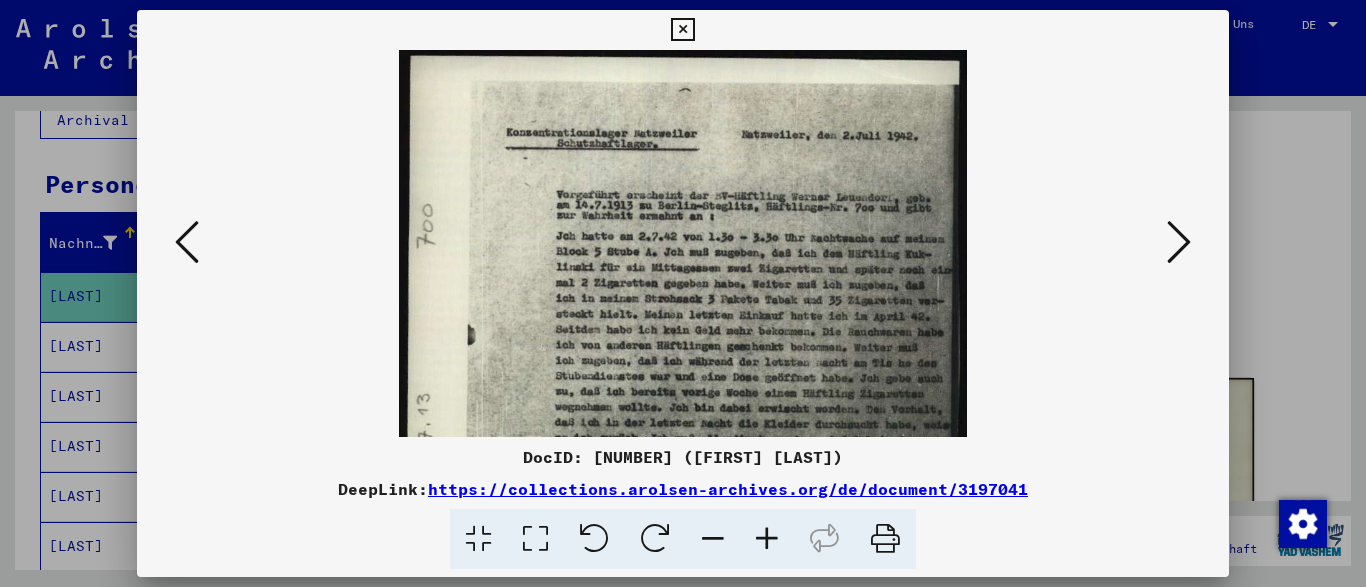 click at bounding box center [767, 539] 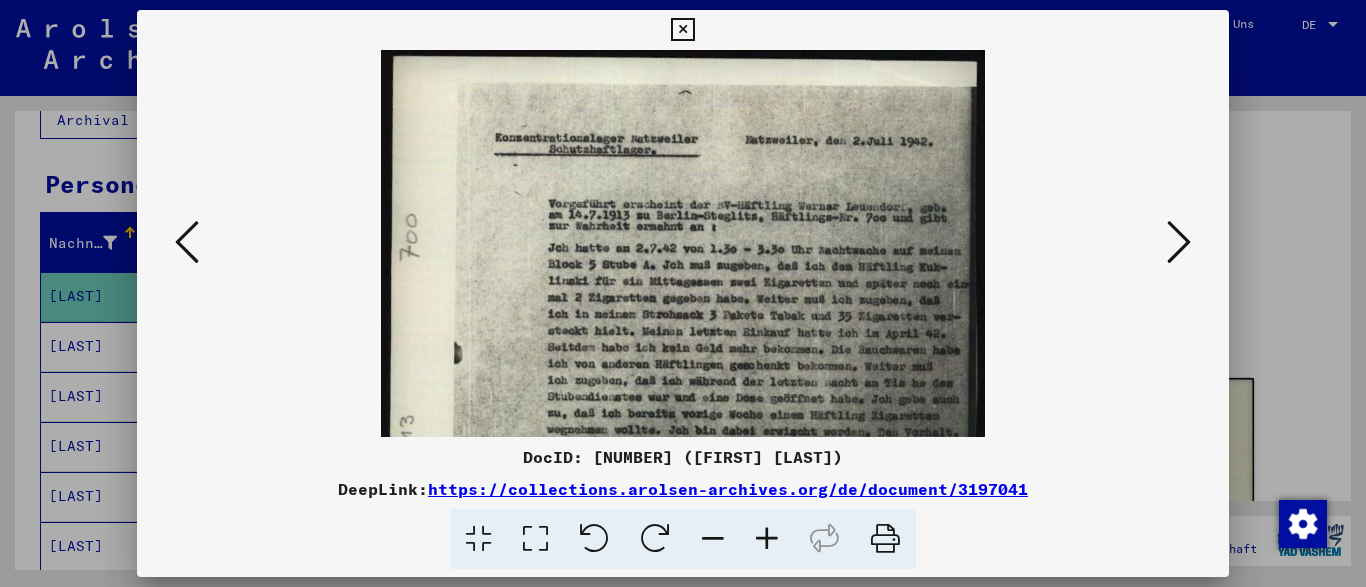 click at bounding box center [767, 539] 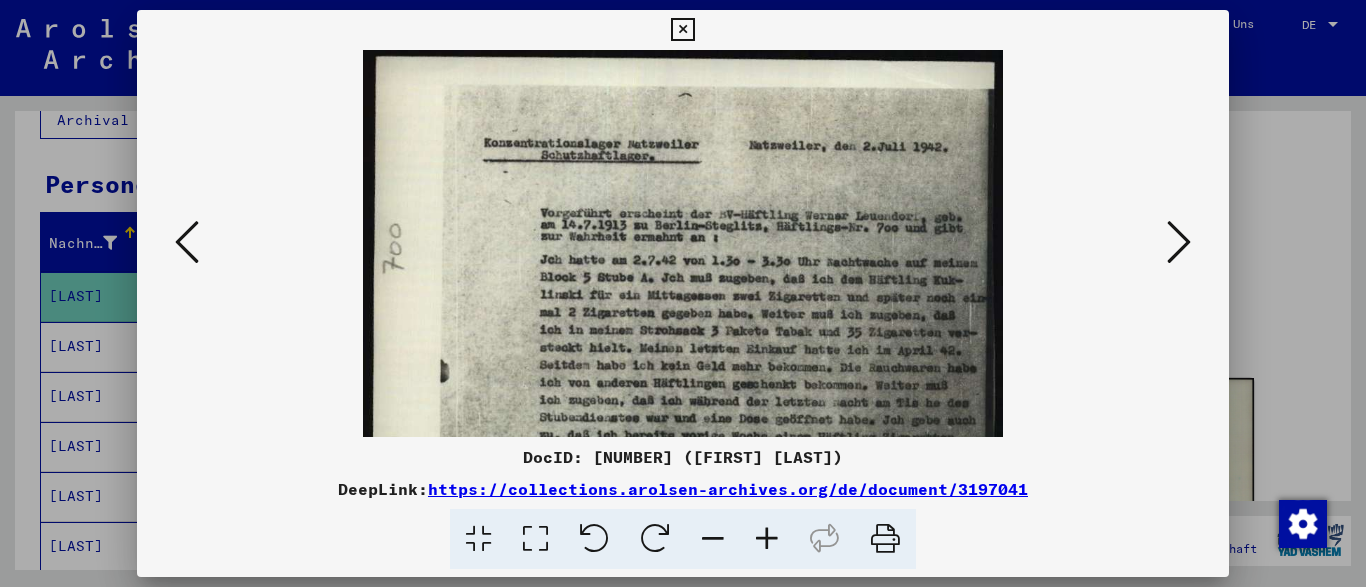 click at bounding box center (767, 539) 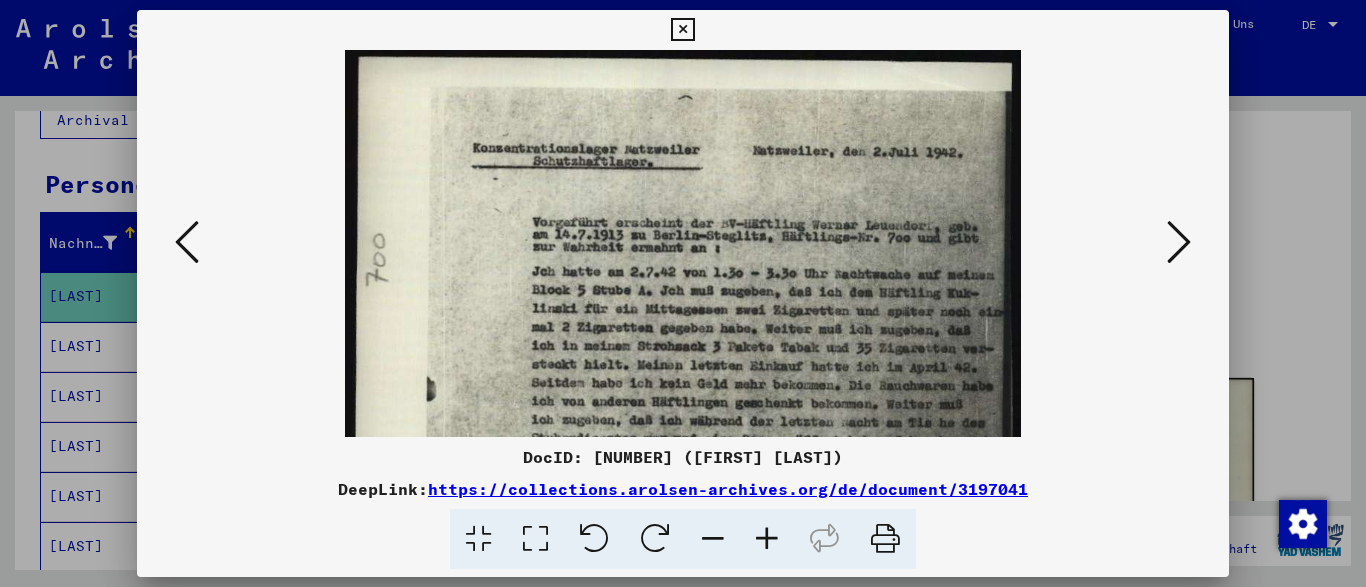 click at bounding box center (767, 539) 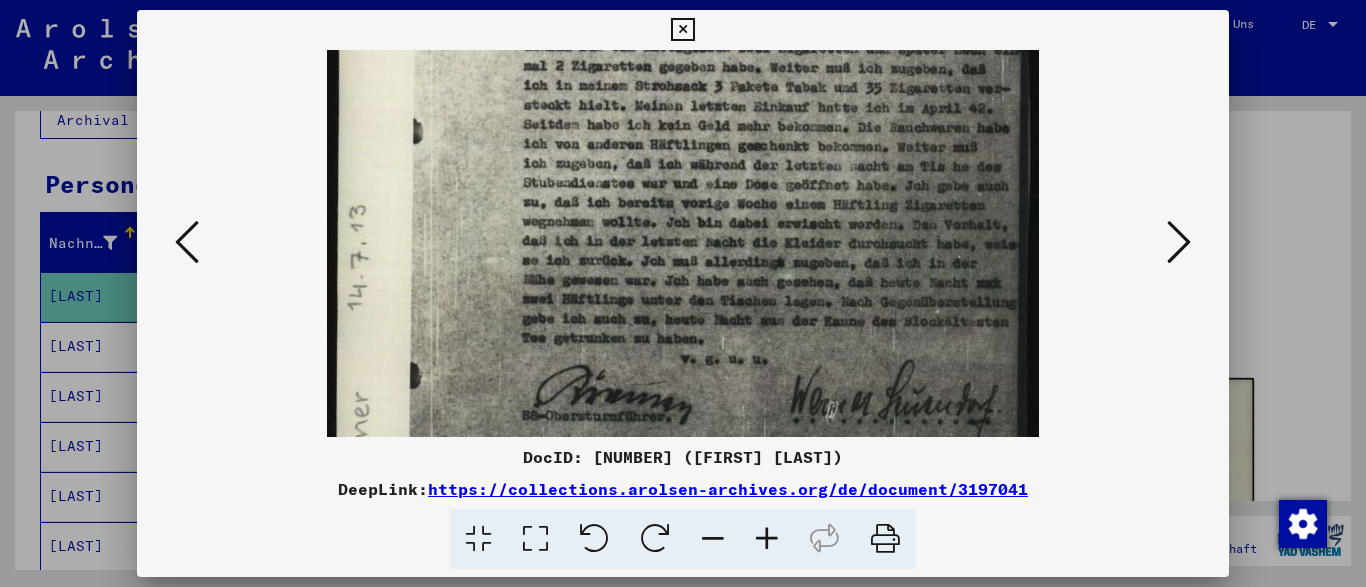 scroll, scrollTop: 286, scrollLeft: 0, axis: vertical 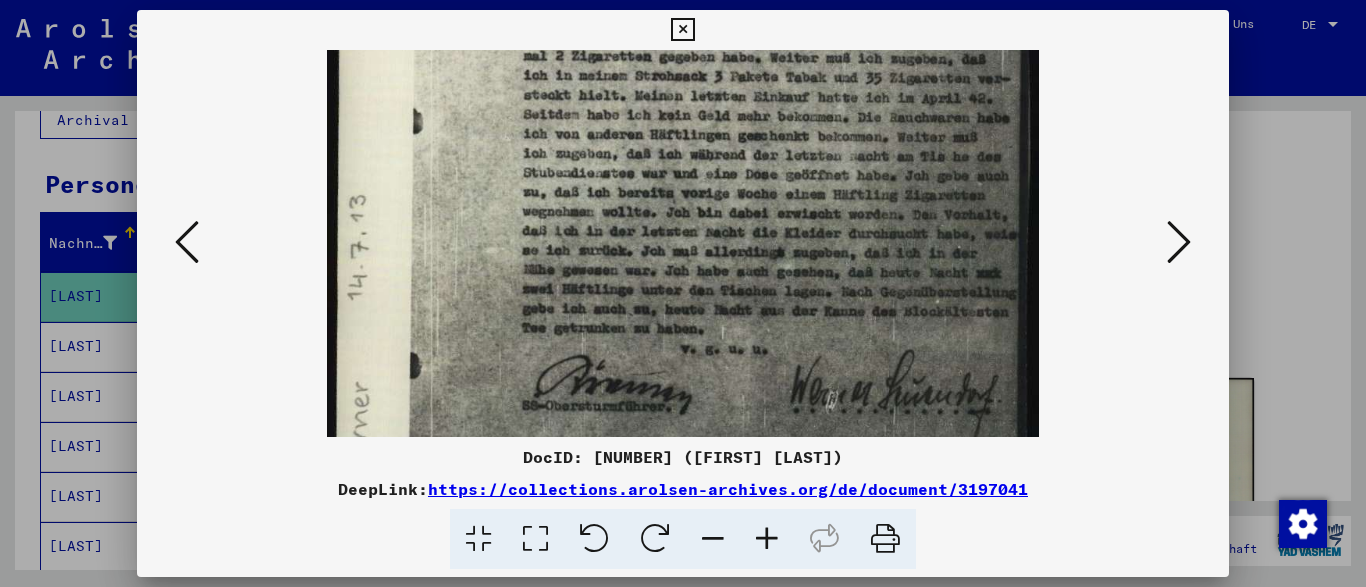 drag, startPoint x: 740, startPoint y: 371, endPoint x: 733, endPoint y: 85, distance: 286.08566 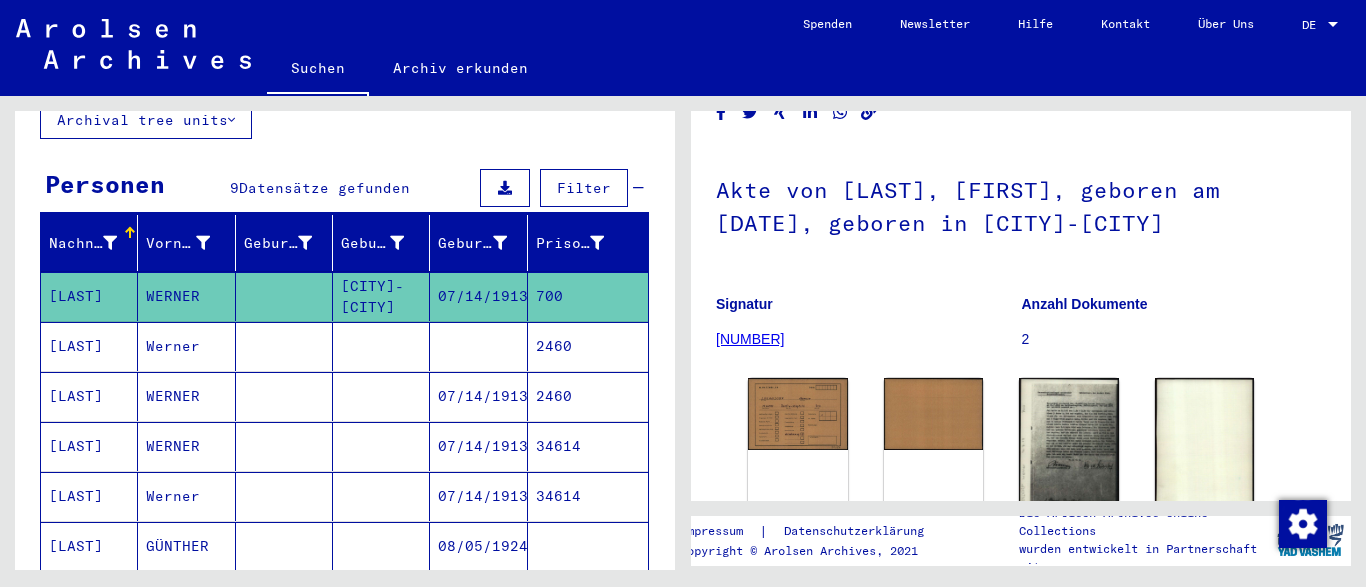 click on "WERNER" at bounding box center [186, 496] 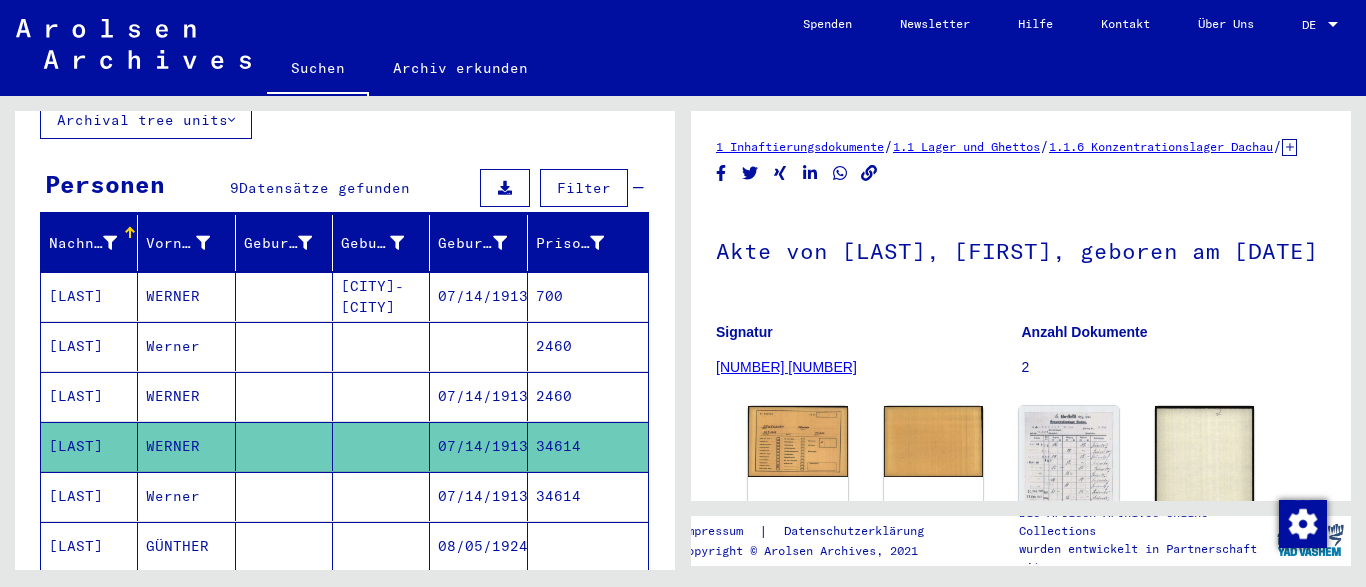 scroll, scrollTop: 215, scrollLeft: 0, axis: vertical 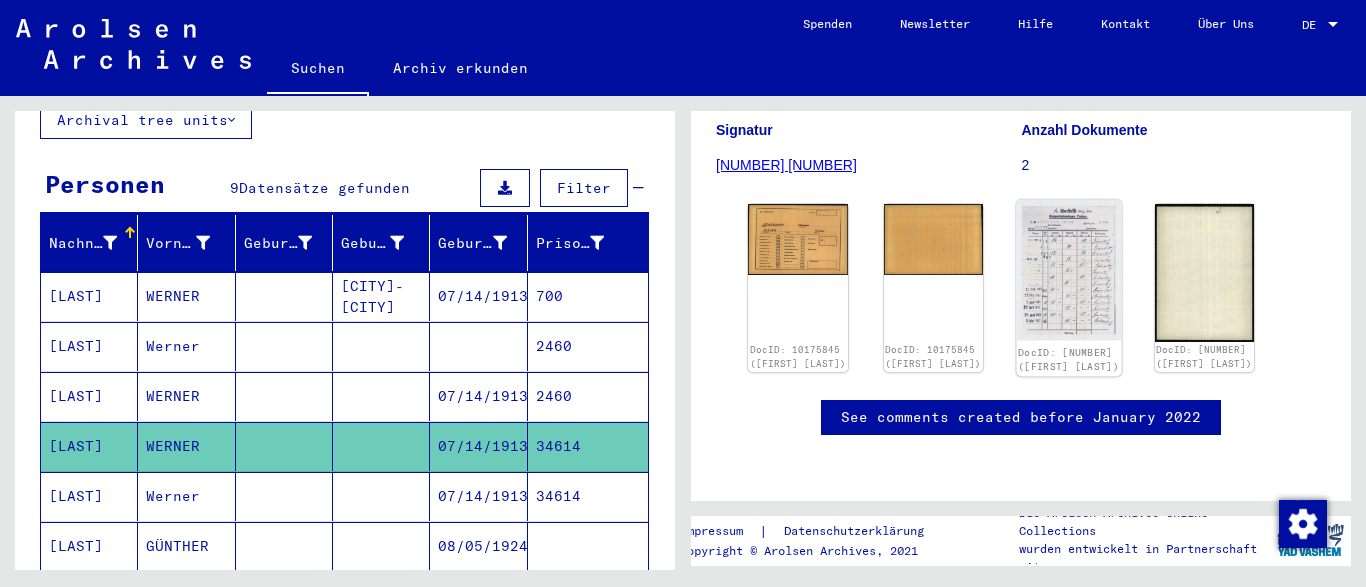 click 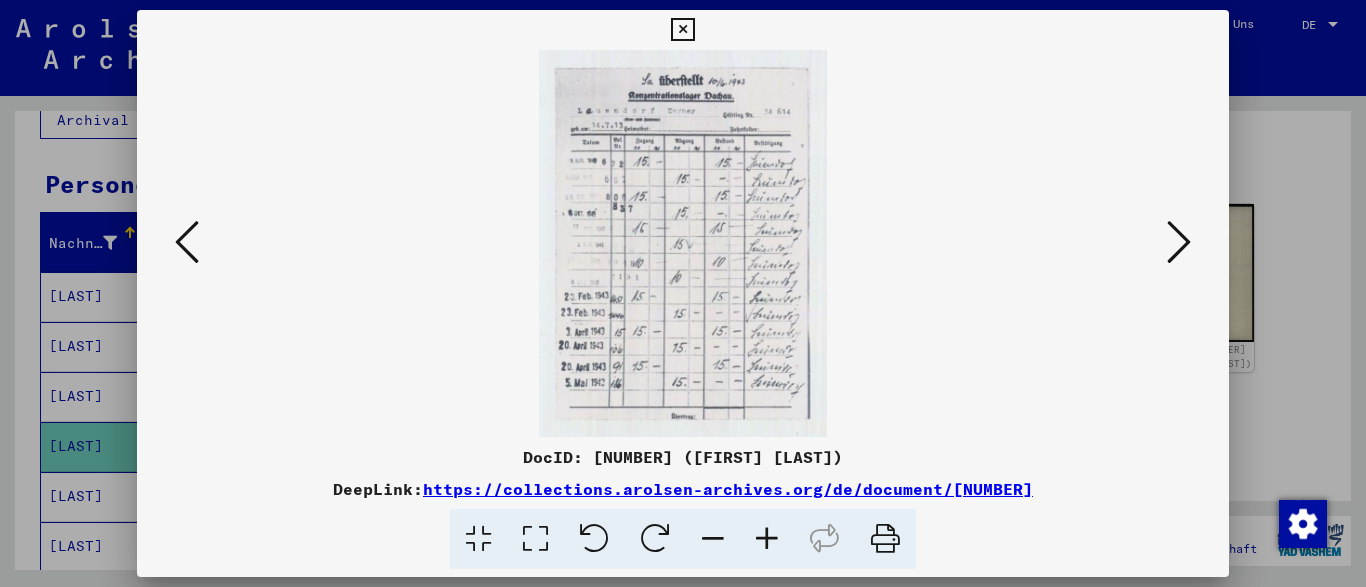 click at bounding box center [683, 243] 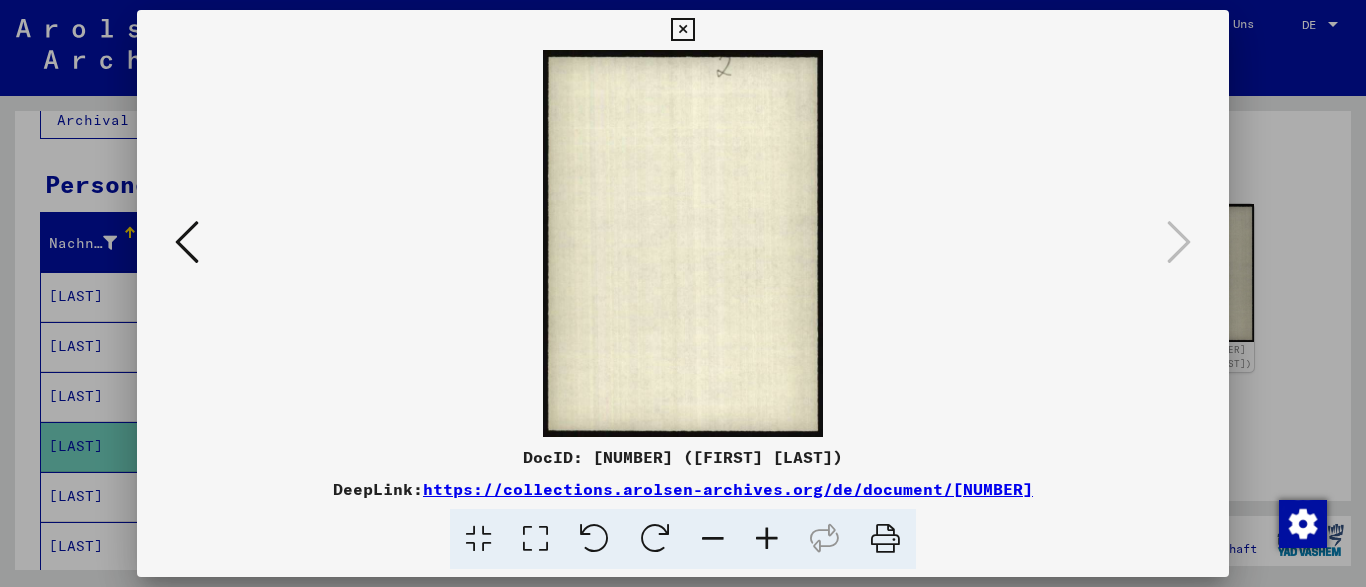 click at bounding box center (682, 30) 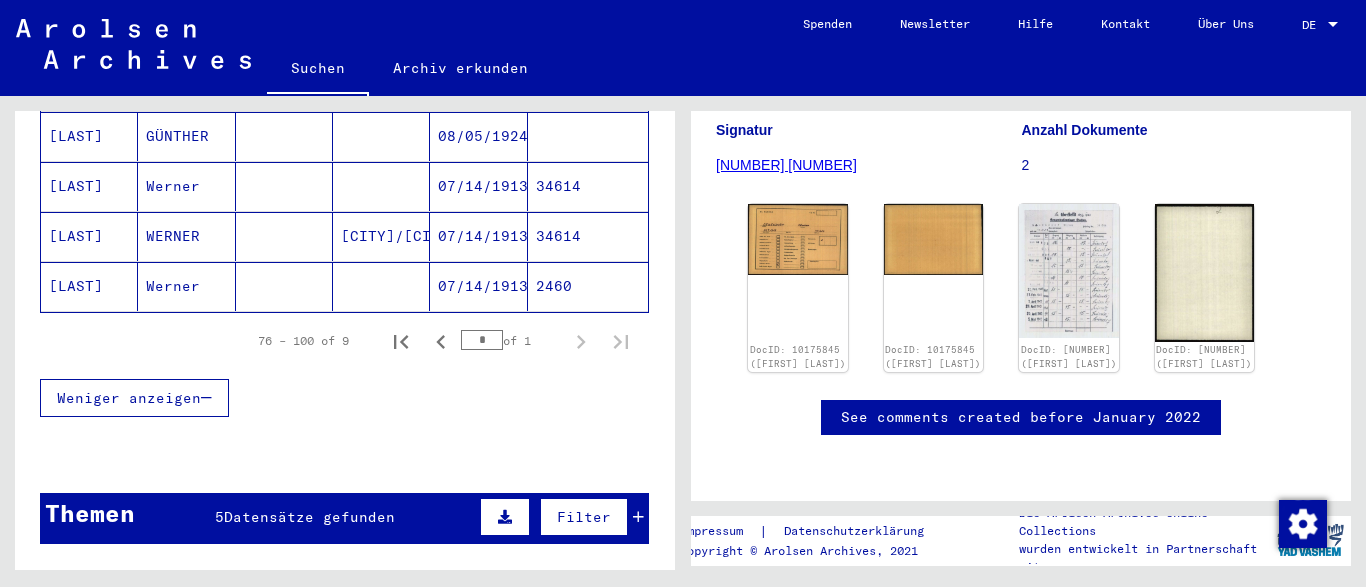 scroll, scrollTop: 648, scrollLeft: 0, axis: vertical 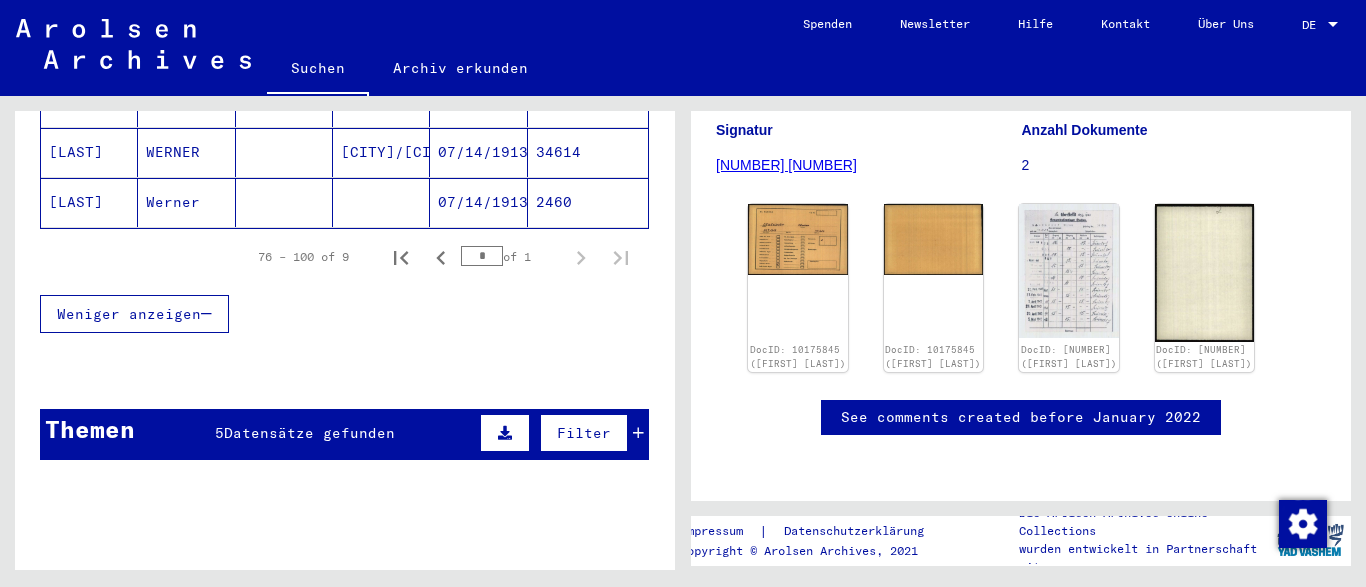 click on "Datensätze gefunden" at bounding box center (309, 433) 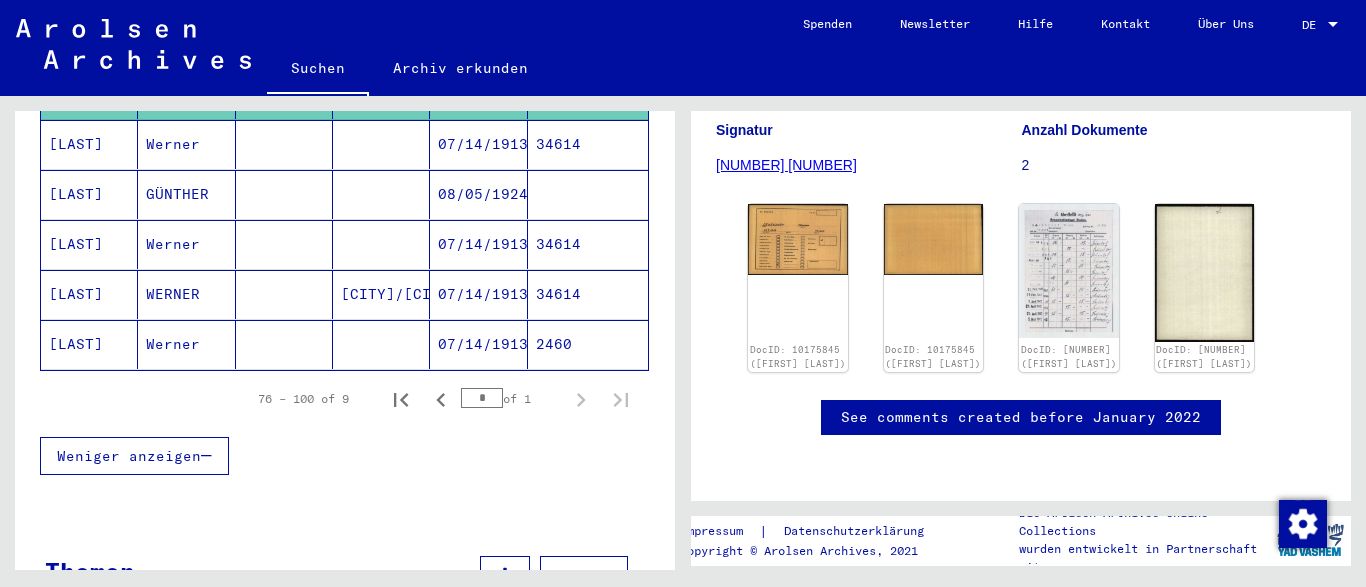 scroll, scrollTop: 445, scrollLeft: 0, axis: vertical 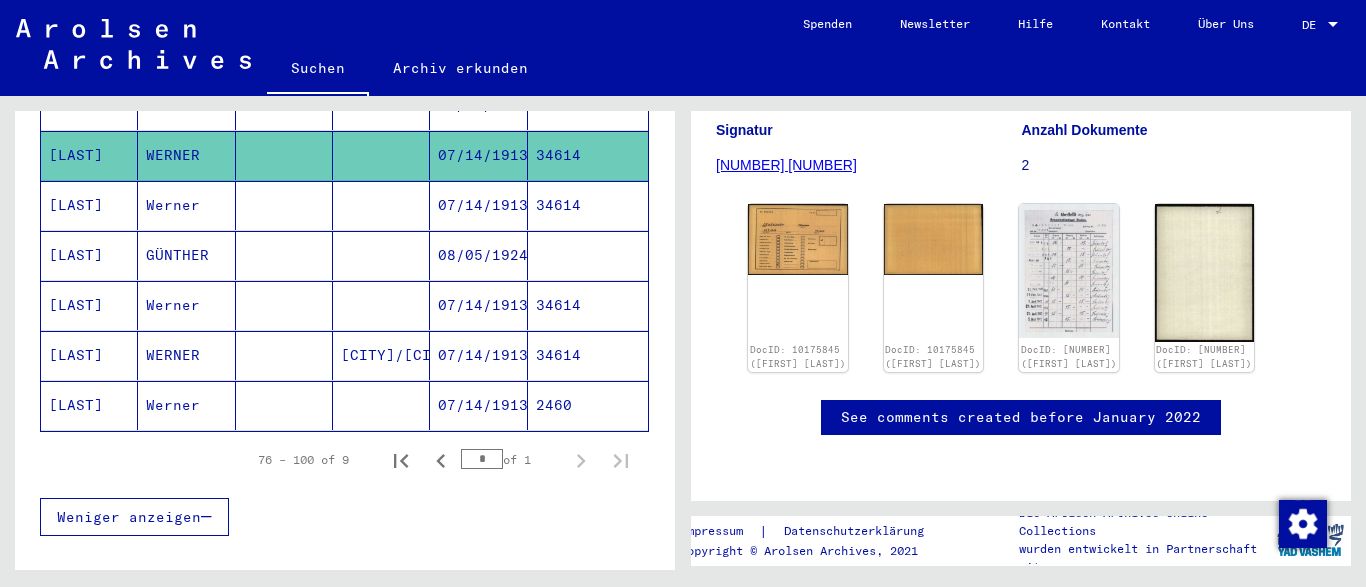 click on "[LAST]" 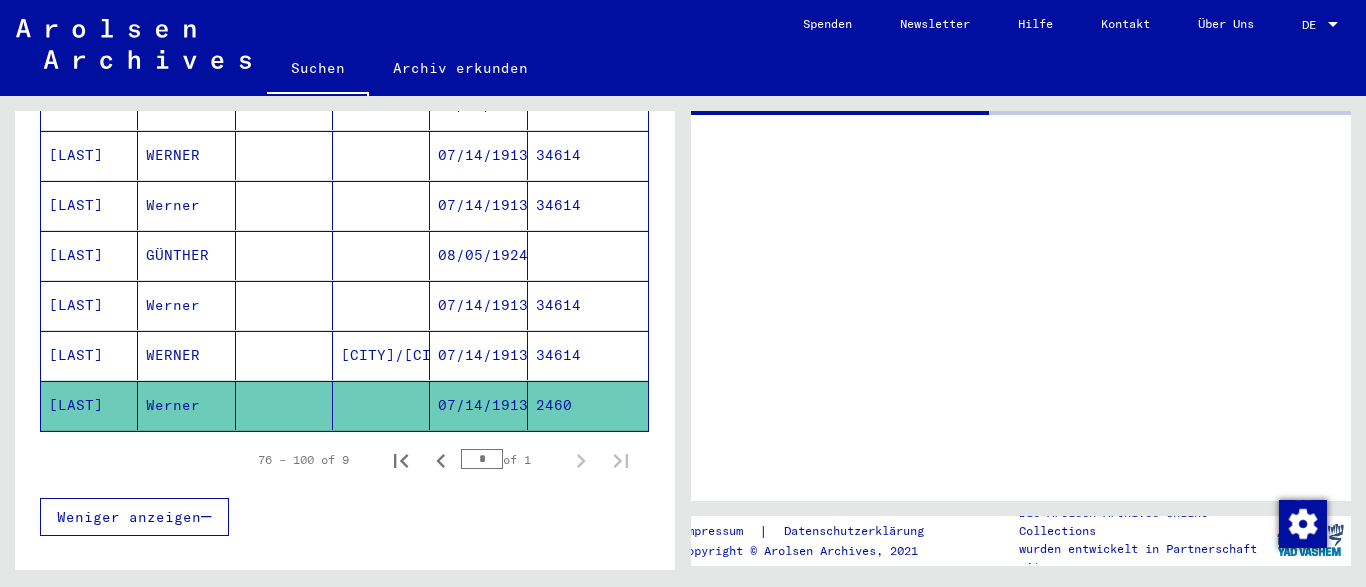 scroll, scrollTop: 0, scrollLeft: 0, axis: both 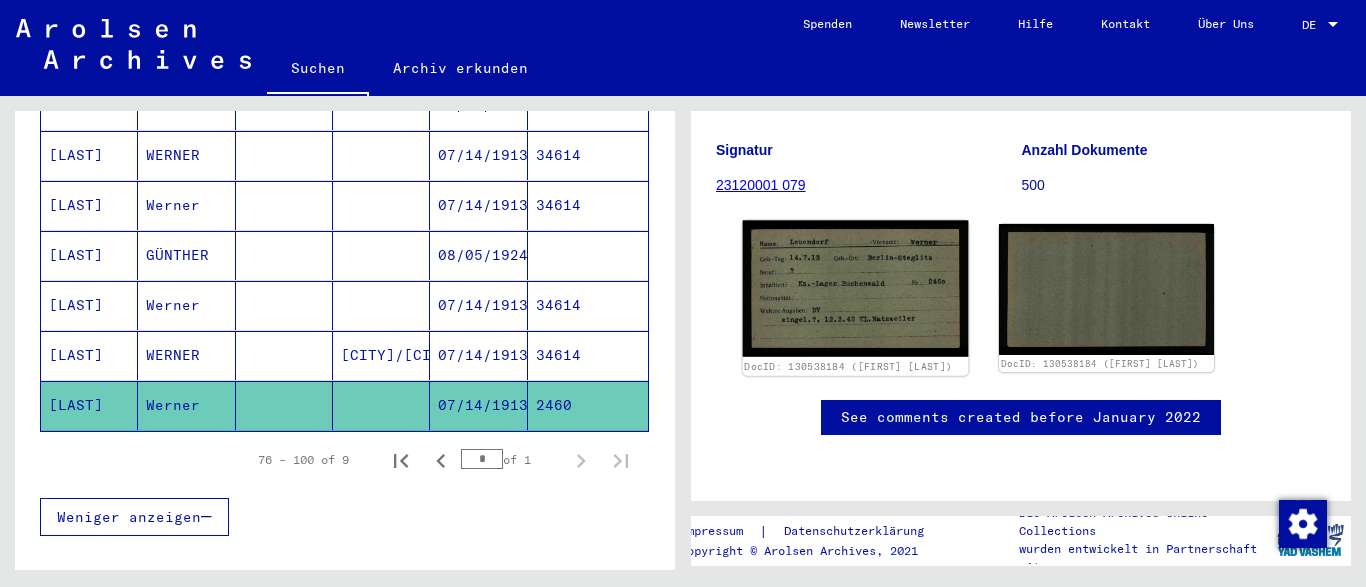 click 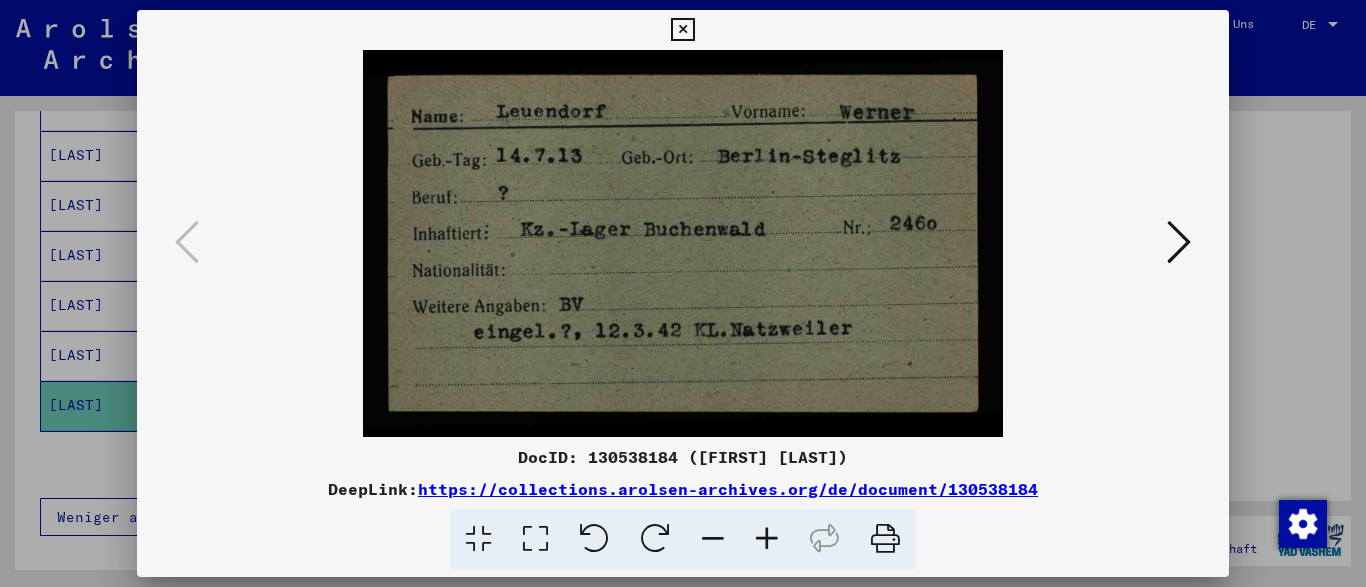 click at bounding box center [1179, 242] 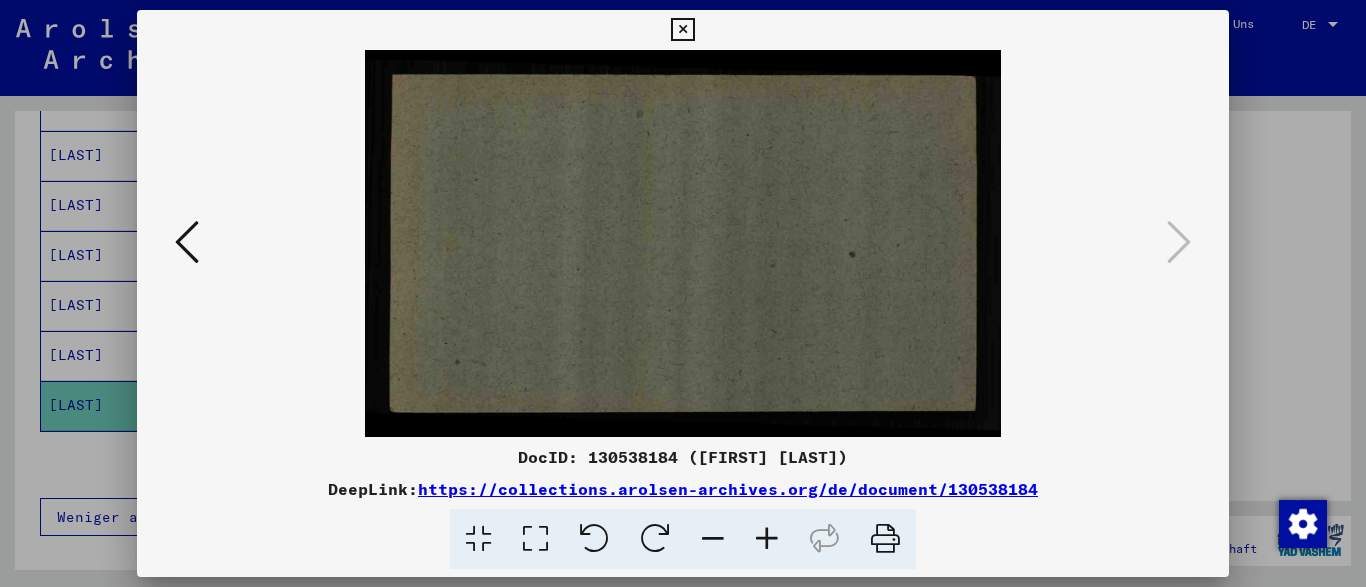 click at bounding box center (682, 30) 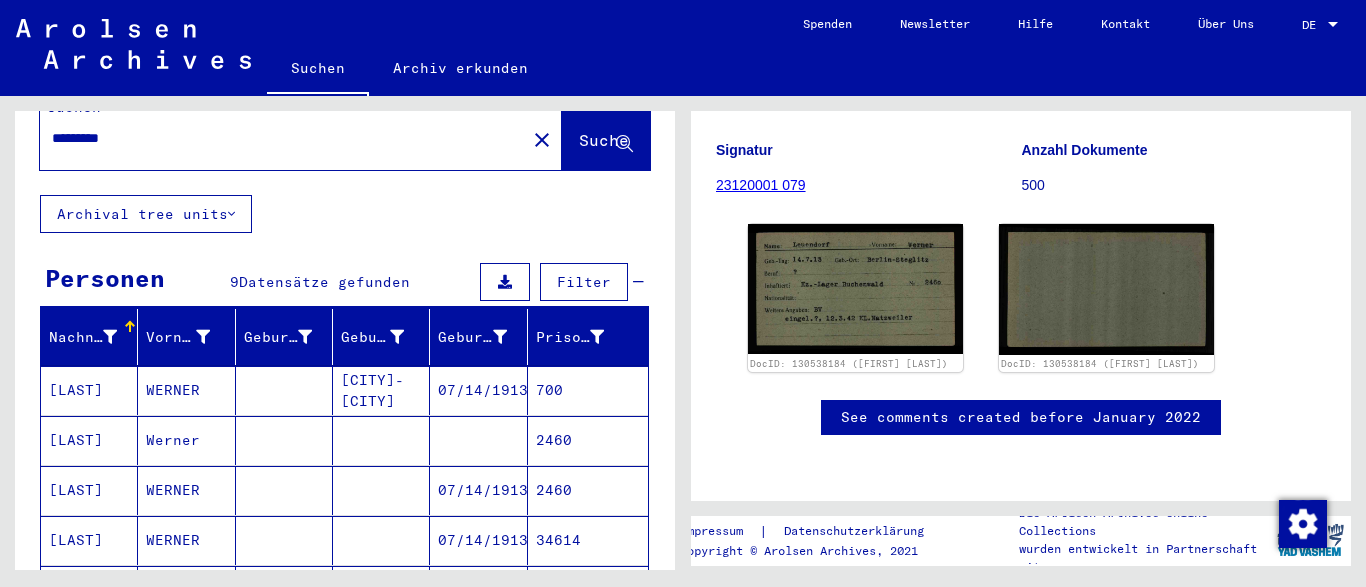 scroll, scrollTop: 44, scrollLeft: 0, axis: vertical 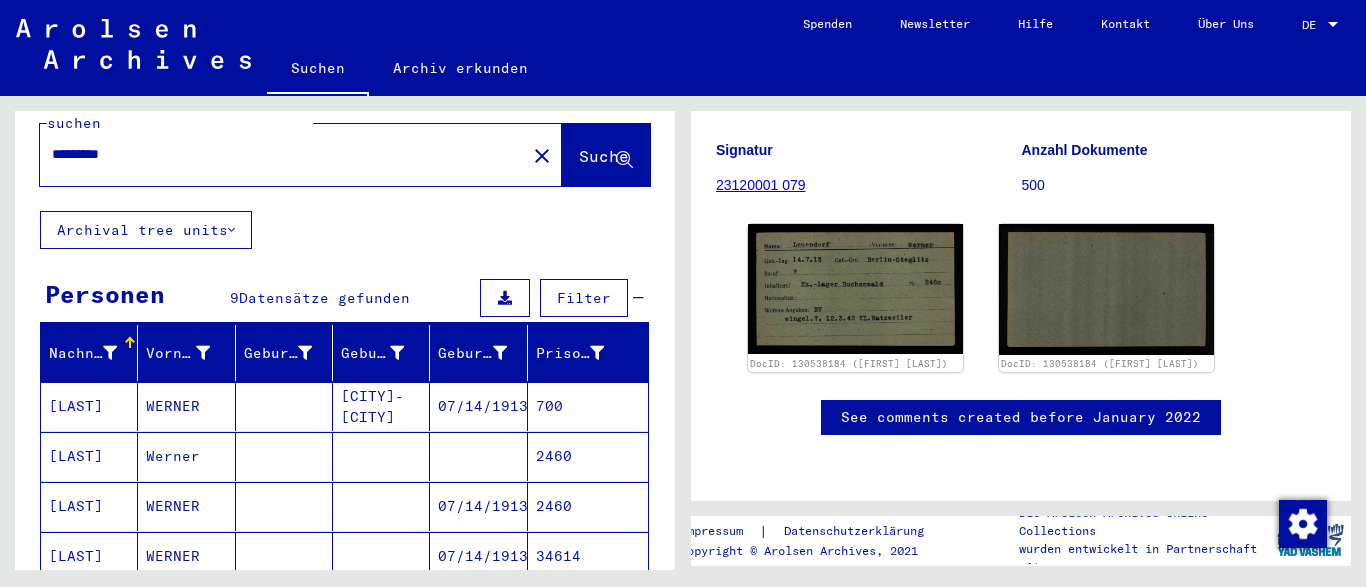 click on "WERNER" at bounding box center [186, 456] 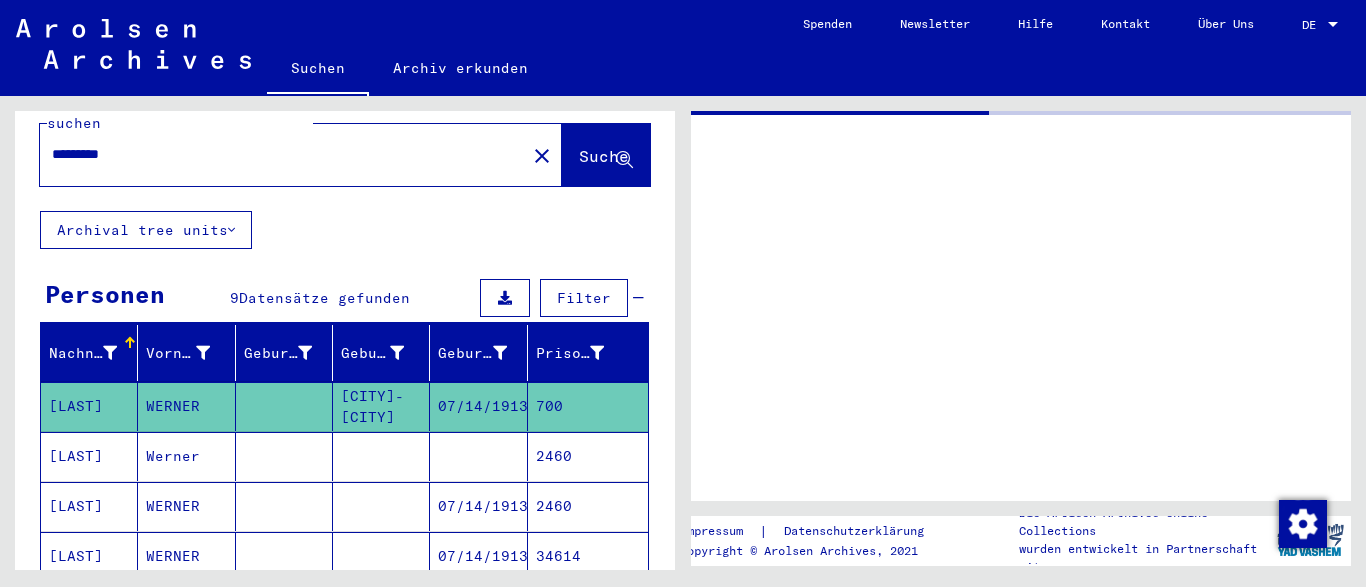 scroll, scrollTop: 0, scrollLeft: 0, axis: both 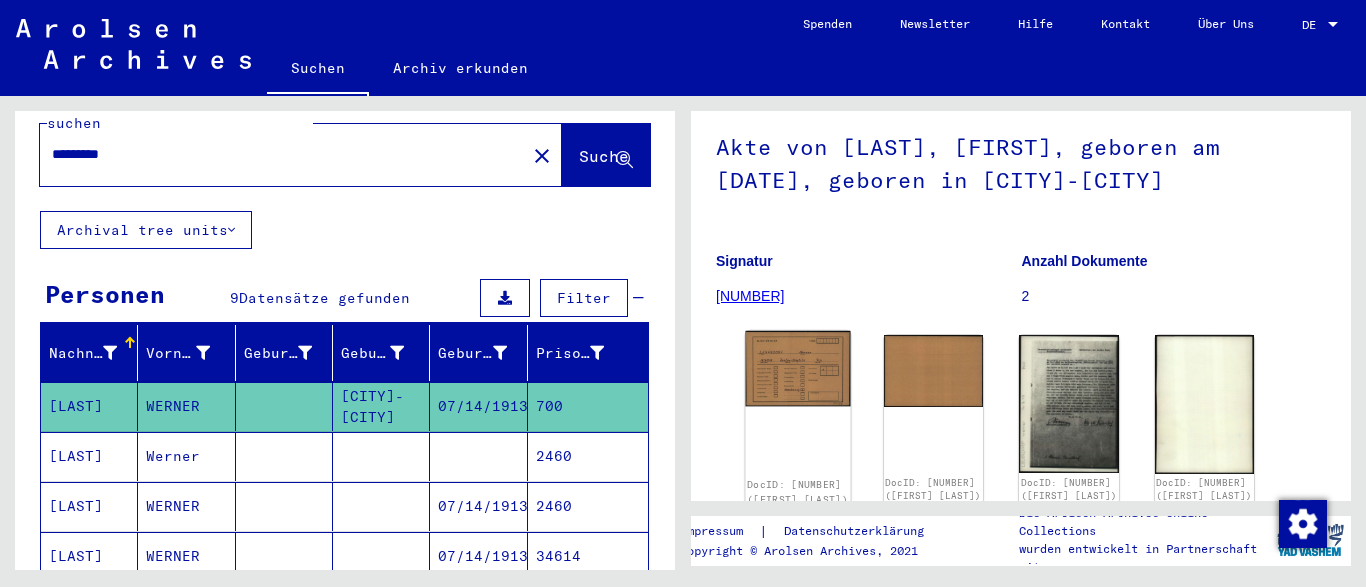 click 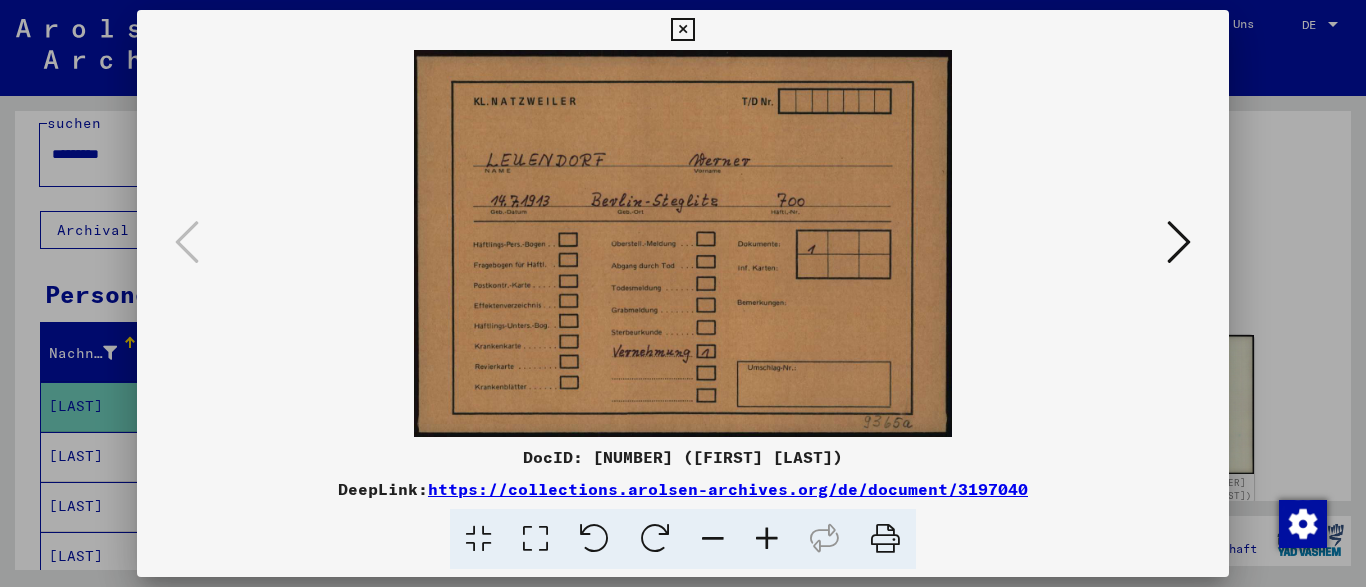 click at bounding box center (1179, 242) 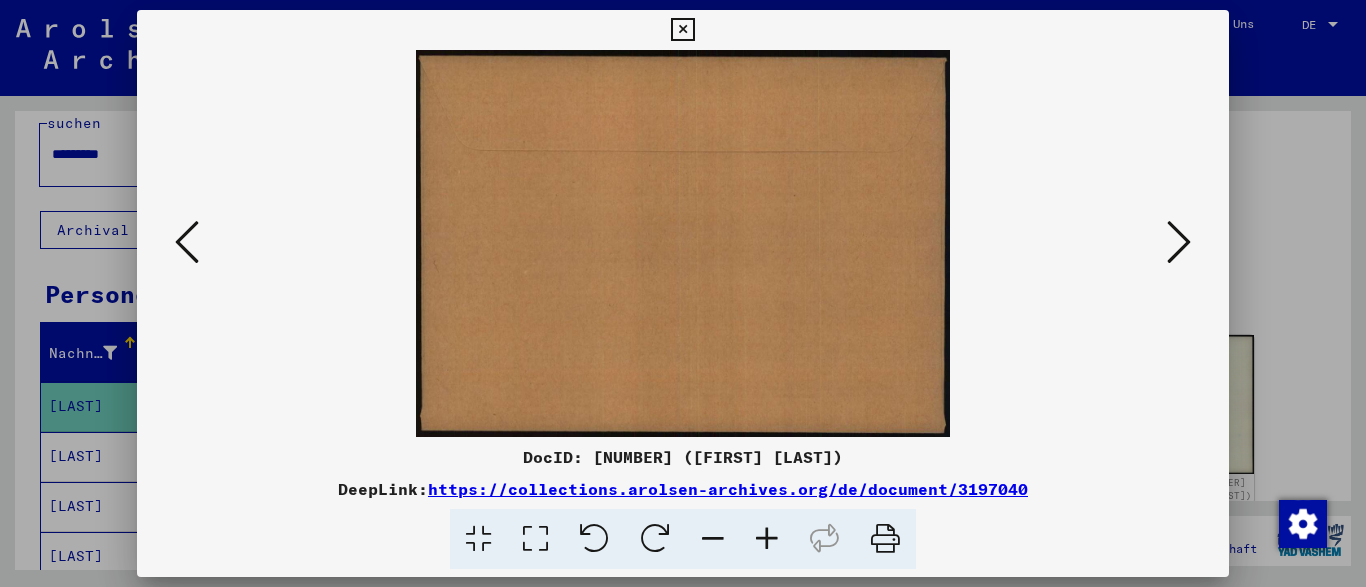 click at bounding box center [1179, 242] 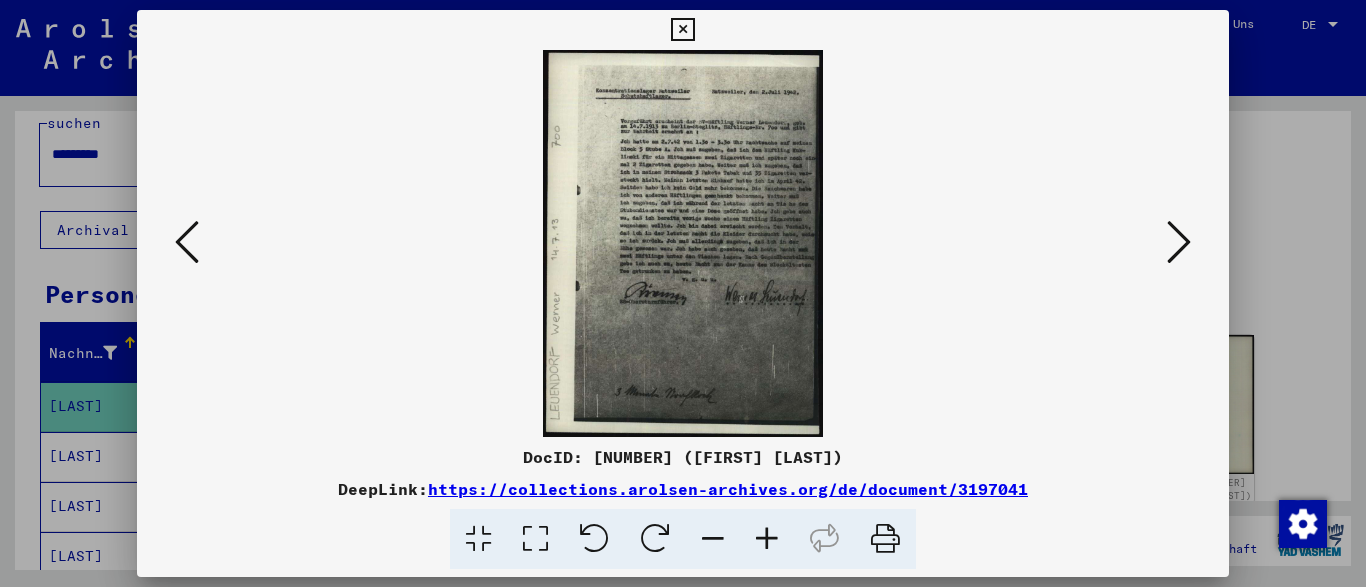 click at bounding box center (767, 539) 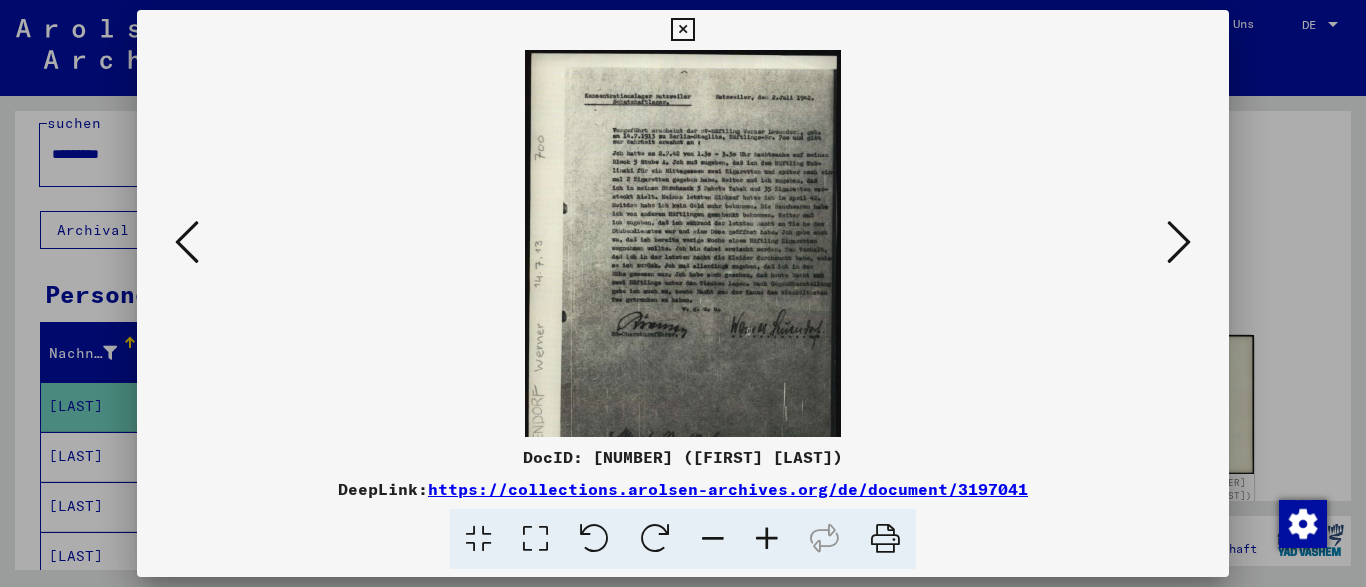 click at bounding box center (767, 539) 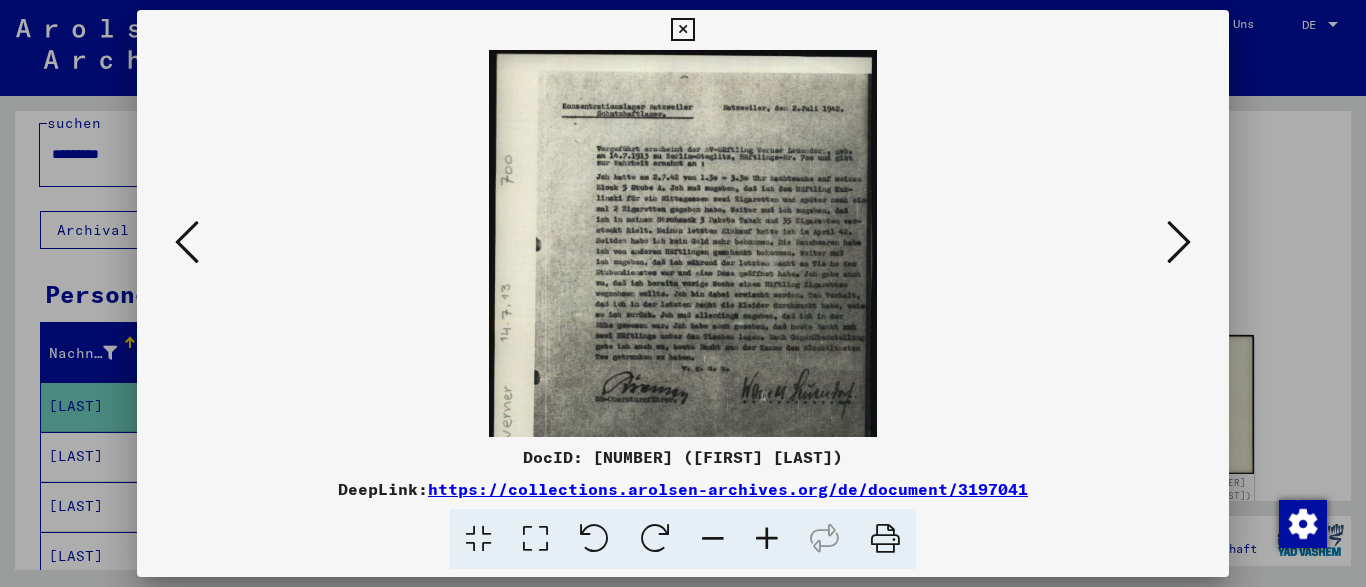 click at bounding box center [767, 539] 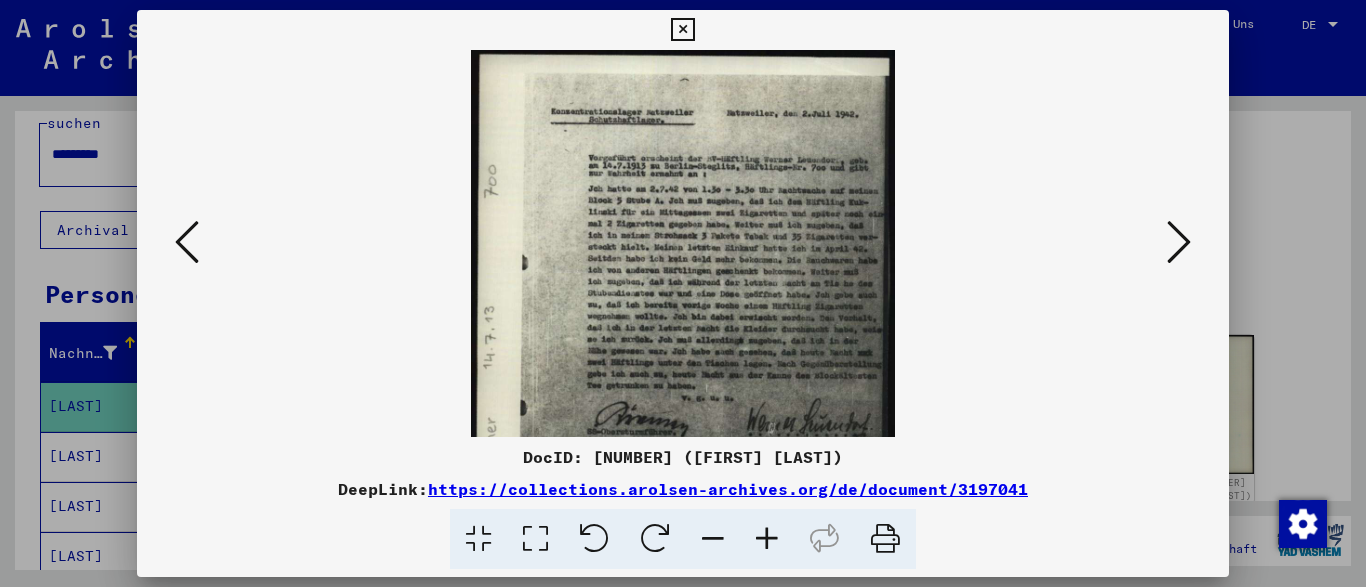 click at bounding box center [767, 539] 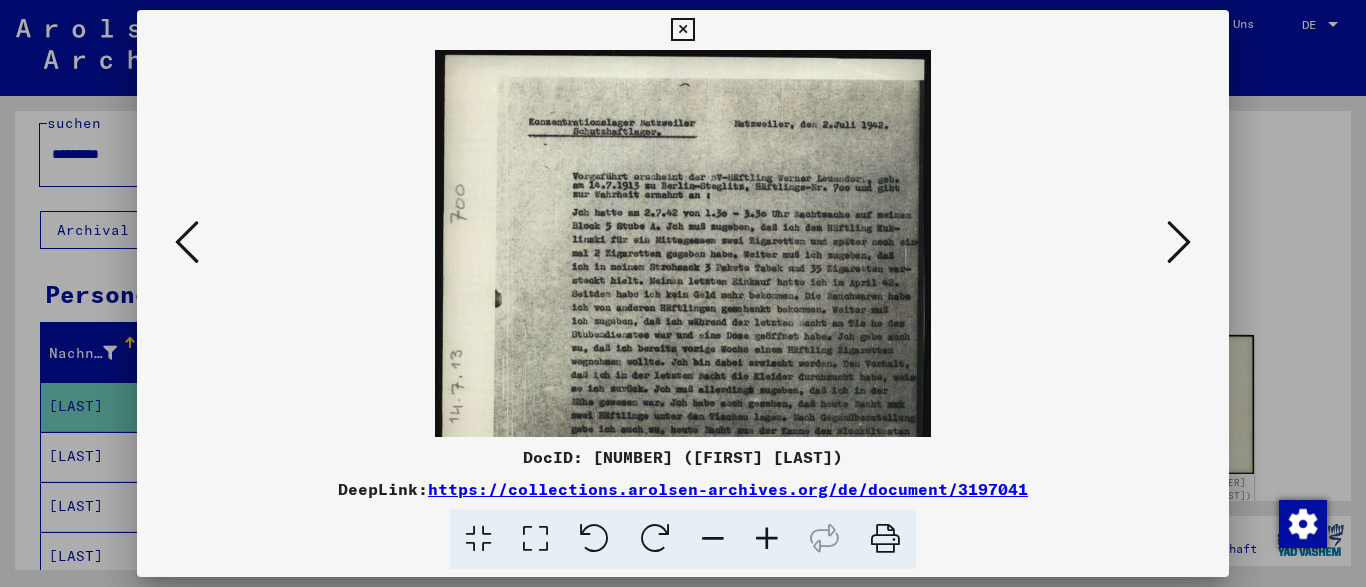 click at bounding box center [767, 539] 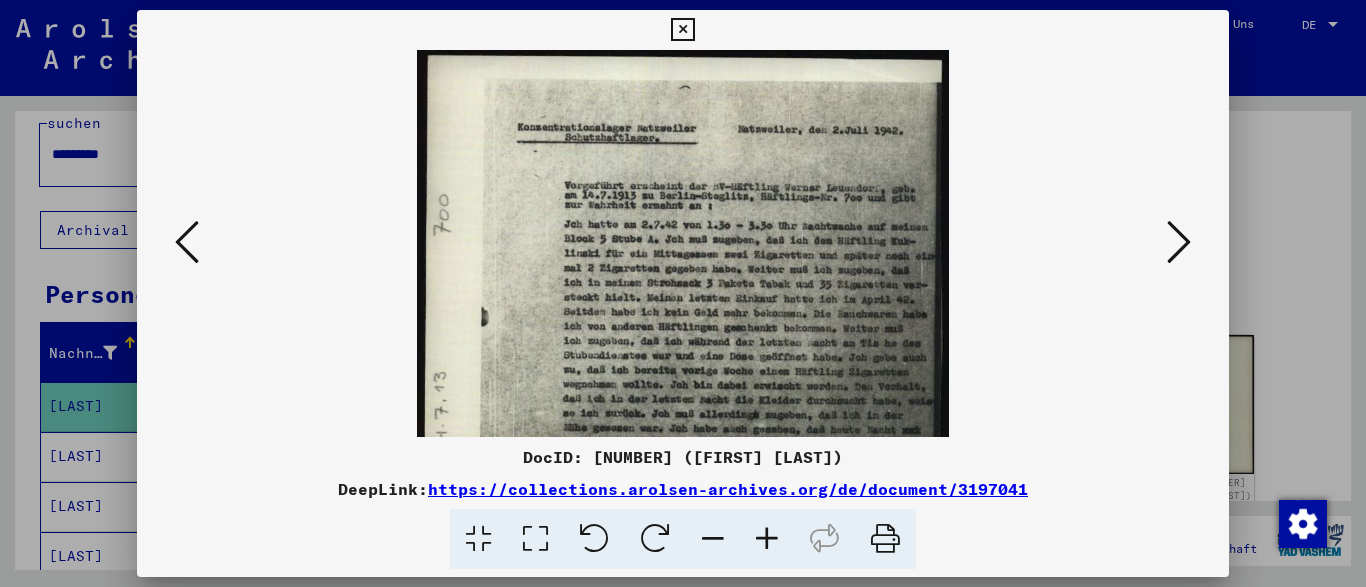 click at bounding box center (767, 539) 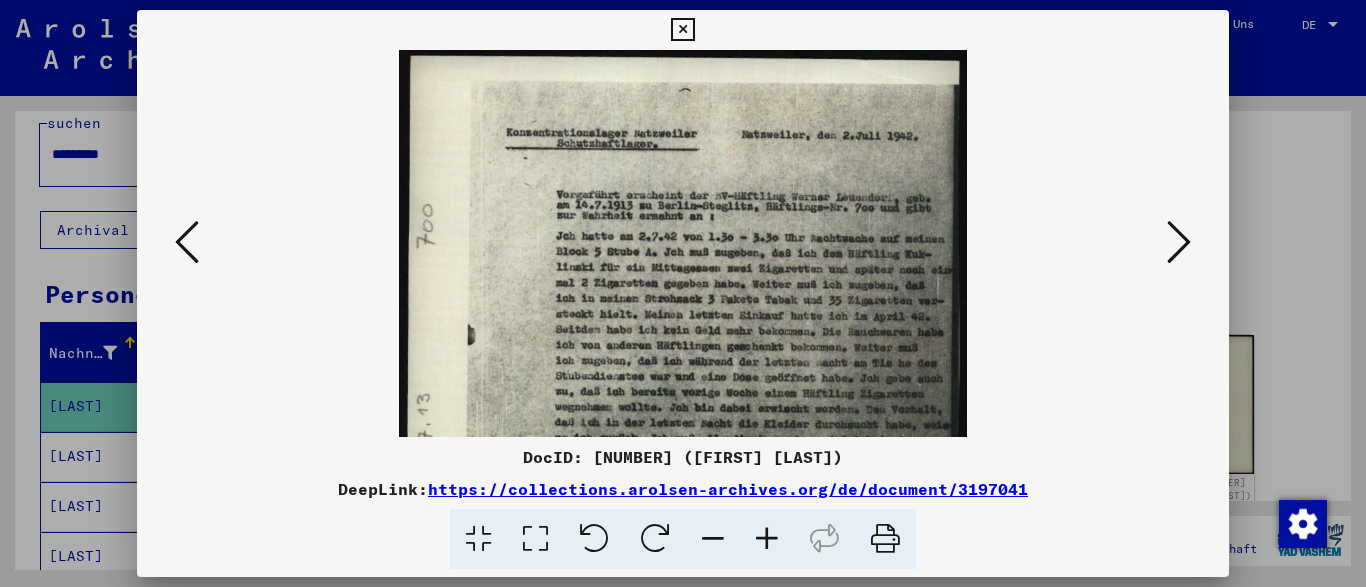 click at bounding box center [767, 539] 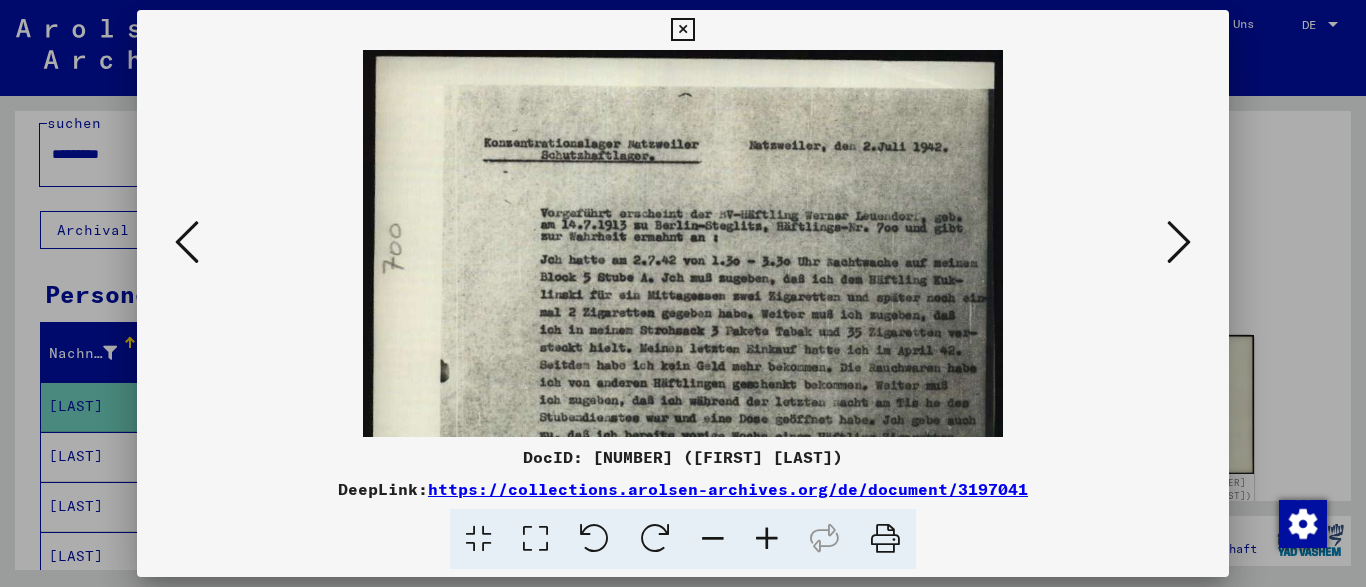 click at bounding box center [767, 539] 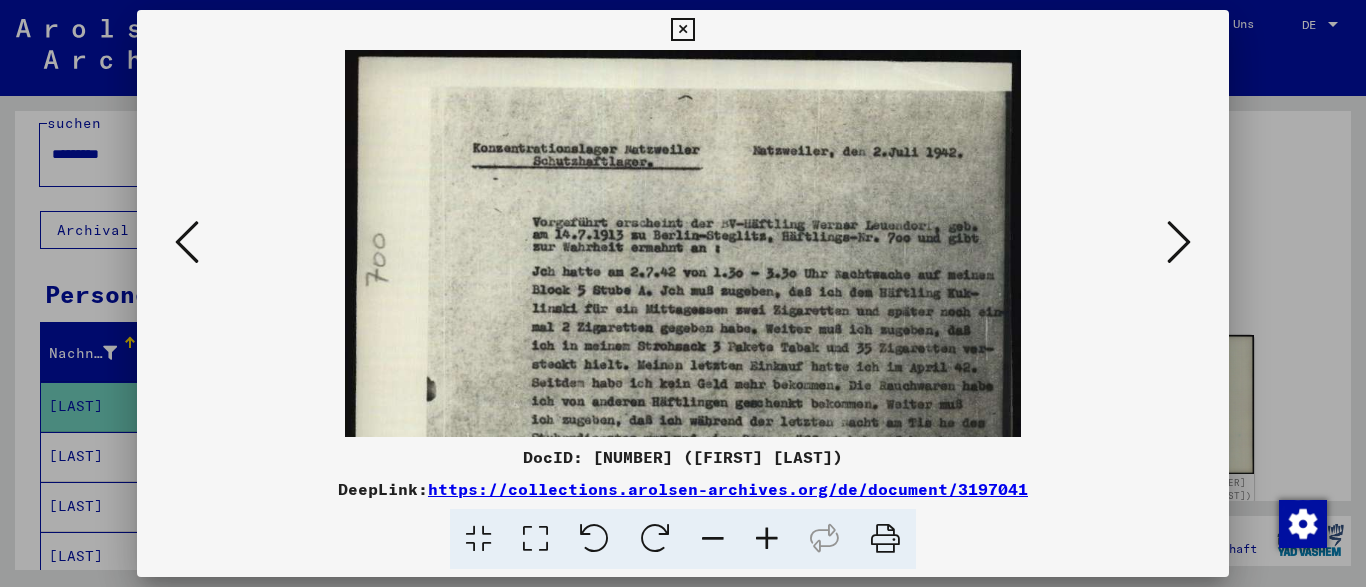 click at bounding box center (767, 539) 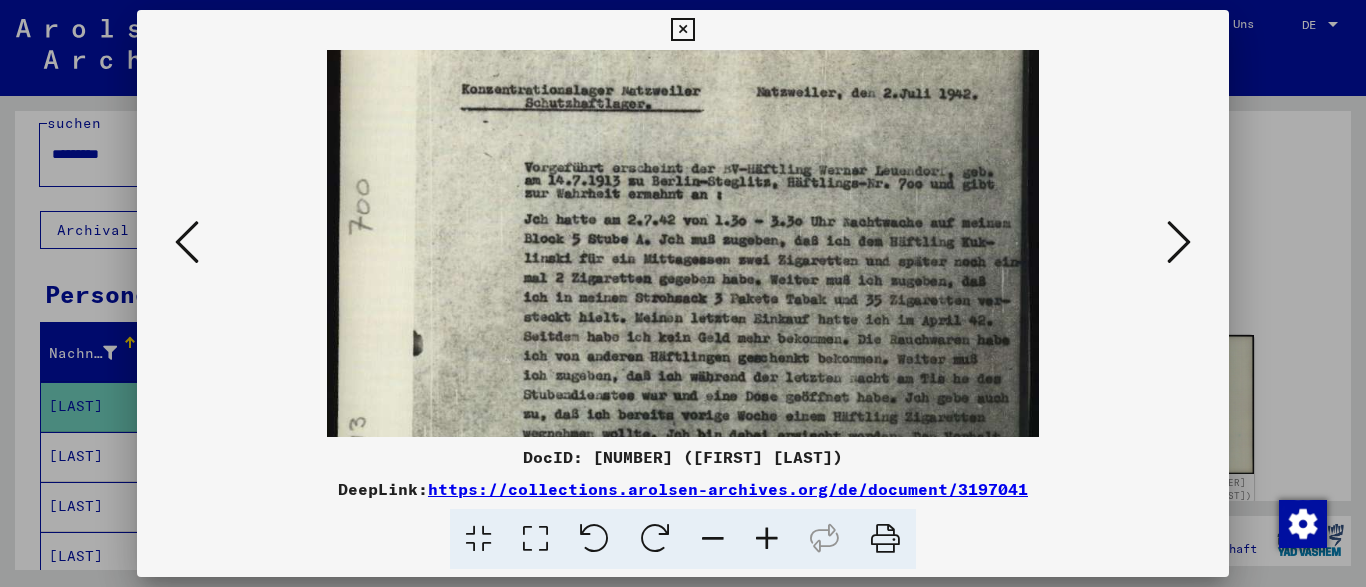 scroll, scrollTop: 65, scrollLeft: 0, axis: vertical 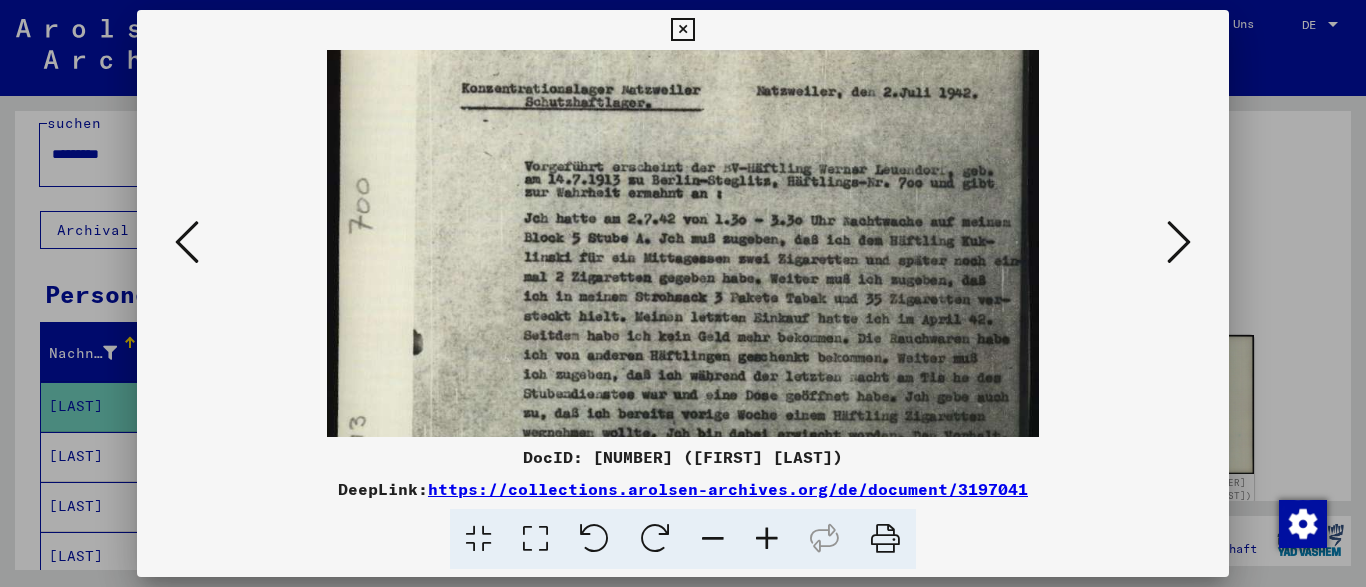 drag, startPoint x: 806, startPoint y: 303, endPoint x: 712, endPoint y: 238, distance: 114.28473 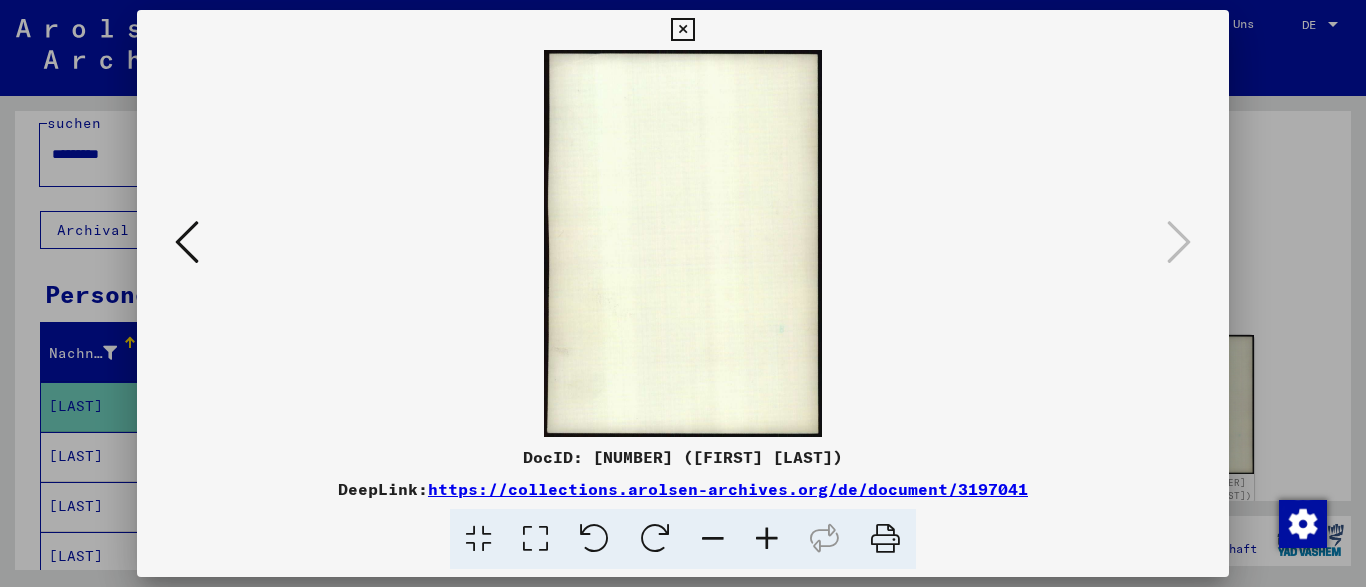 click at bounding box center (187, 242) 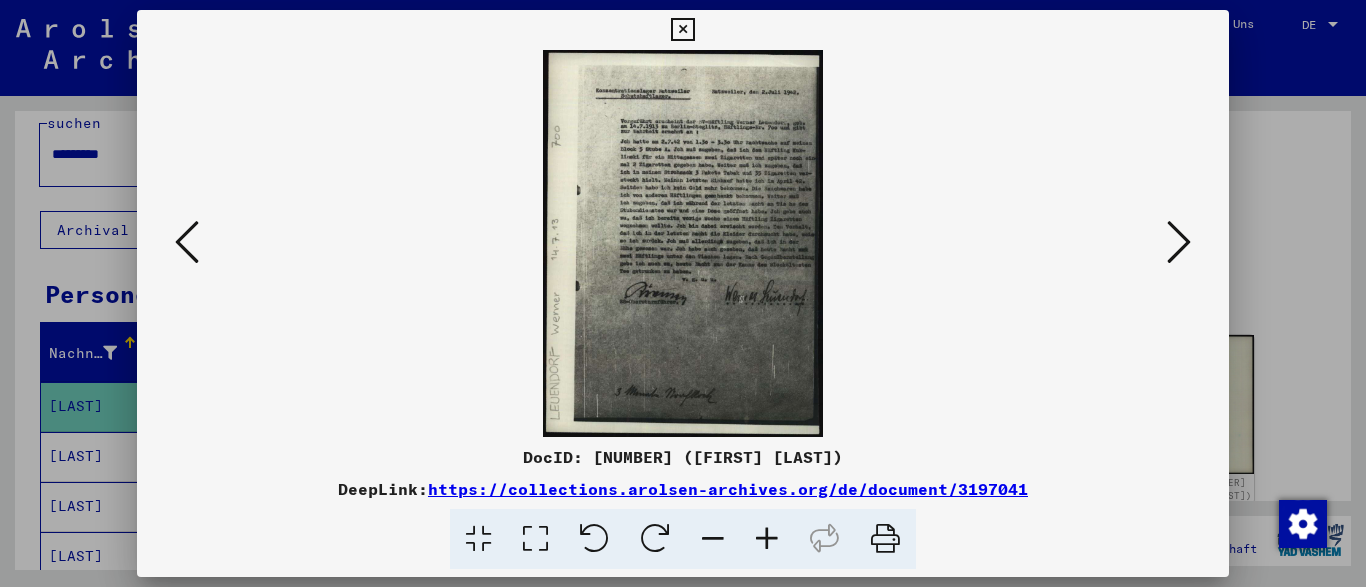 click at bounding box center (187, 242) 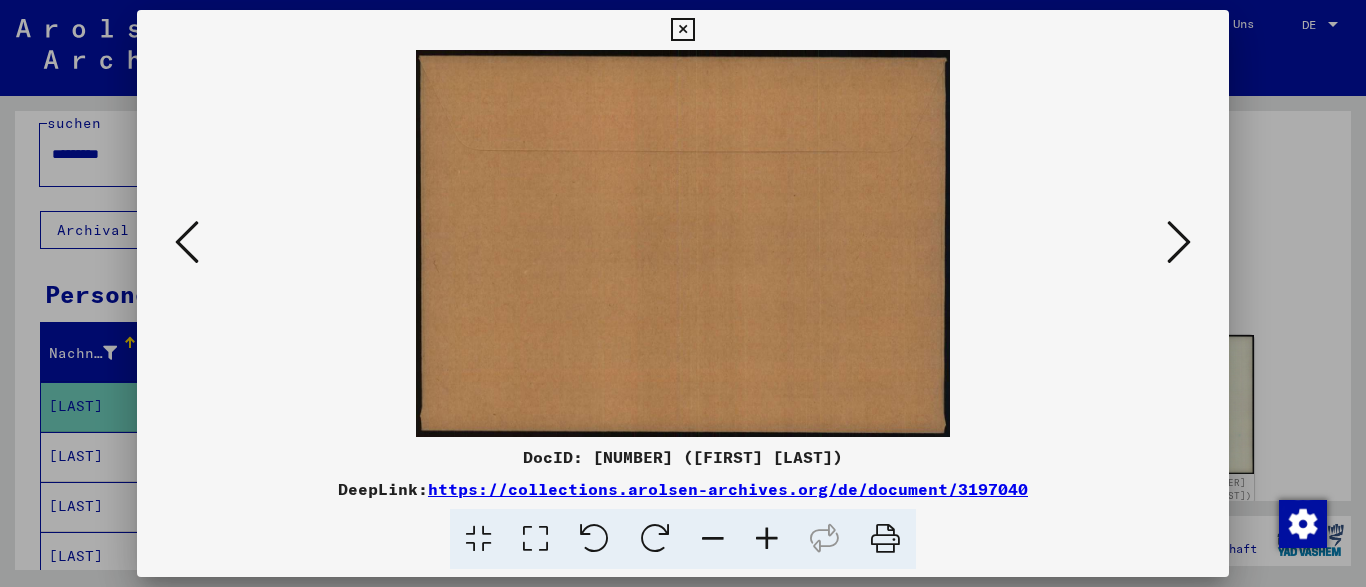 click at bounding box center (1179, 242) 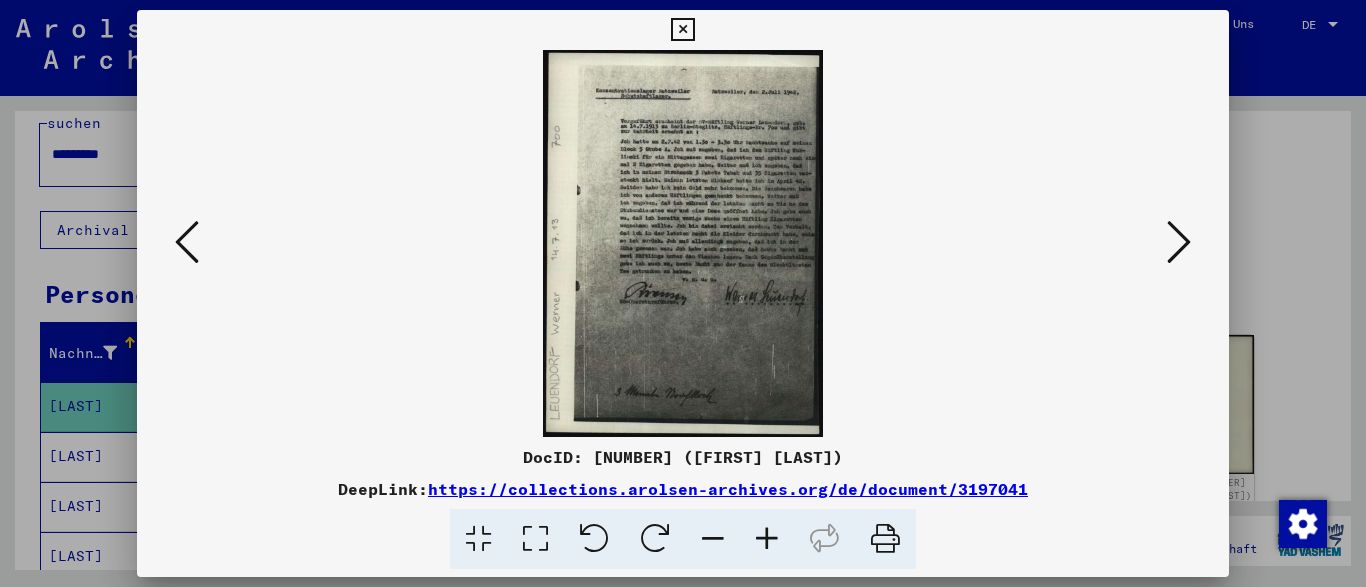 click at bounding box center [767, 539] 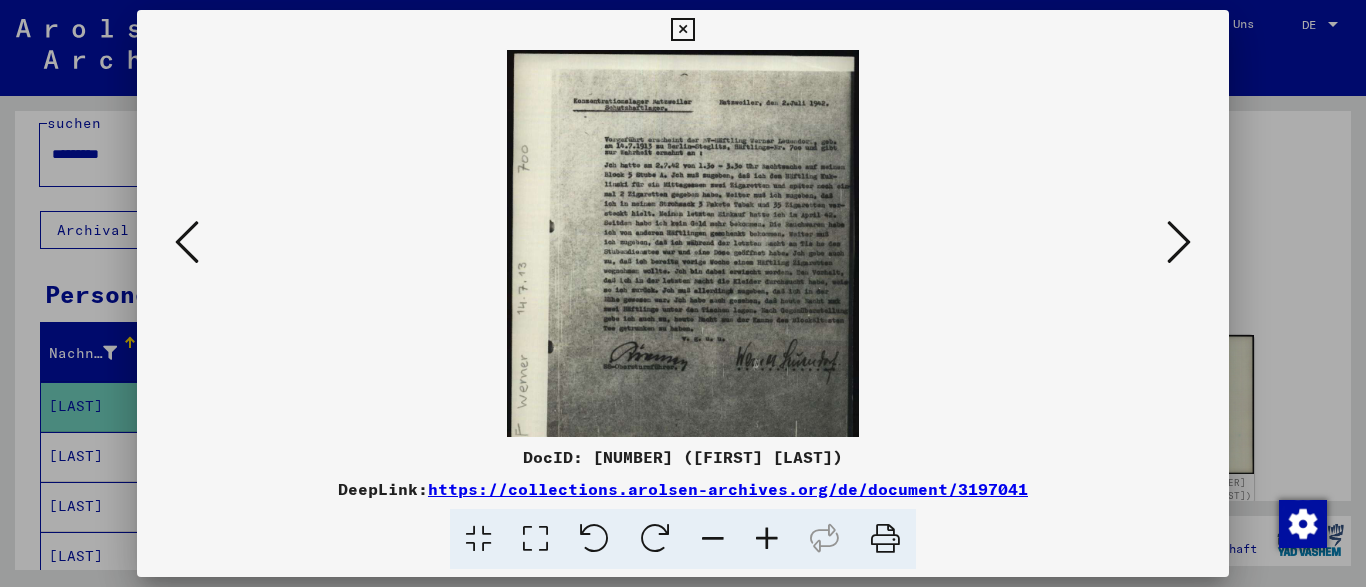 click at bounding box center (767, 539) 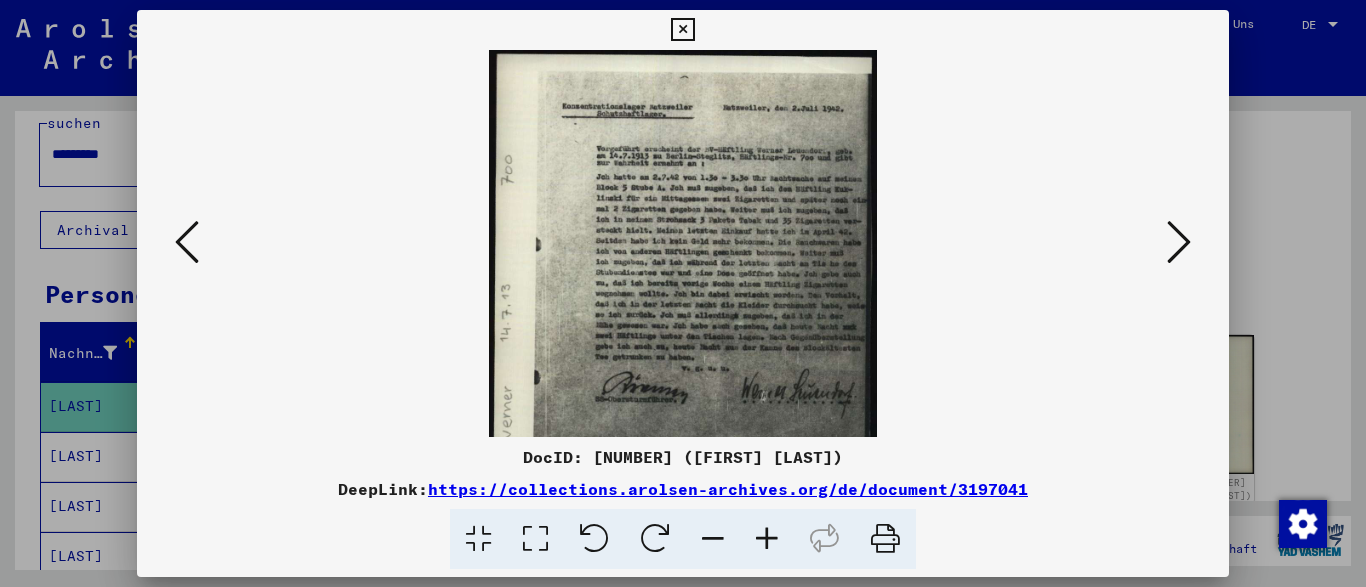click at bounding box center (767, 539) 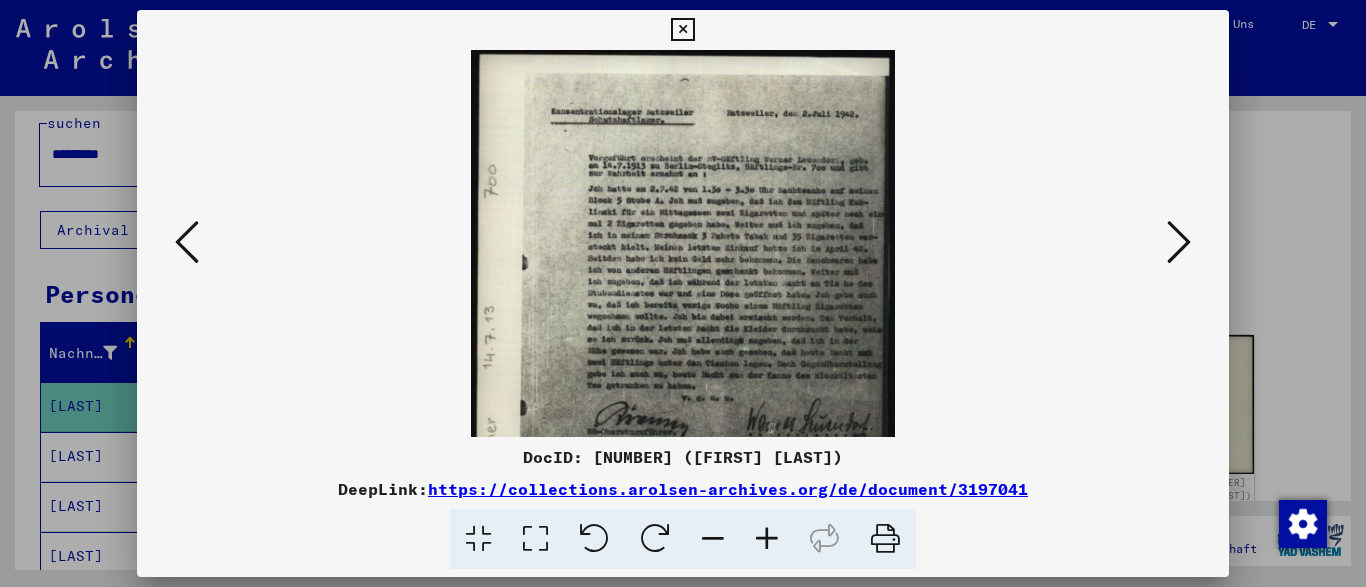 click at bounding box center (767, 539) 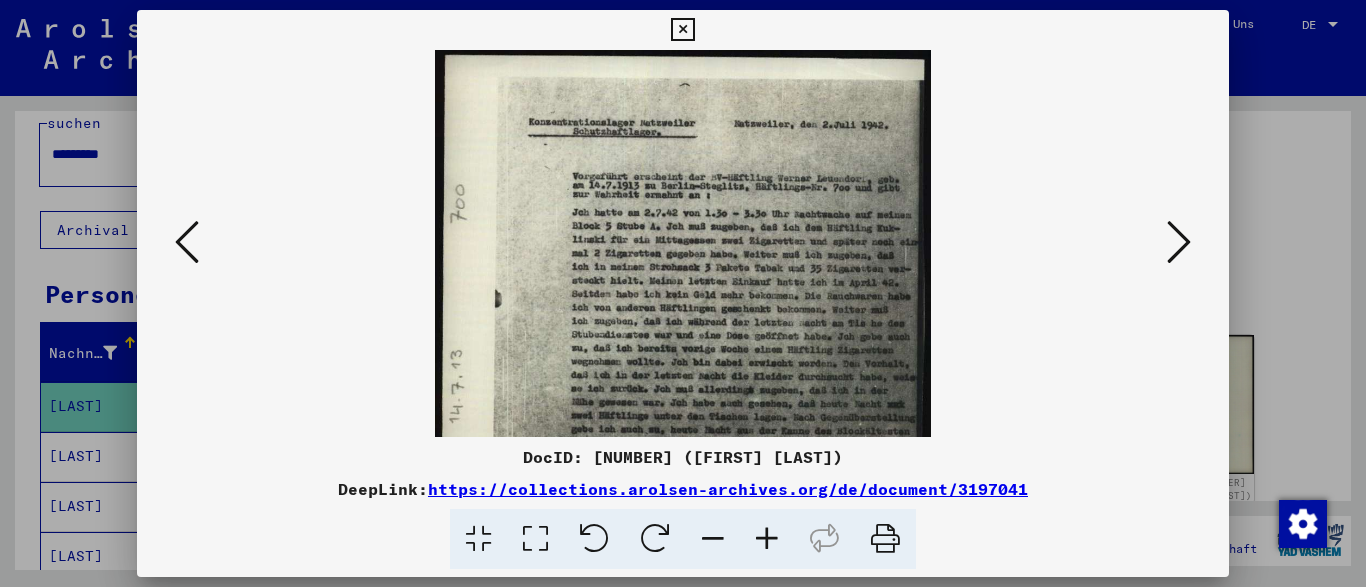 click at bounding box center (767, 539) 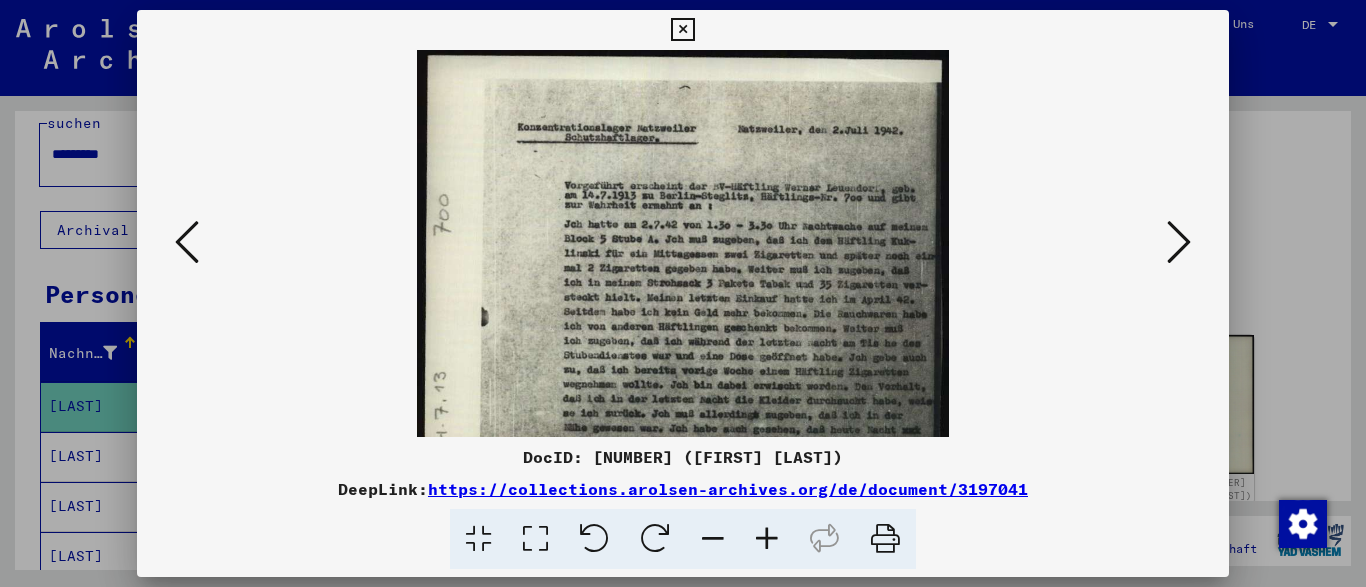click at bounding box center (767, 539) 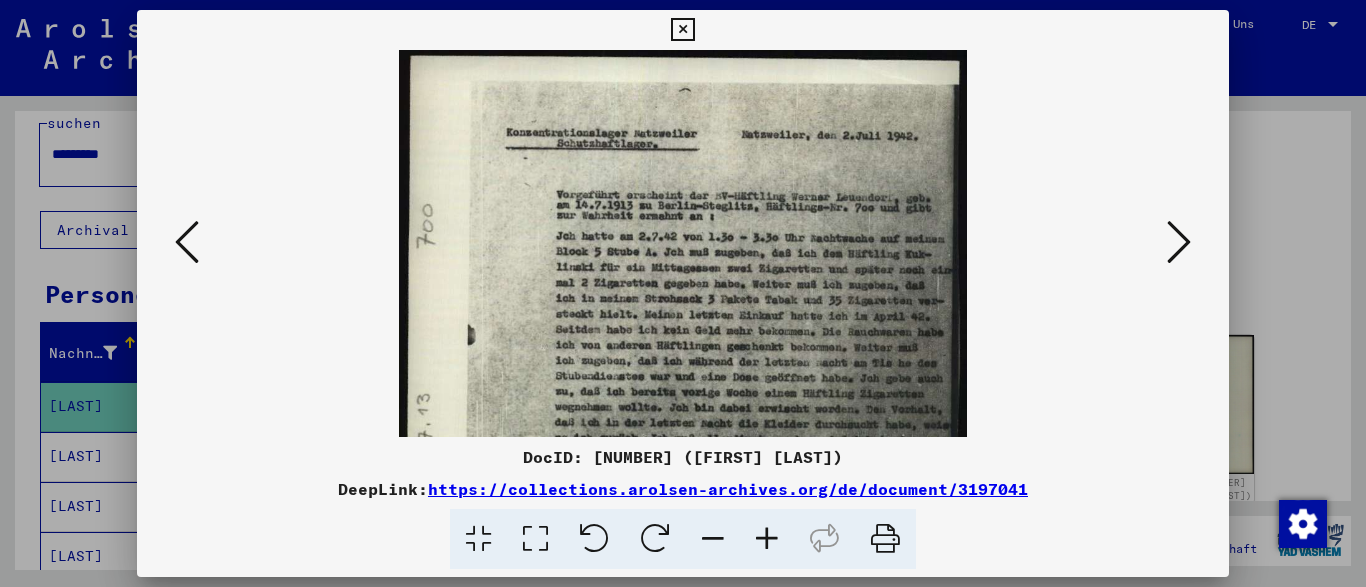 click at bounding box center [767, 539] 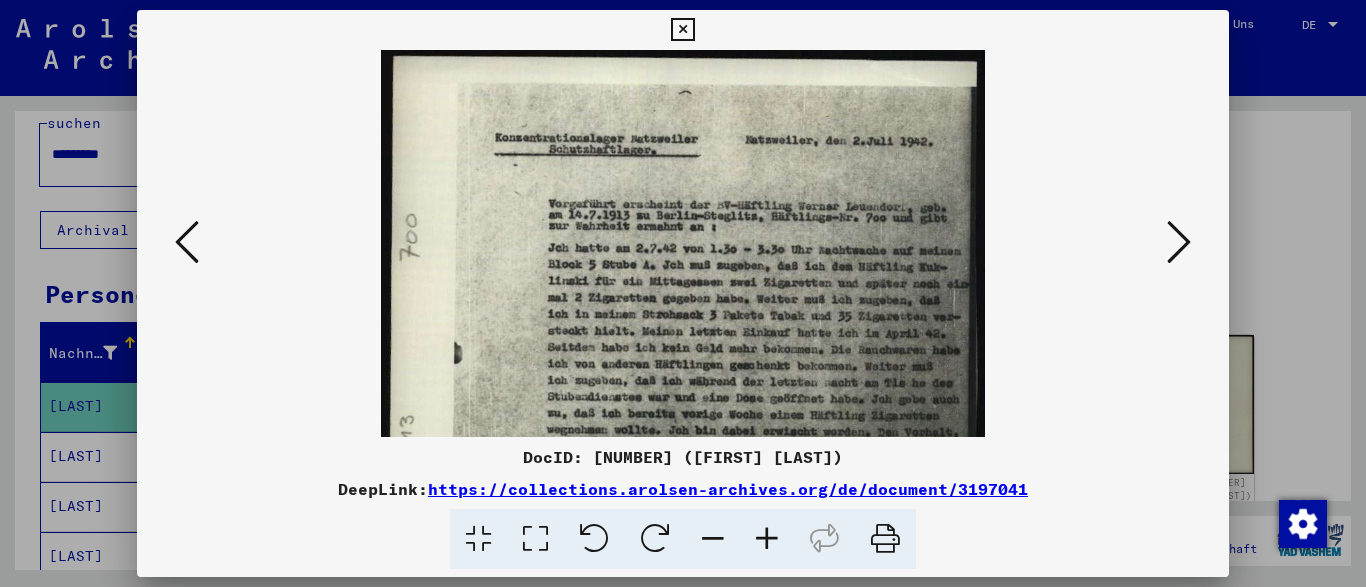 click at bounding box center (767, 539) 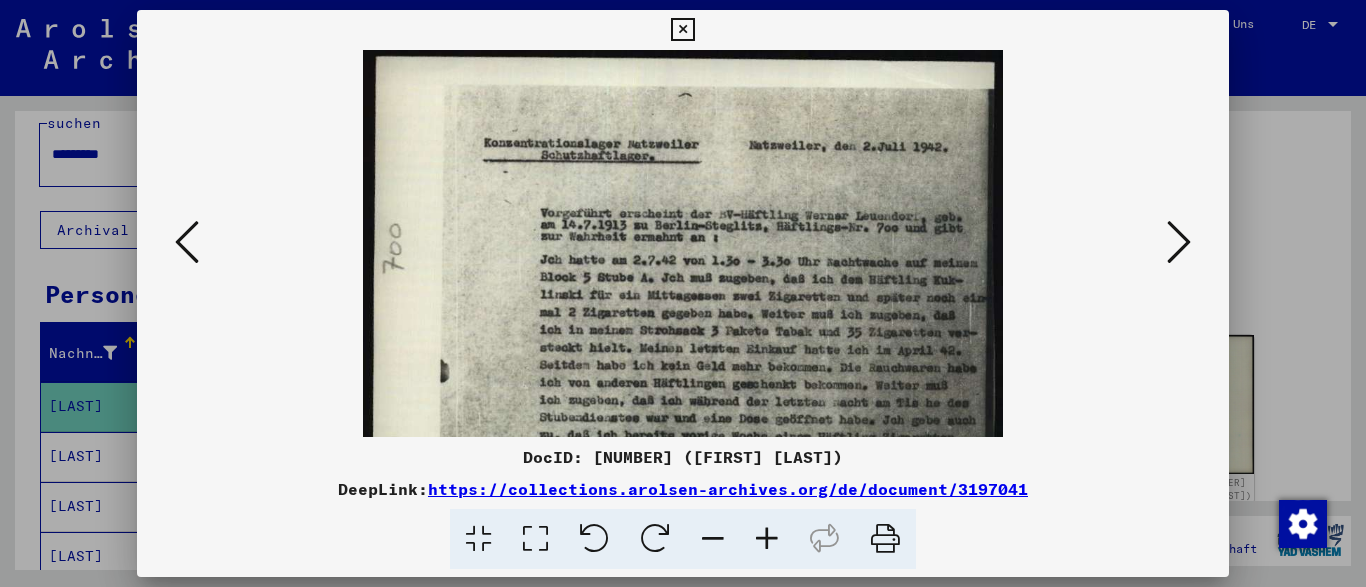 click at bounding box center (767, 539) 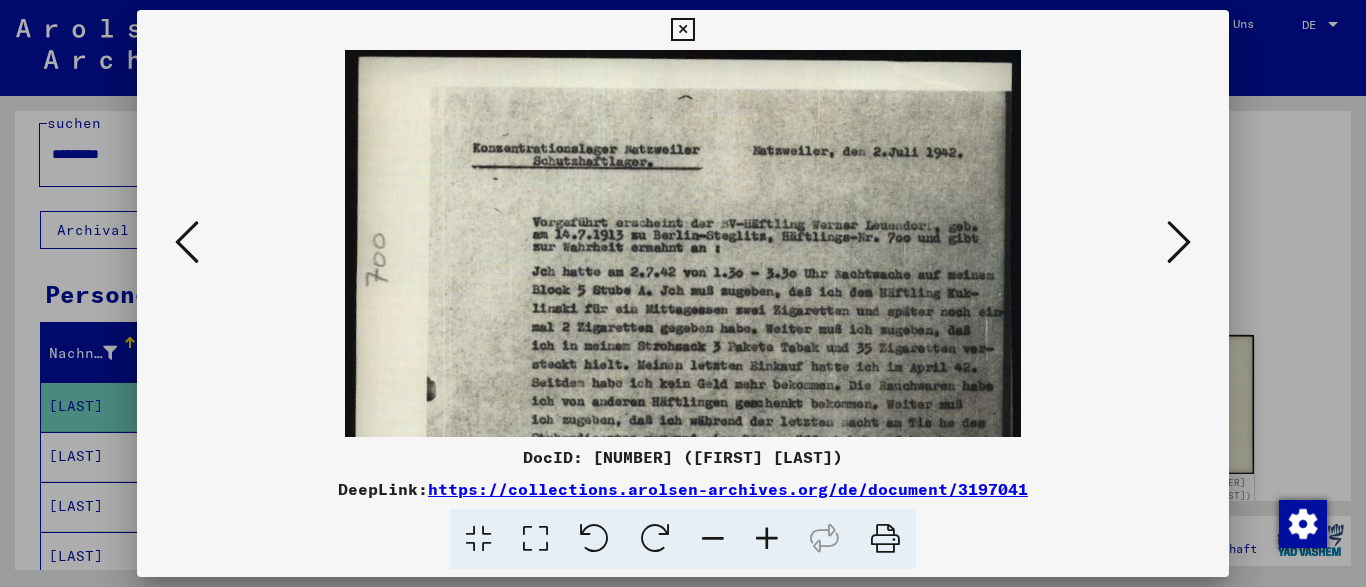 click at bounding box center (767, 539) 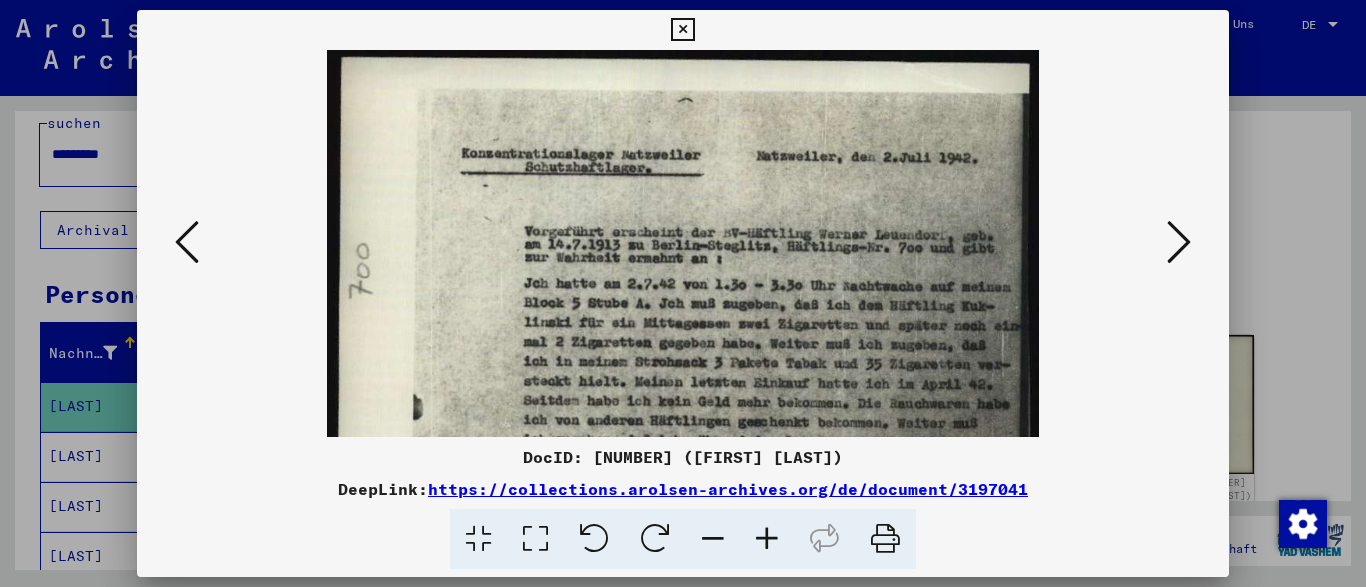 click at bounding box center (767, 539) 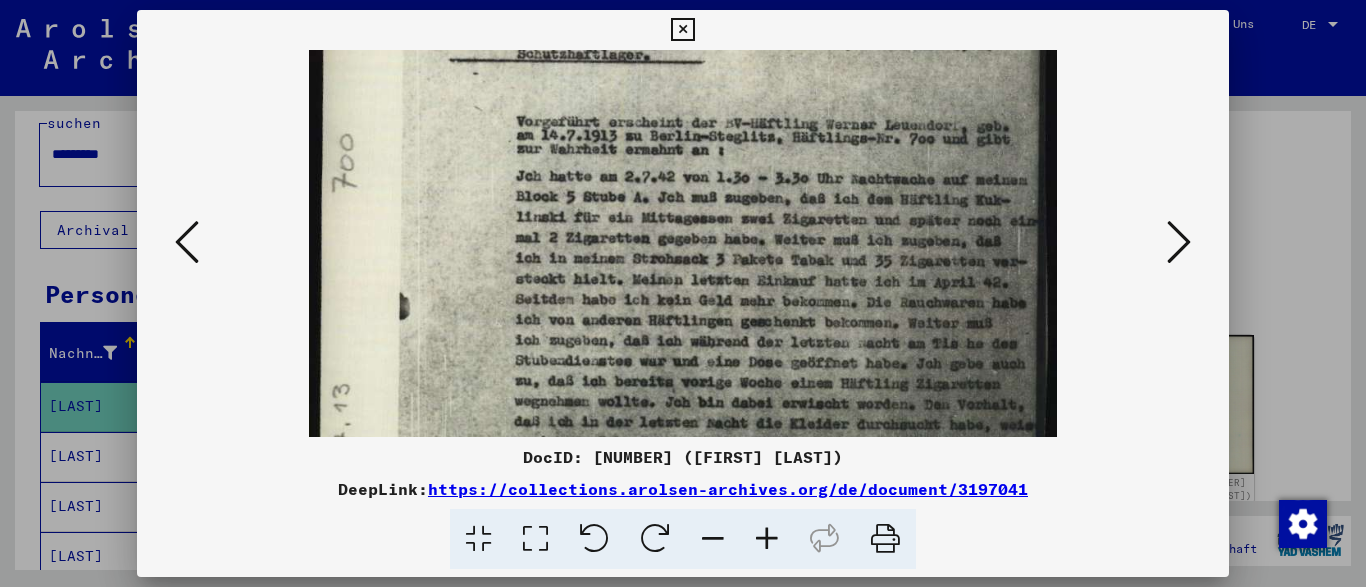 scroll, scrollTop: 122, scrollLeft: 0, axis: vertical 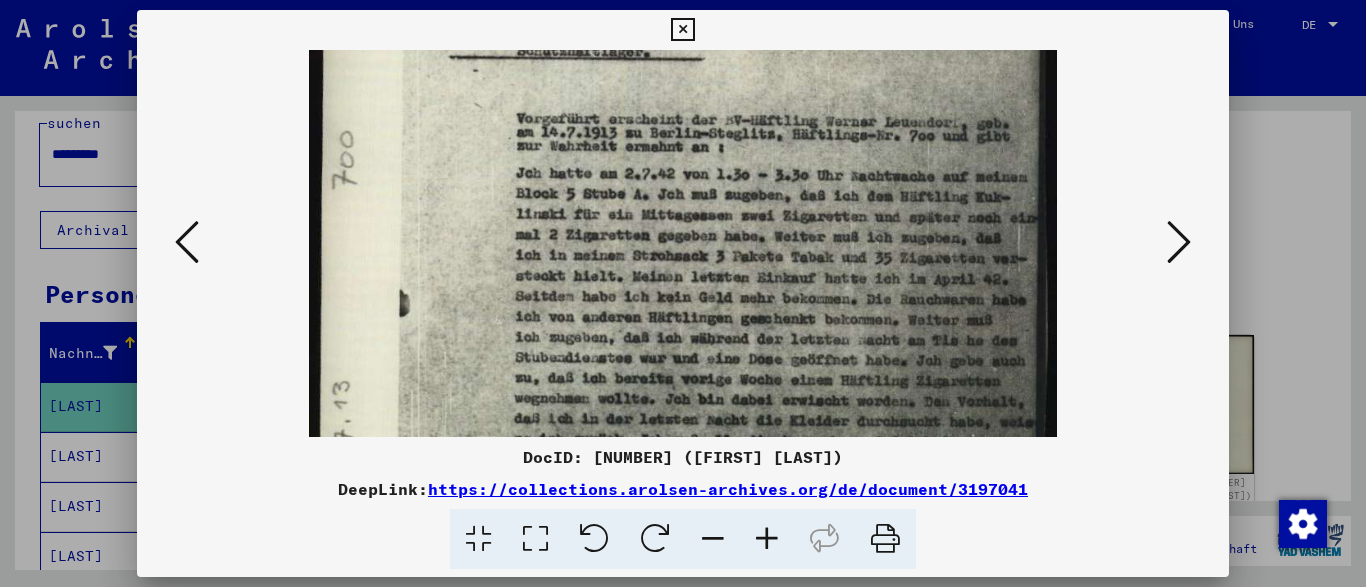 drag, startPoint x: 876, startPoint y: 376, endPoint x: 873, endPoint y: 254, distance: 122.03688 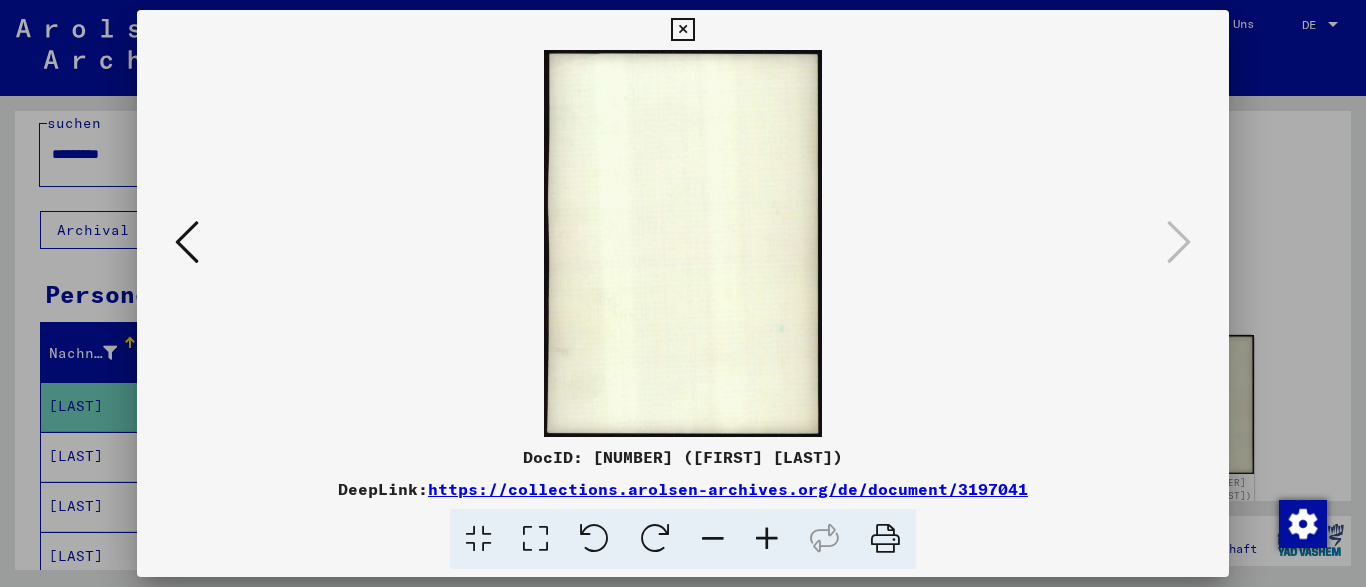 click at bounding box center [682, 30] 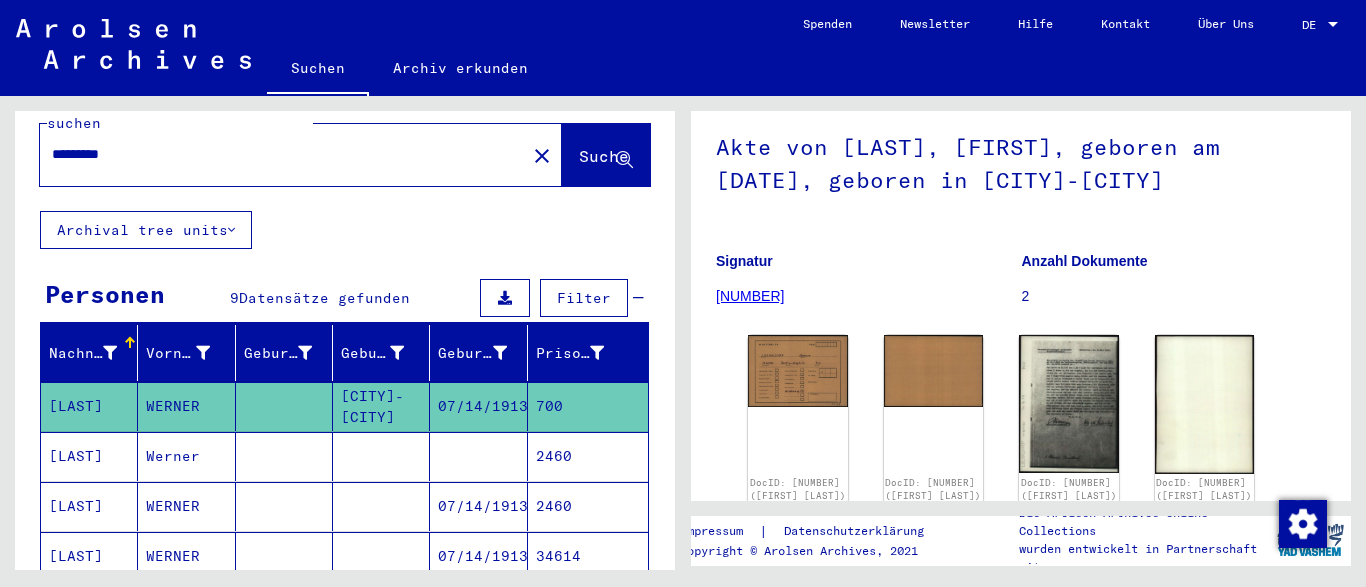 click on "Werner" at bounding box center (186, 506) 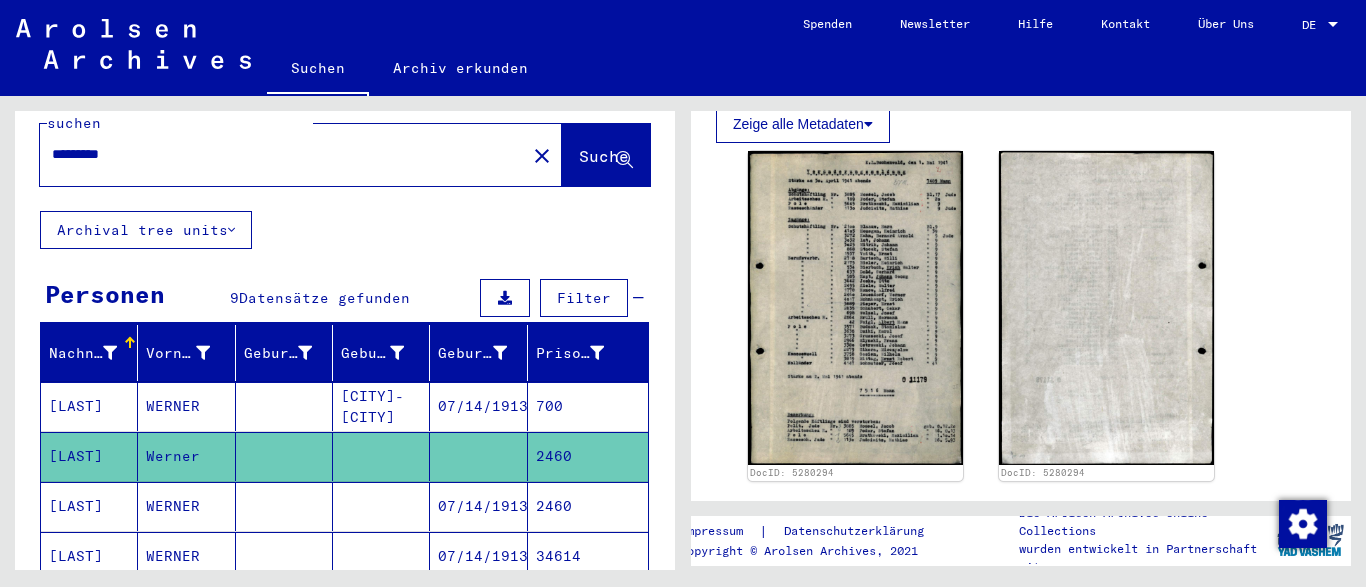 scroll, scrollTop: 537, scrollLeft: 0, axis: vertical 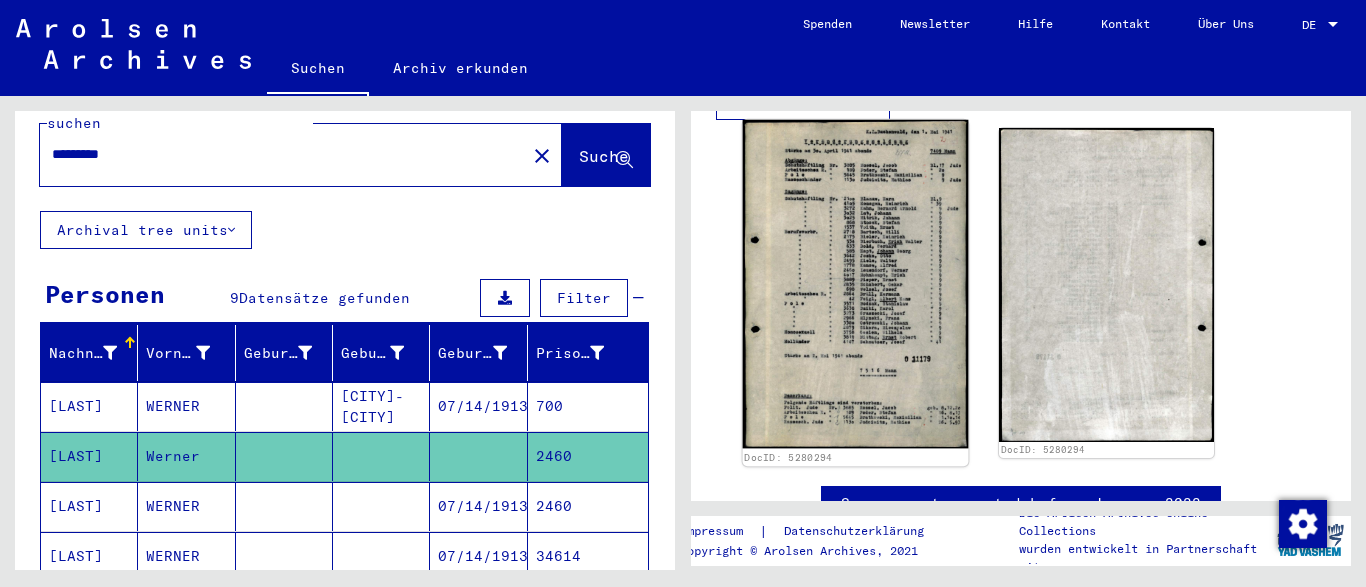 click 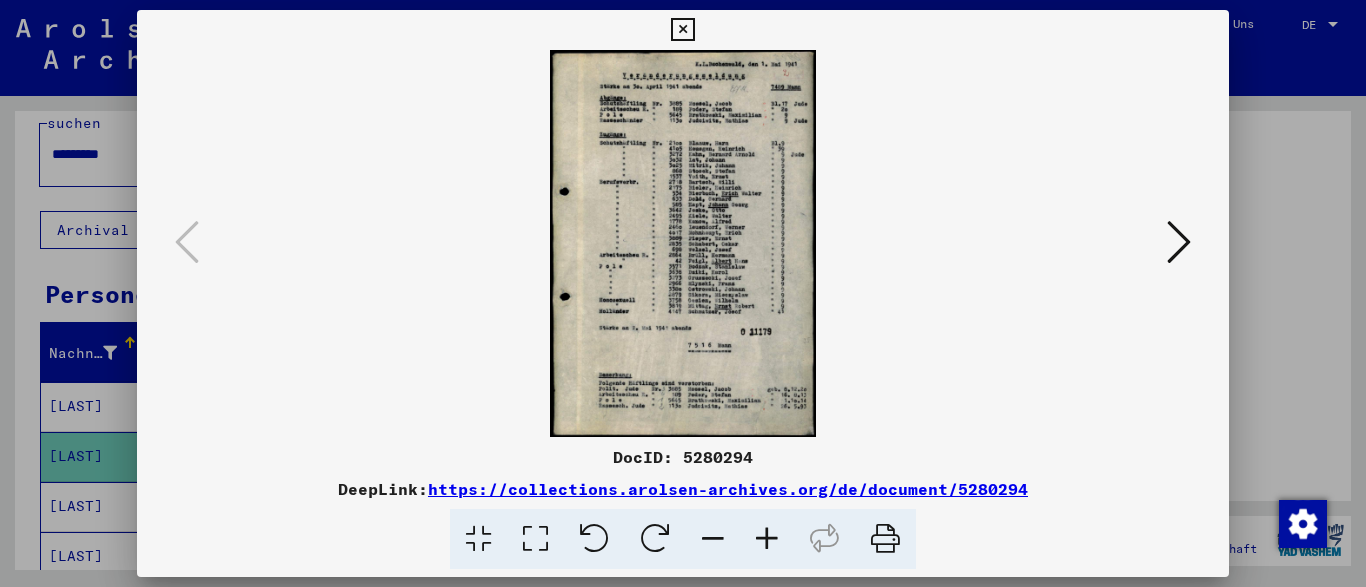 click at bounding box center [767, 539] 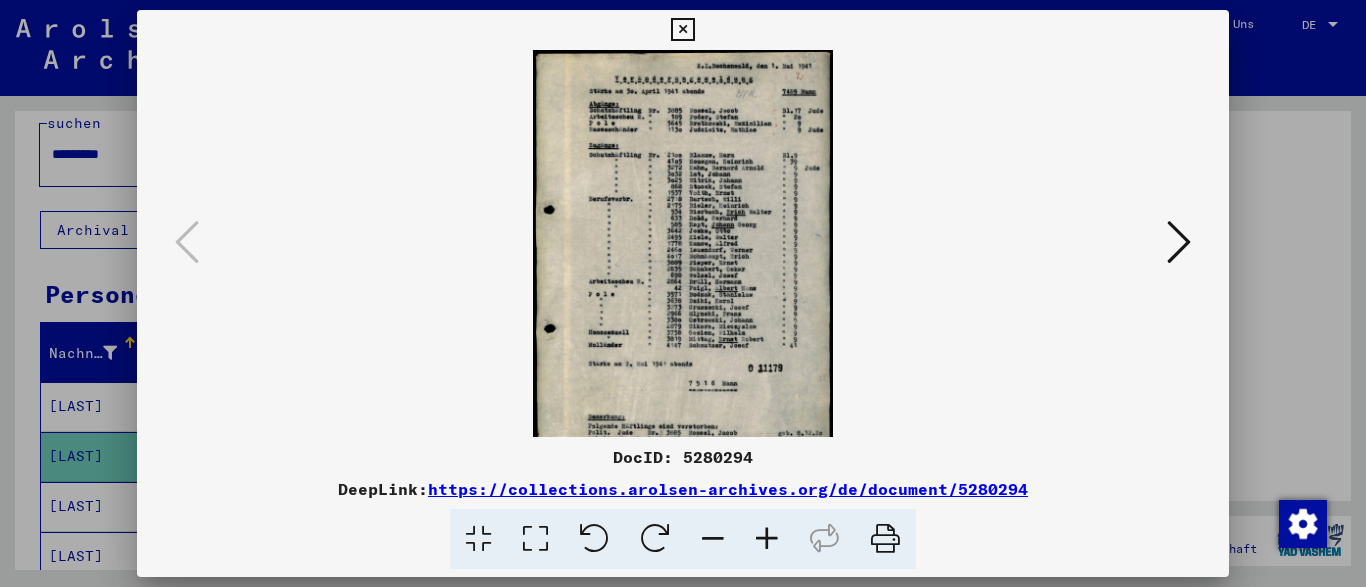 click at bounding box center [767, 539] 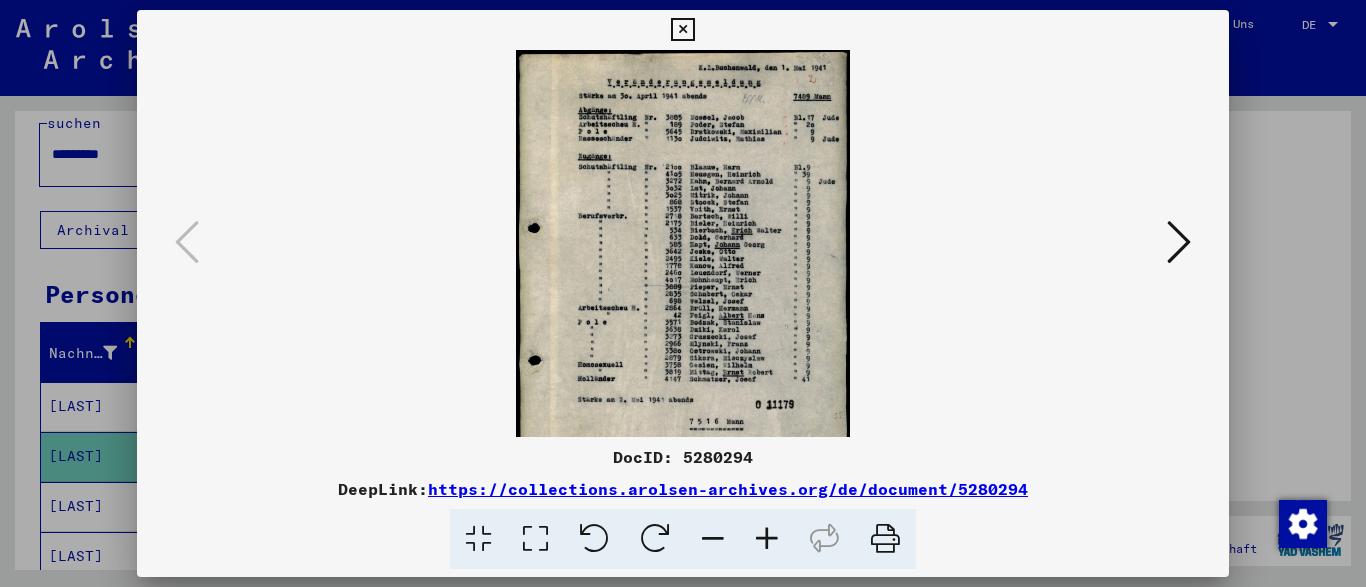 click at bounding box center [767, 539] 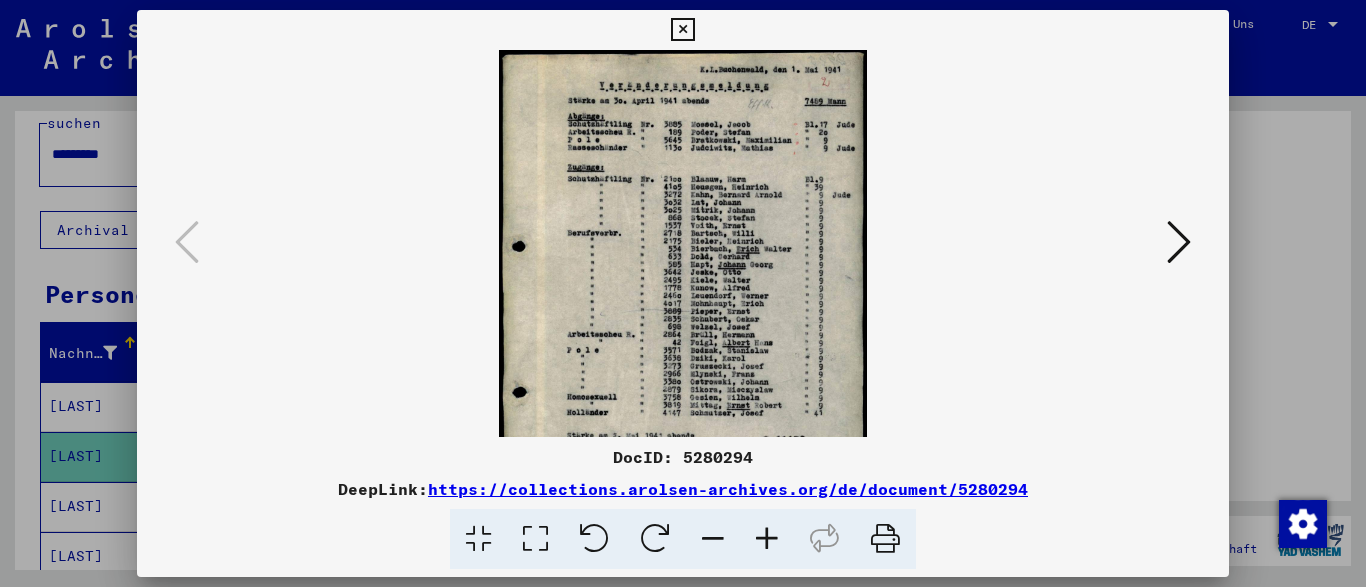 click at bounding box center (767, 539) 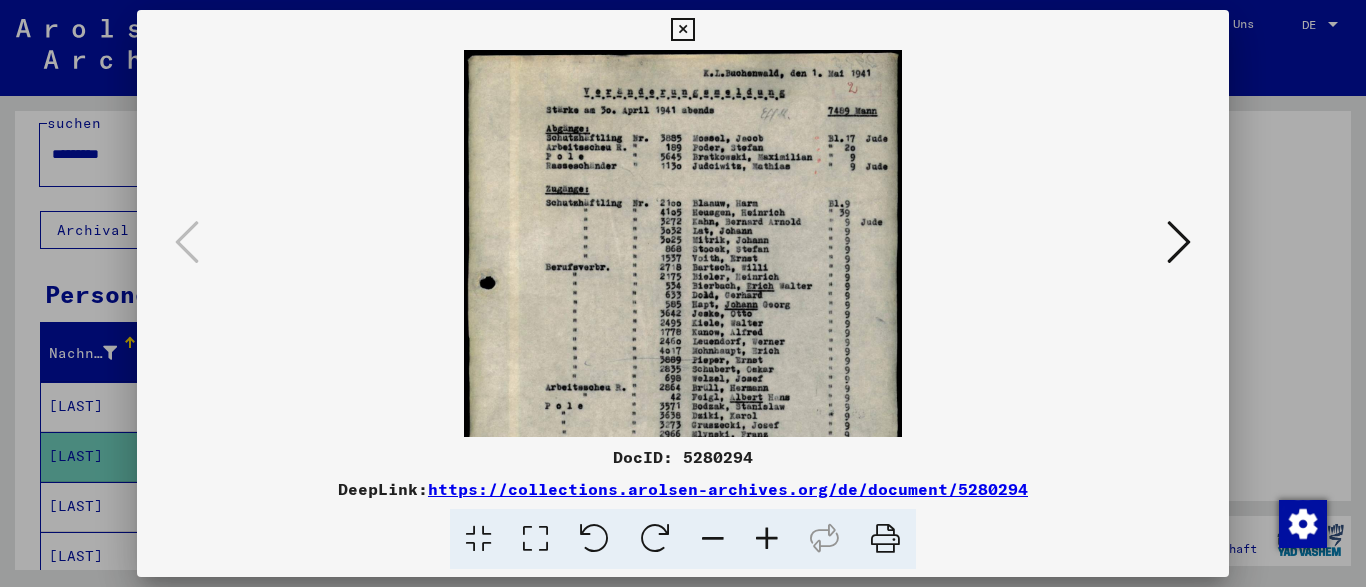 click at bounding box center [767, 539] 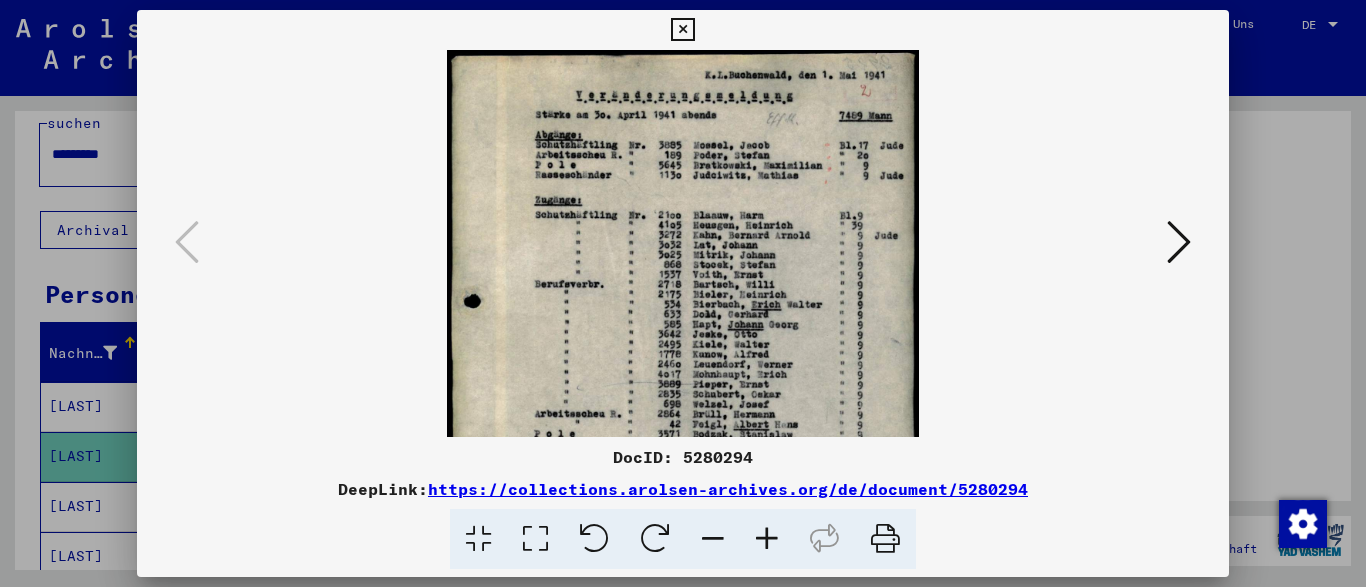 click at bounding box center [767, 539] 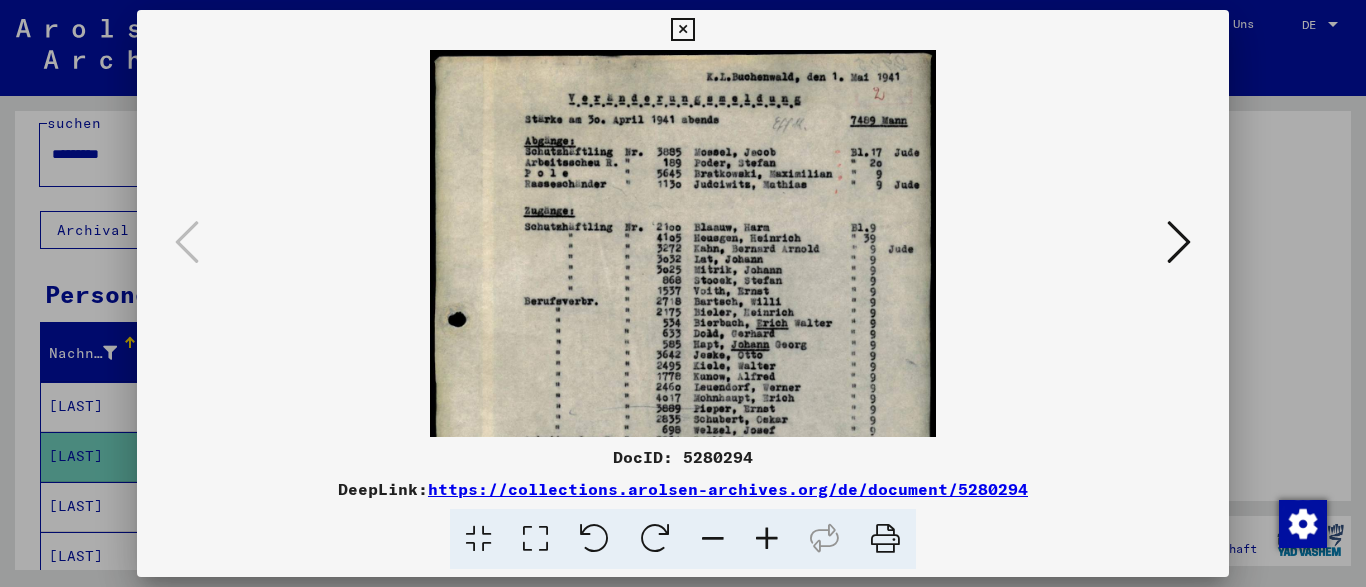 click at bounding box center [767, 539] 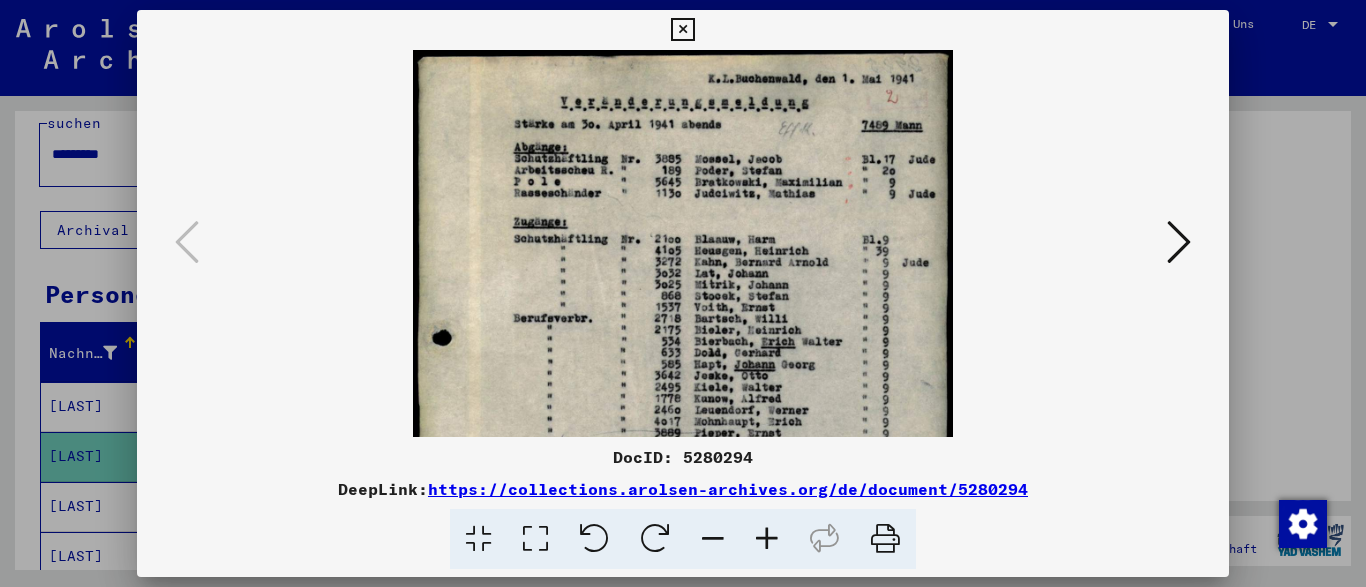 click at bounding box center [767, 539] 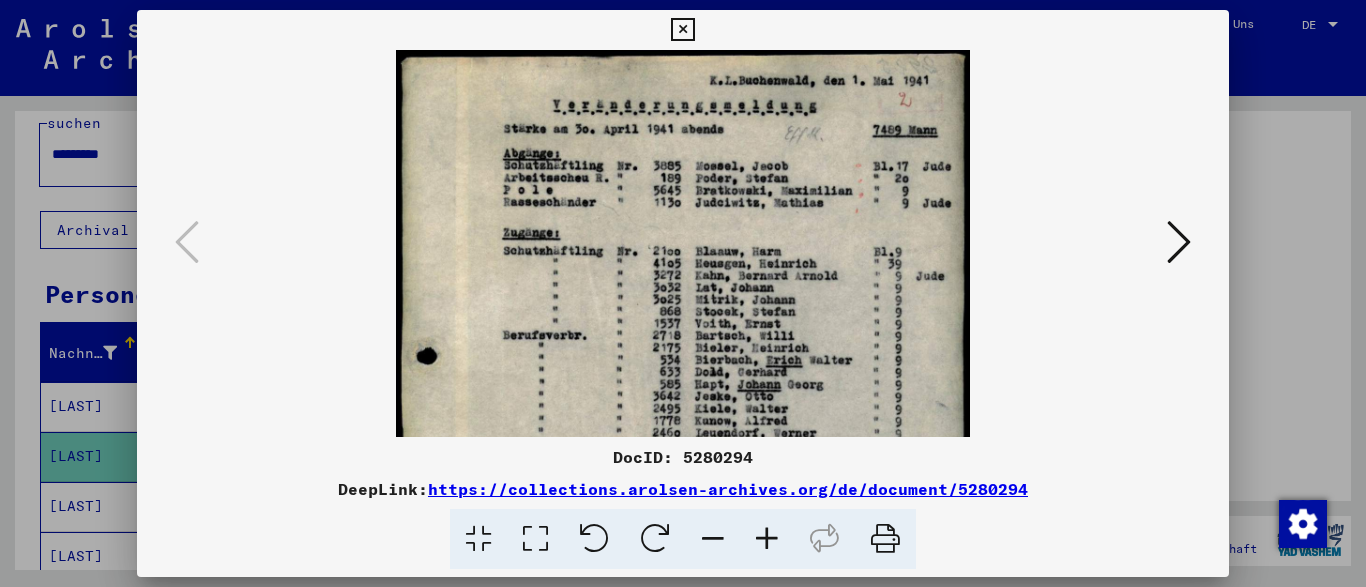click at bounding box center [767, 539] 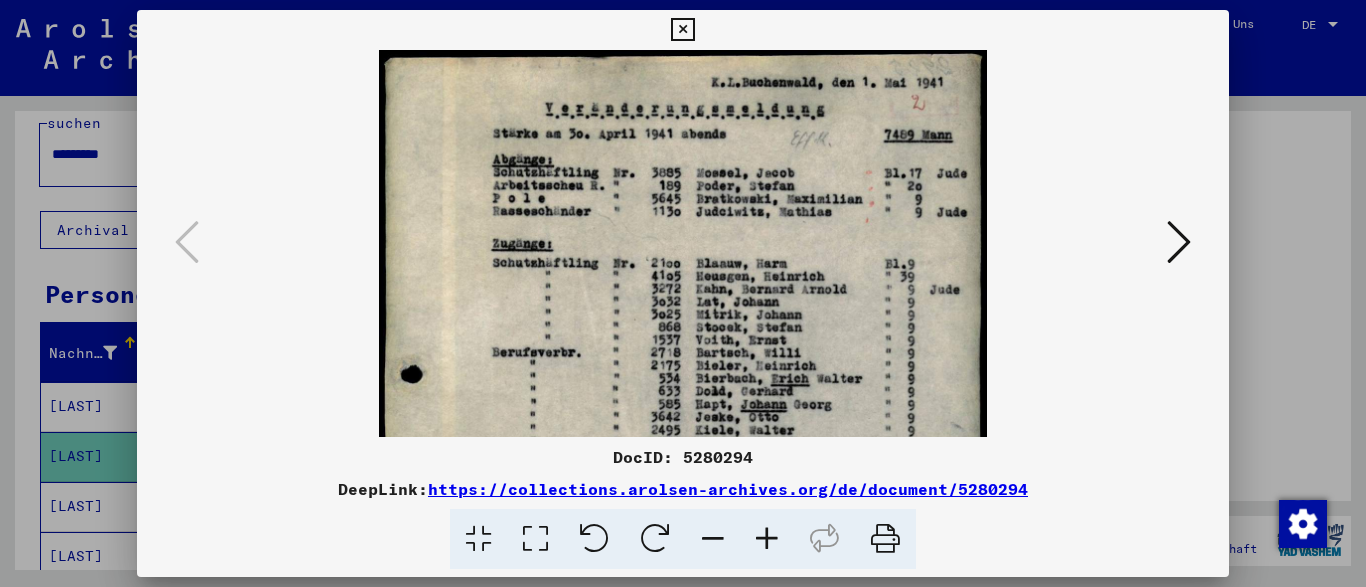 click at bounding box center (767, 539) 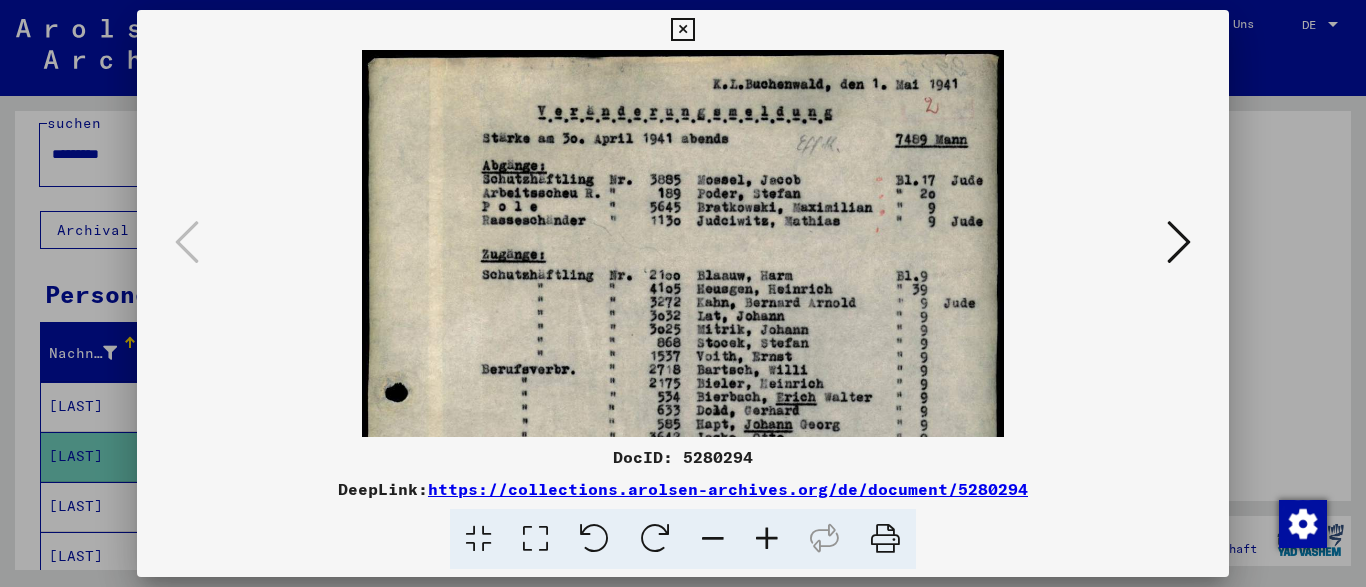 click at bounding box center [767, 539] 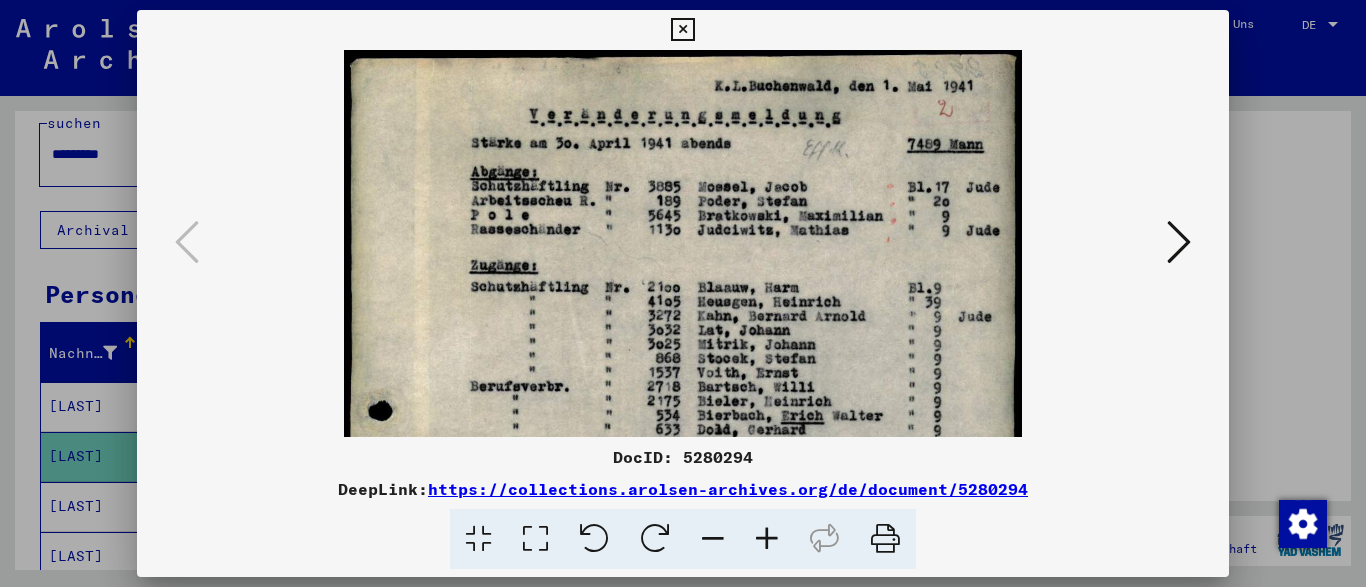 click at bounding box center (767, 539) 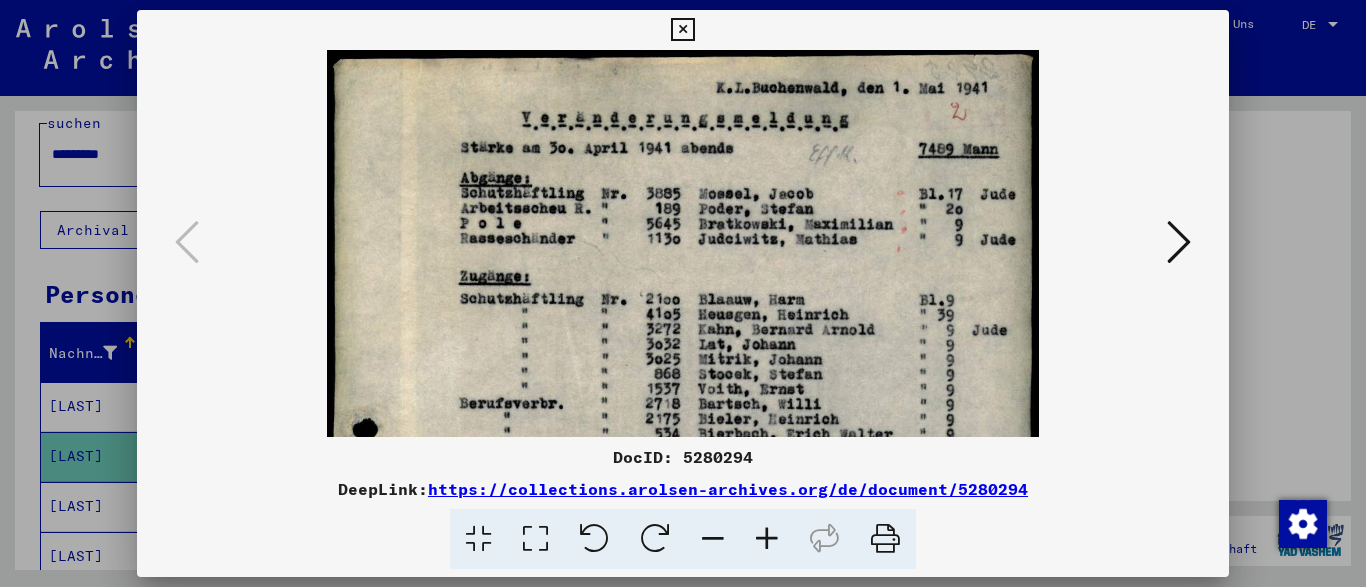 click at bounding box center [767, 539] 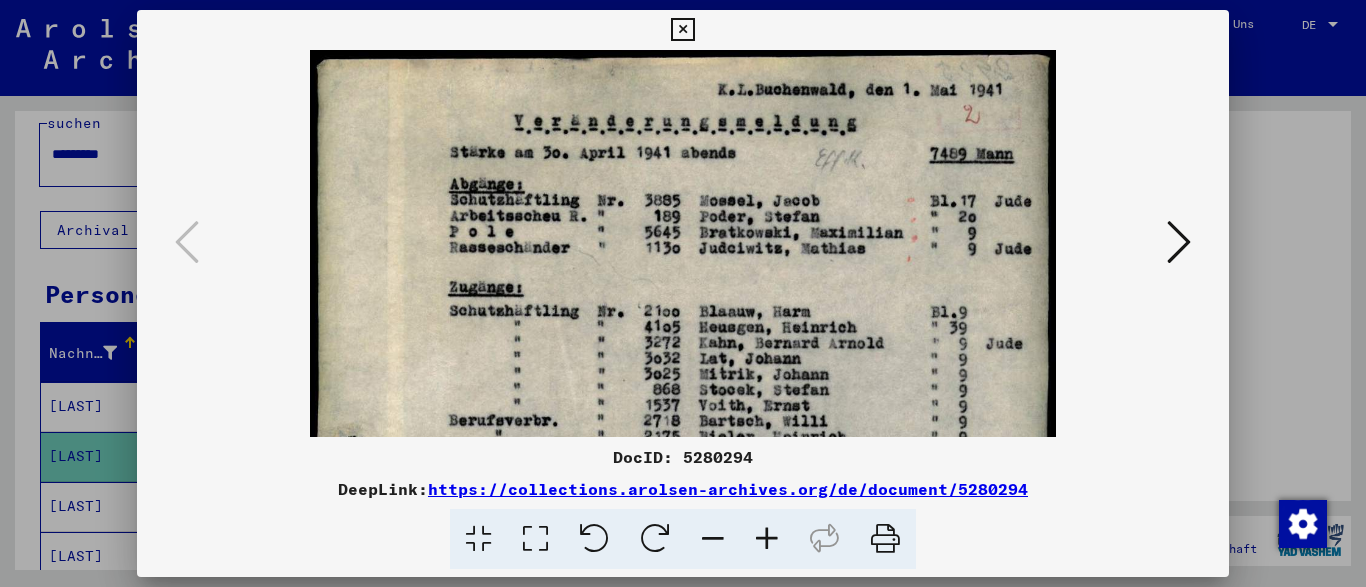 click at bounding box center [767, 539] 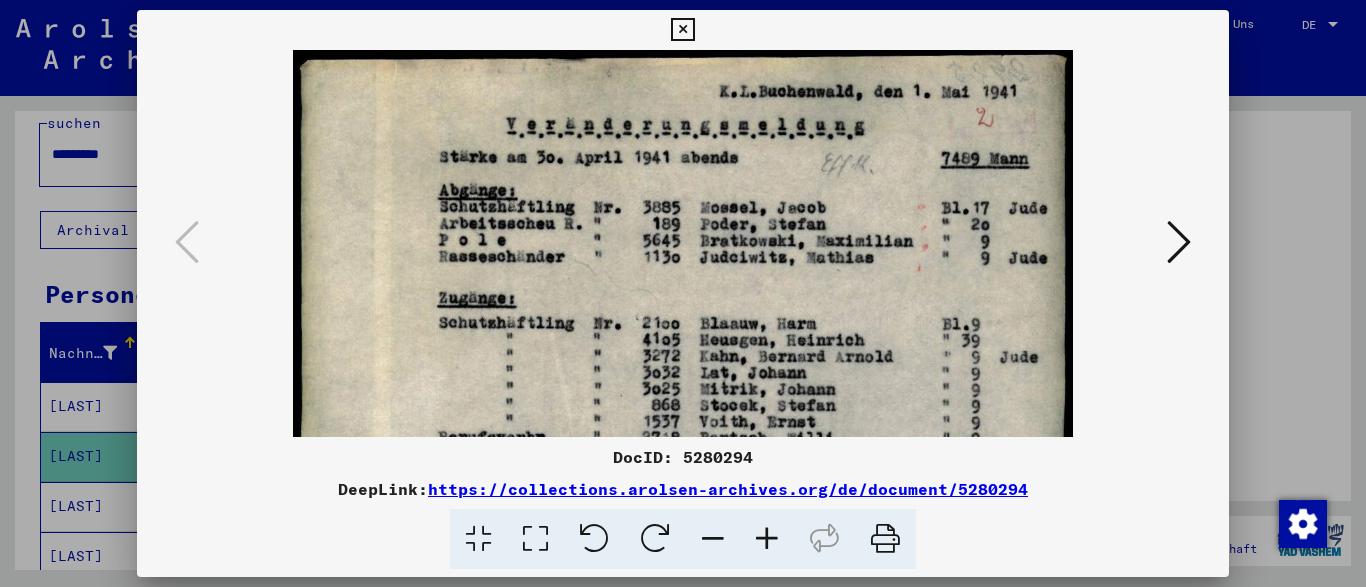 click at bounding box center (767, 539) 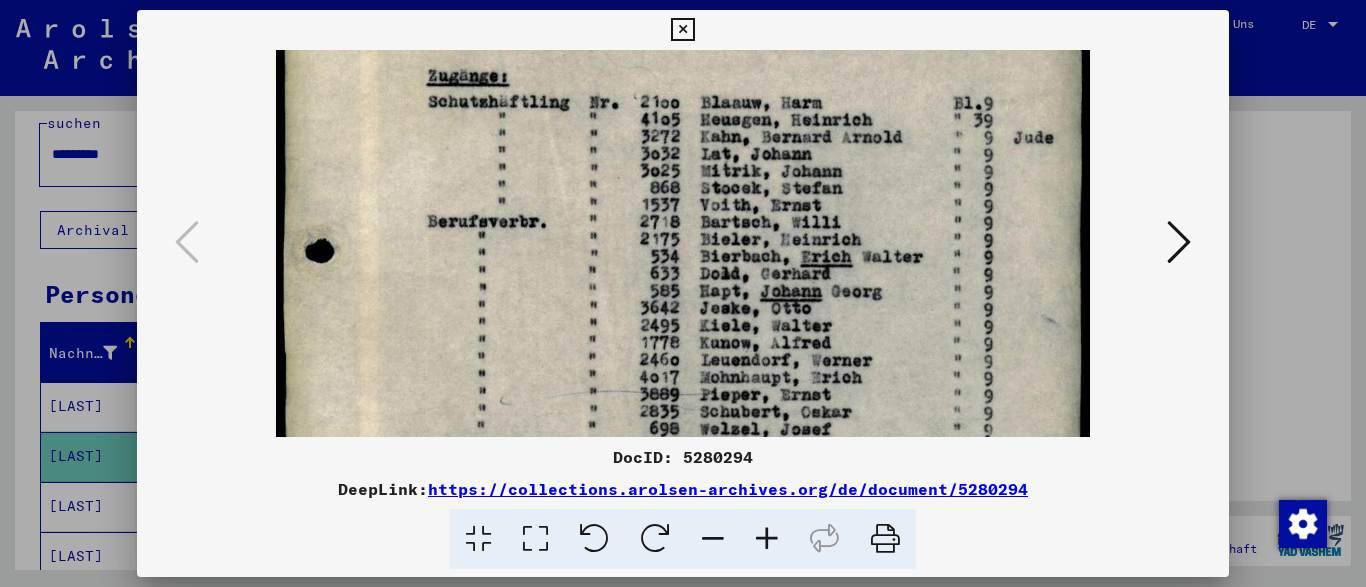 scroll, scrollTop: 238, scrollLeft: 0, axis: vertical 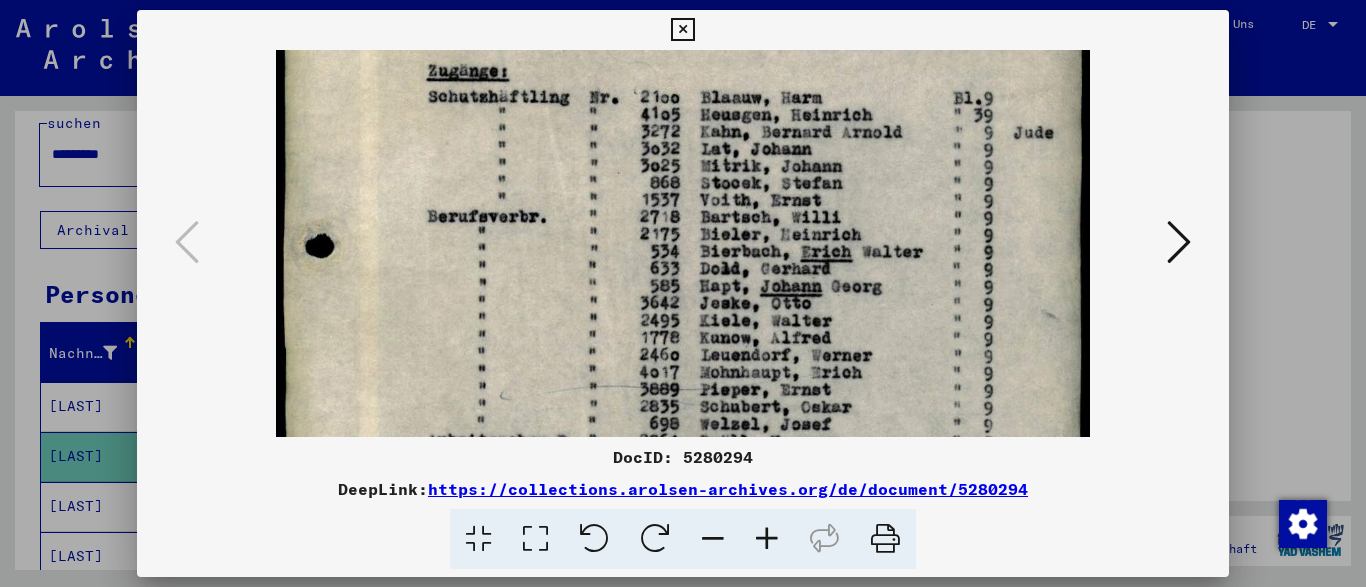 drag, startPoint x: 809, startPoint y: 369, endPoint x: 804, endPoint y: 131, distance: 238.05252 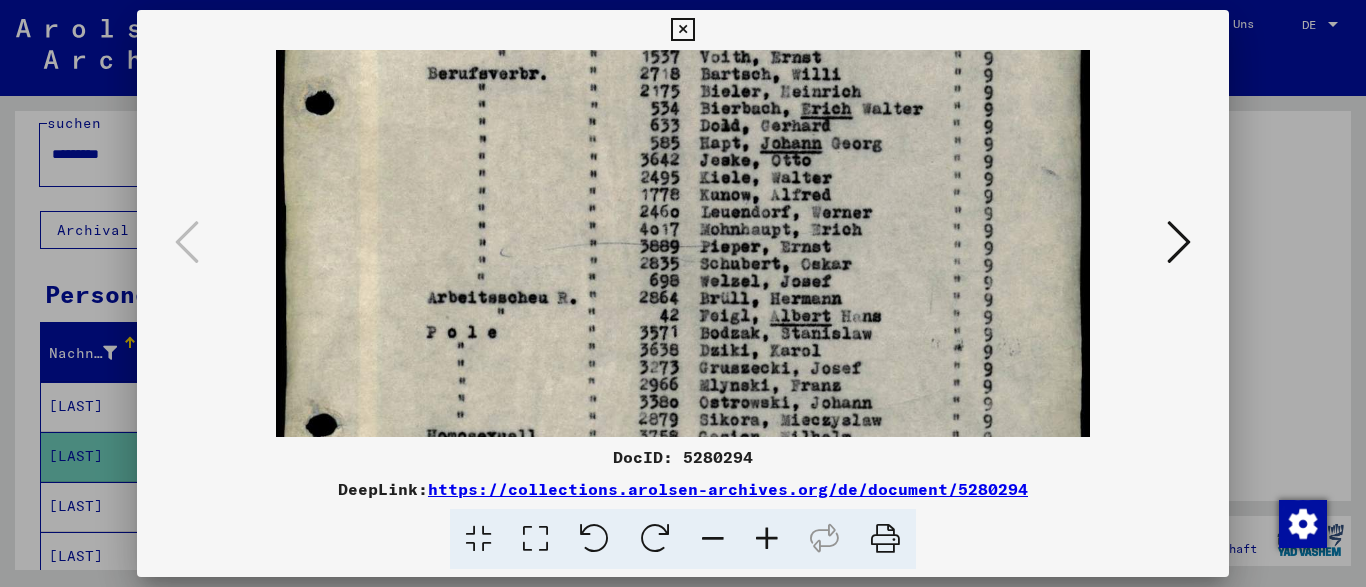 scroll, scrollTop: 382, scrollLeft: 0, axis: vertical 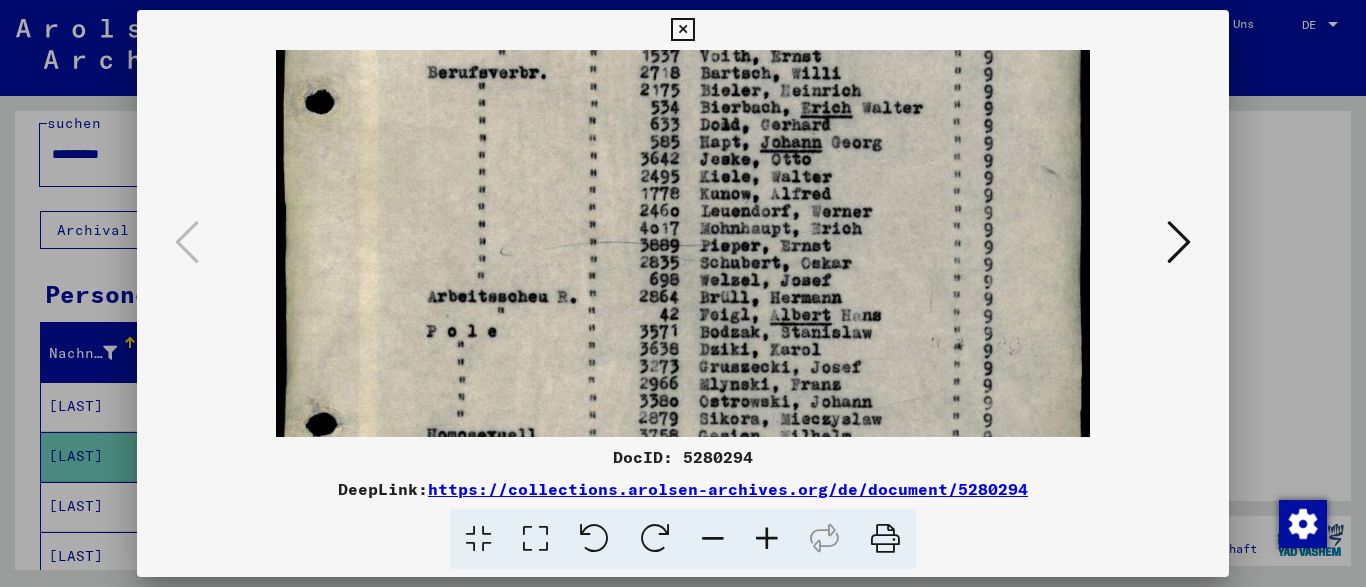drag, startPoint x: 814, startPoint y: 372, endPoint x: 812, endPoint y: 228, distance: 144.01389 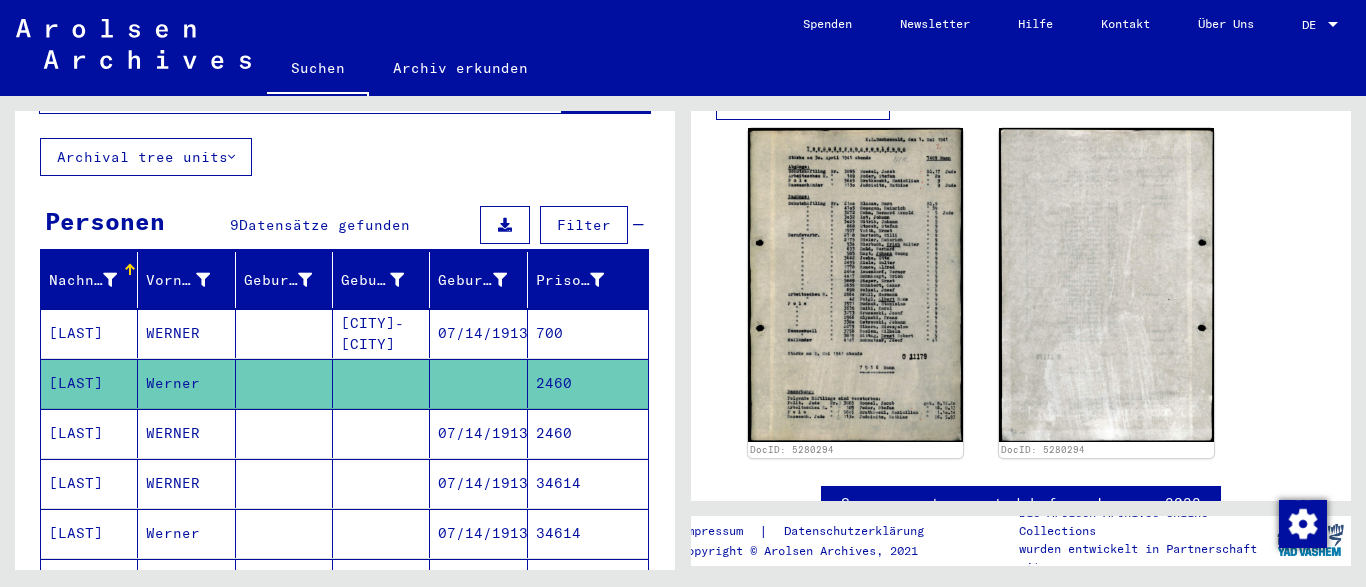 scroll, scrollTop: 134, scrollLeft: 0, axis: vertical 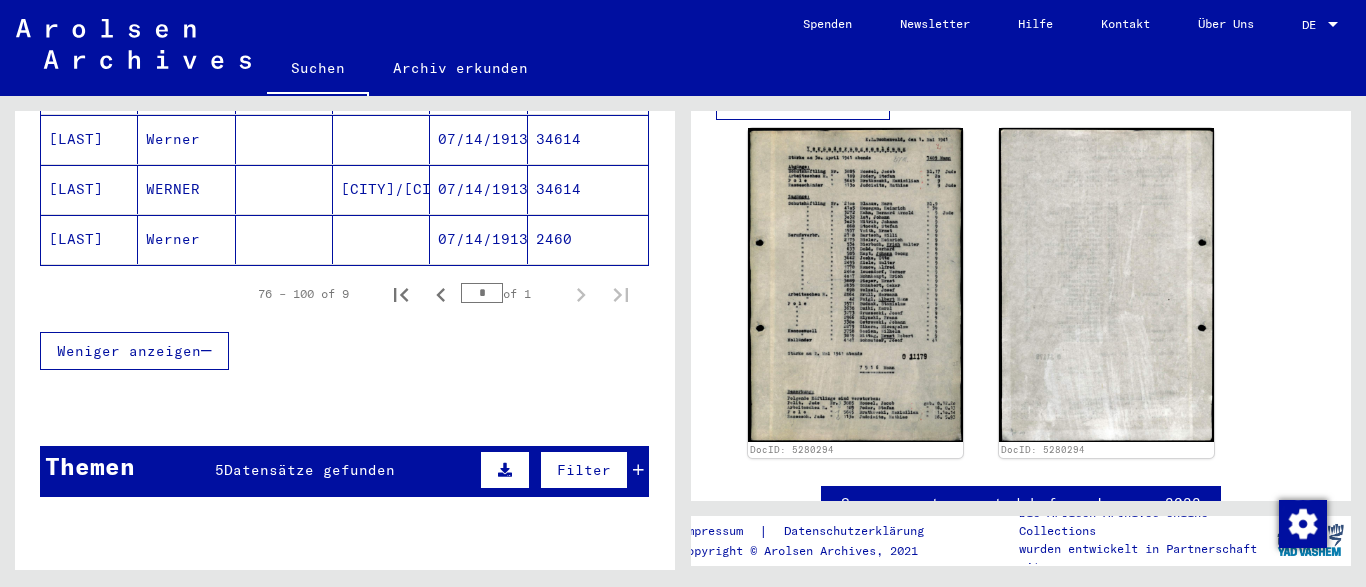 click on "Datensätze gefunden" at bounding box center [309, 470] 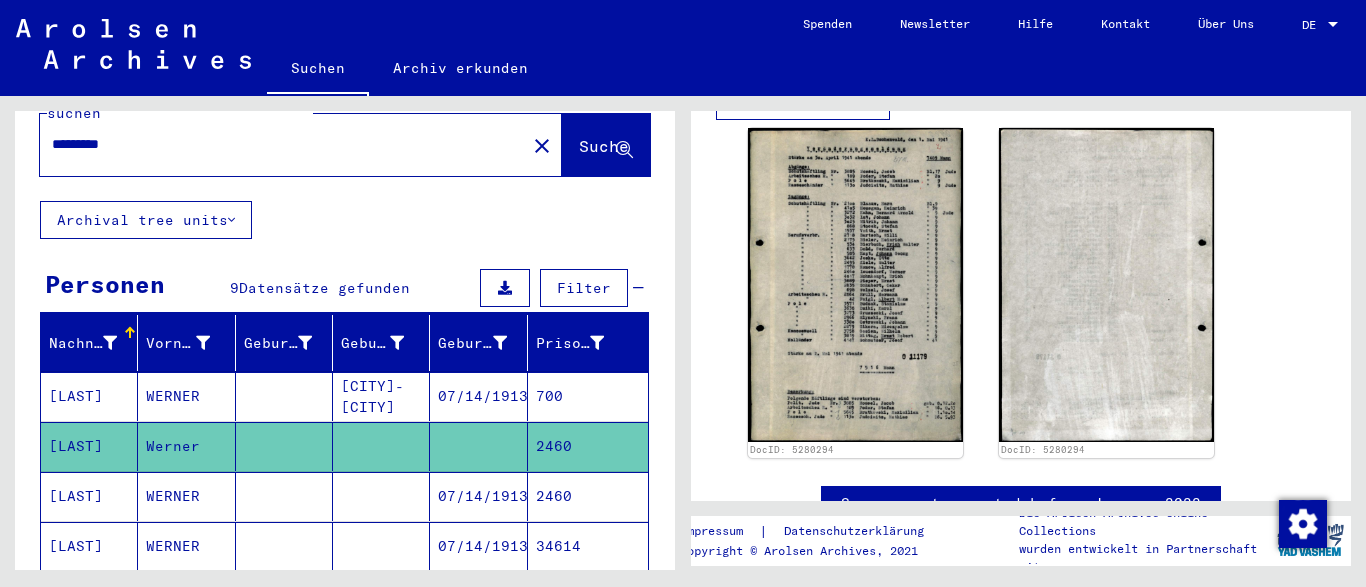 scroll, scrollTop: 0, scrollLeft: 0, axis: both 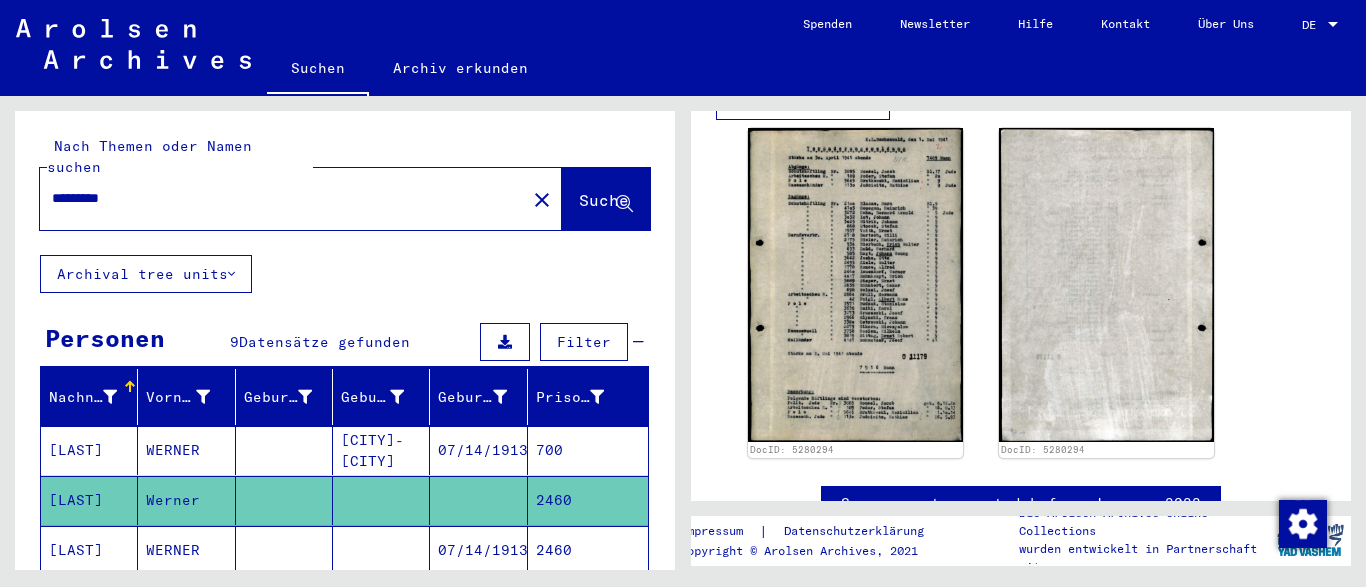 click on "*********" at bounding box center [283, 198] 